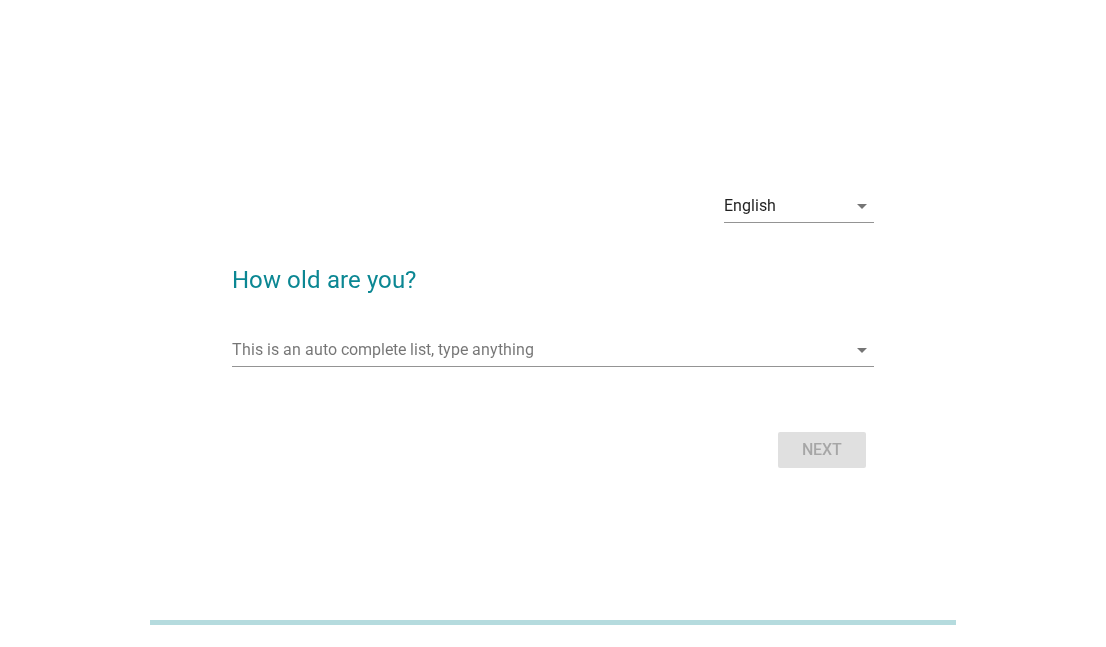 scroll, scrollTop: 0, scrollLeft: 0, axis: both 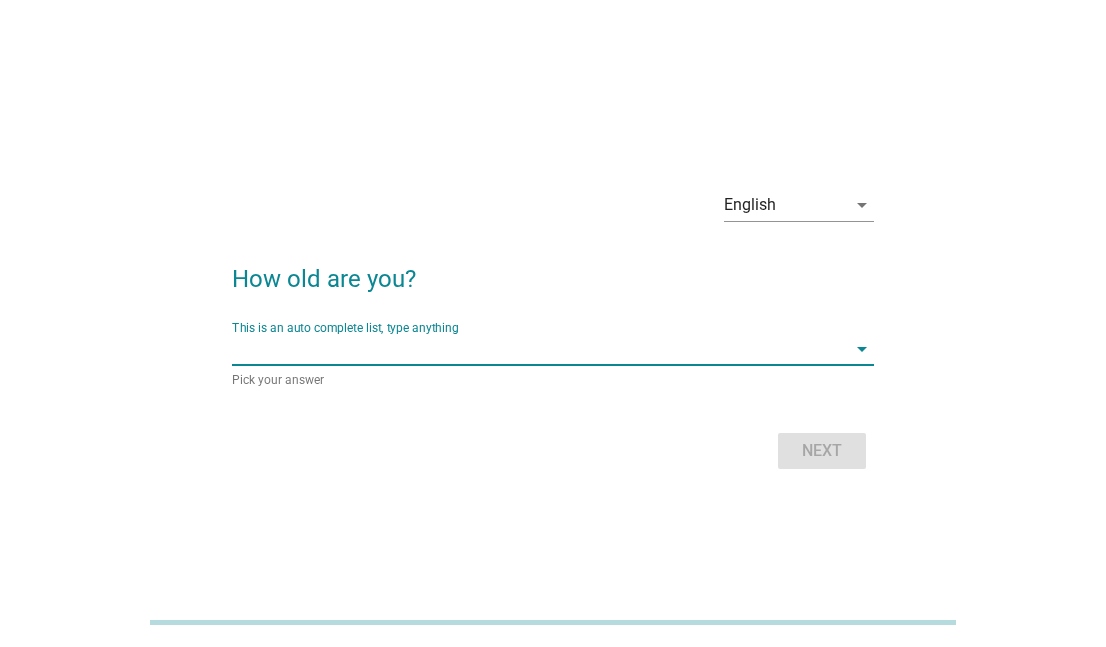 click at bounding box center (538, 349) 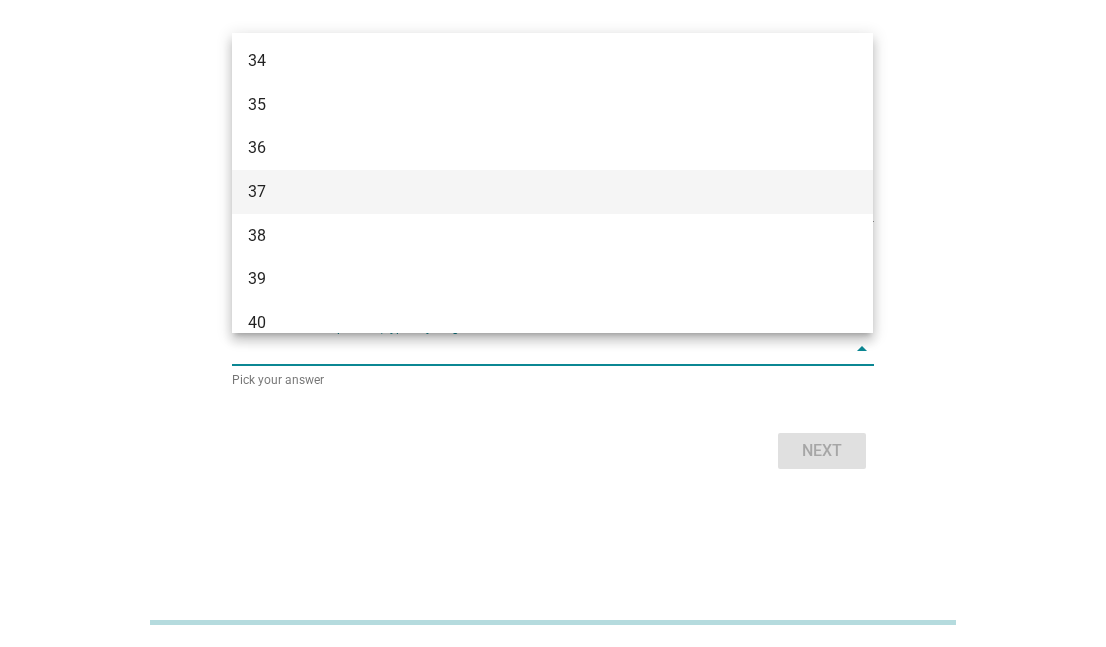 scroll, scrollTop: 700, scrollLeft: 0, axis: vertical 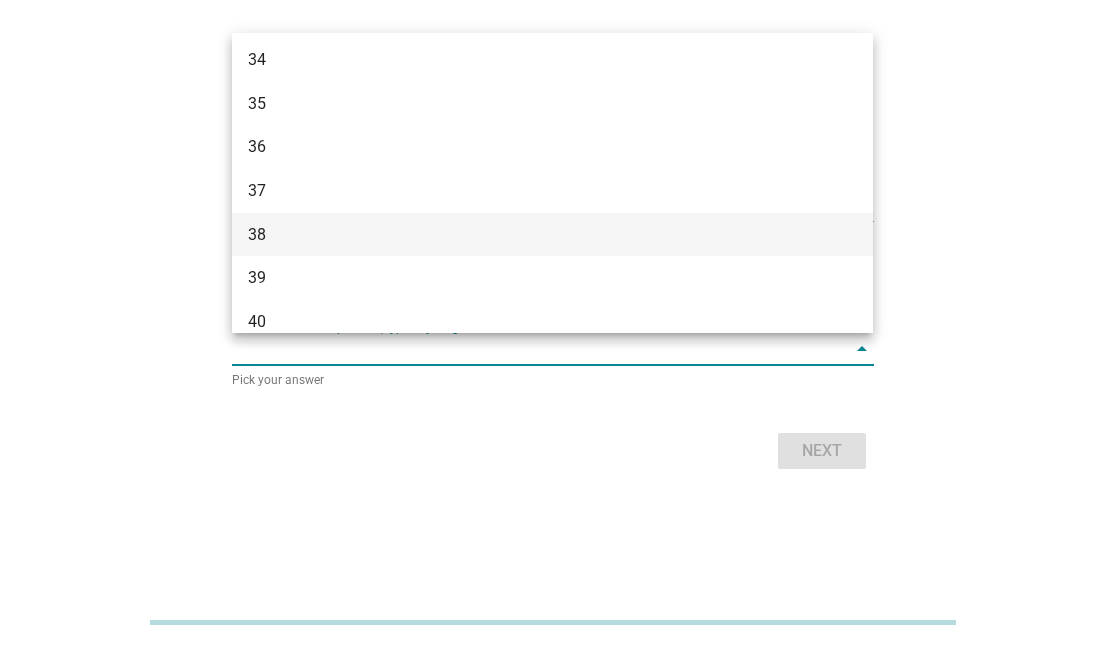 click on "38" at bounding box center [527, 235] 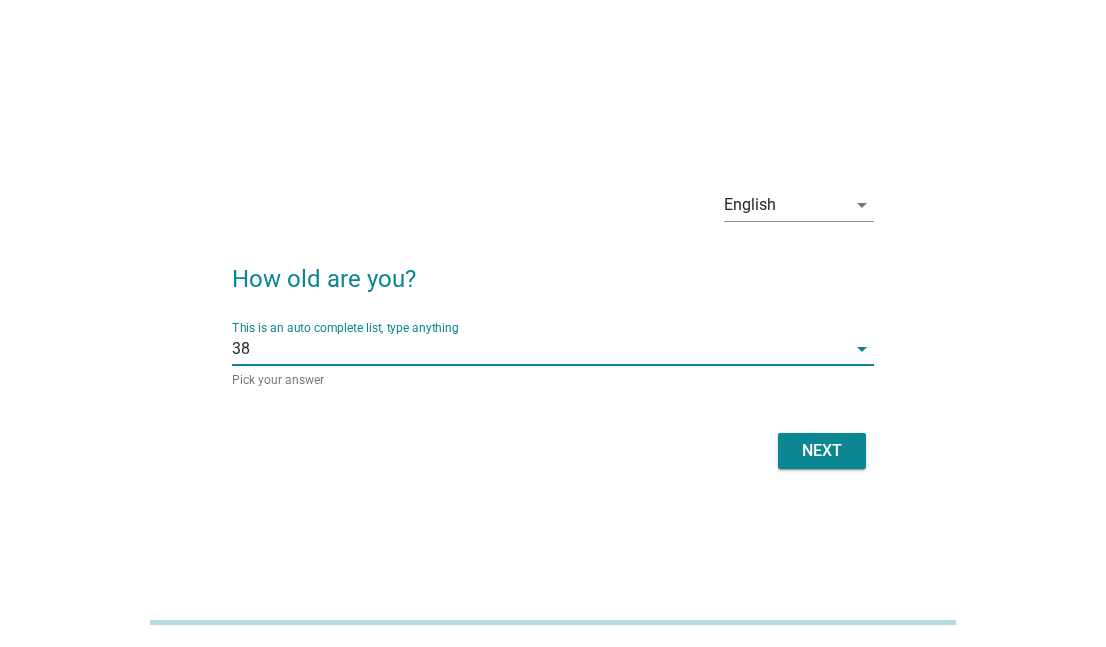 click on "Next" at bounding box center [822, 451] 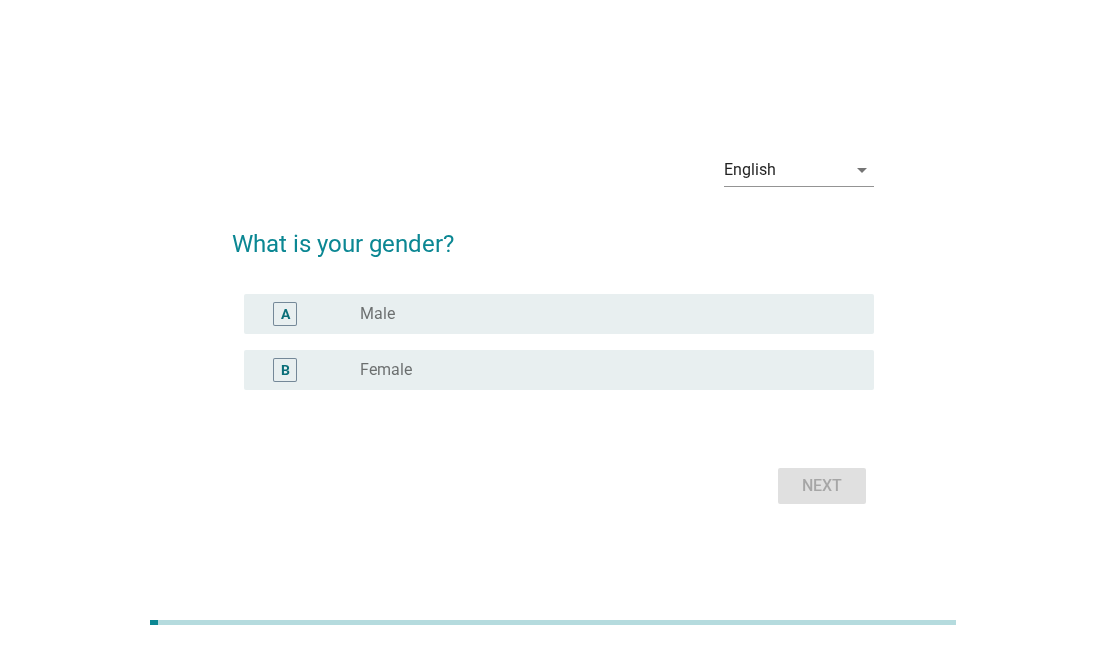 click on "radio_button_unchecked Female" at bounding box center [601, 370] 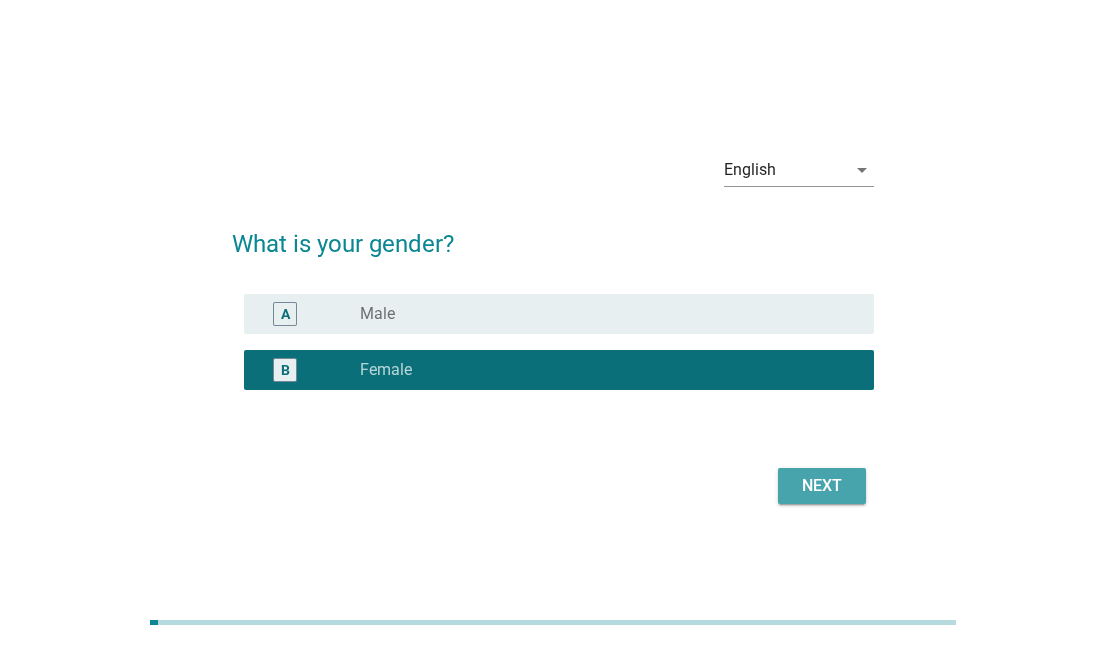 click on "Next" at bounding box center [822, 486] 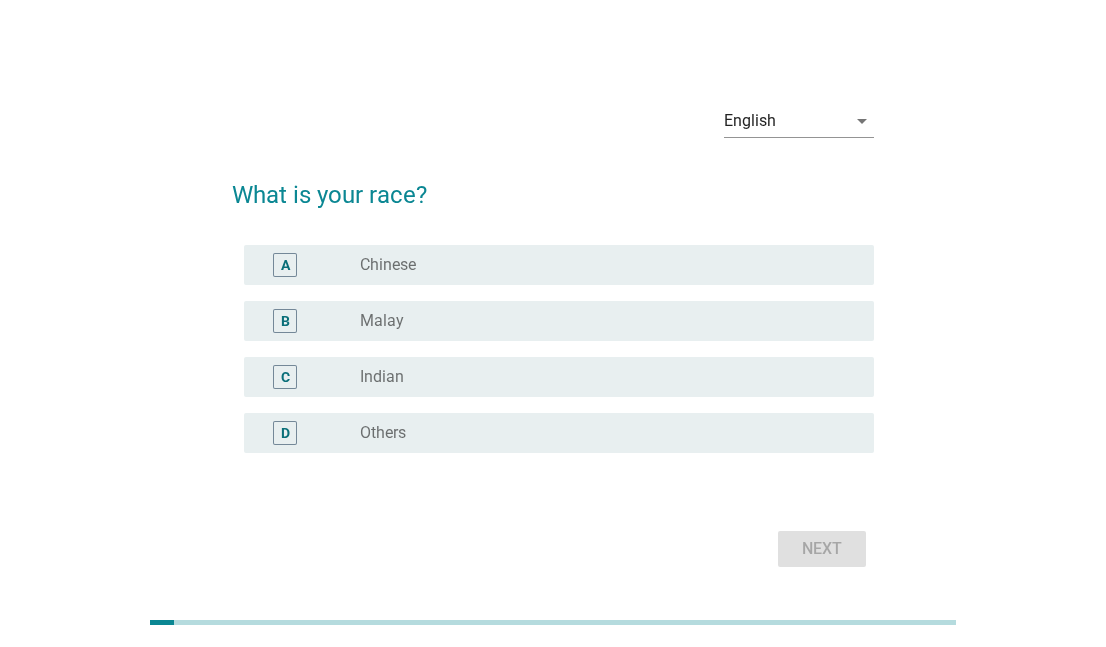 click on "radio_button_unchecked Chinese" at bounding box center [601, 265] 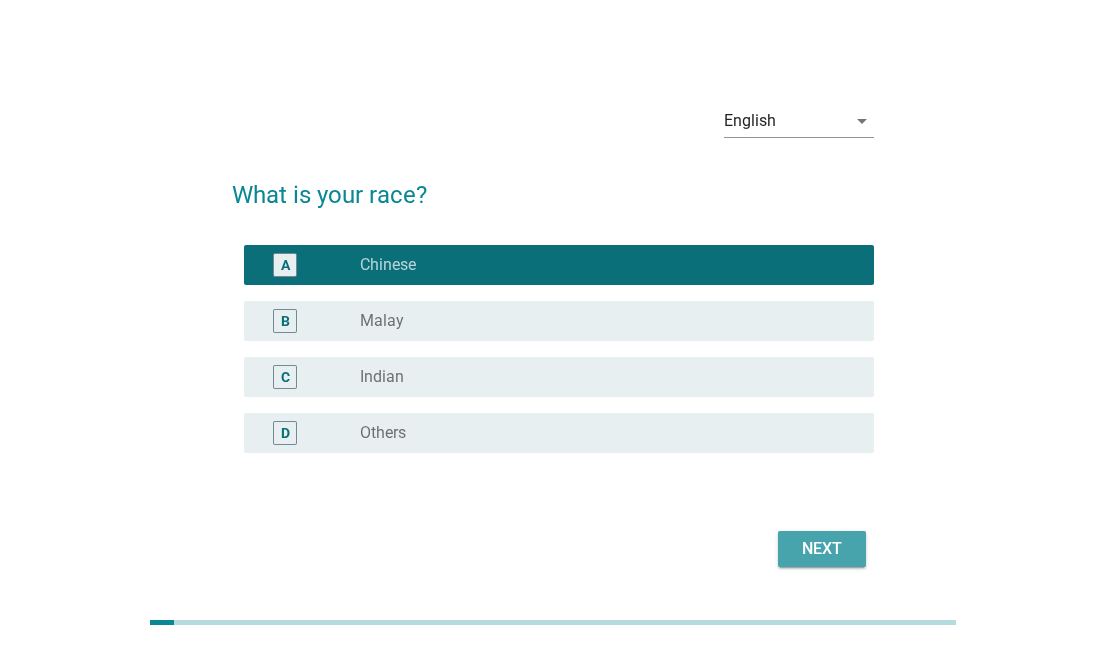 click on "Next" at bounding box center [822, 549] 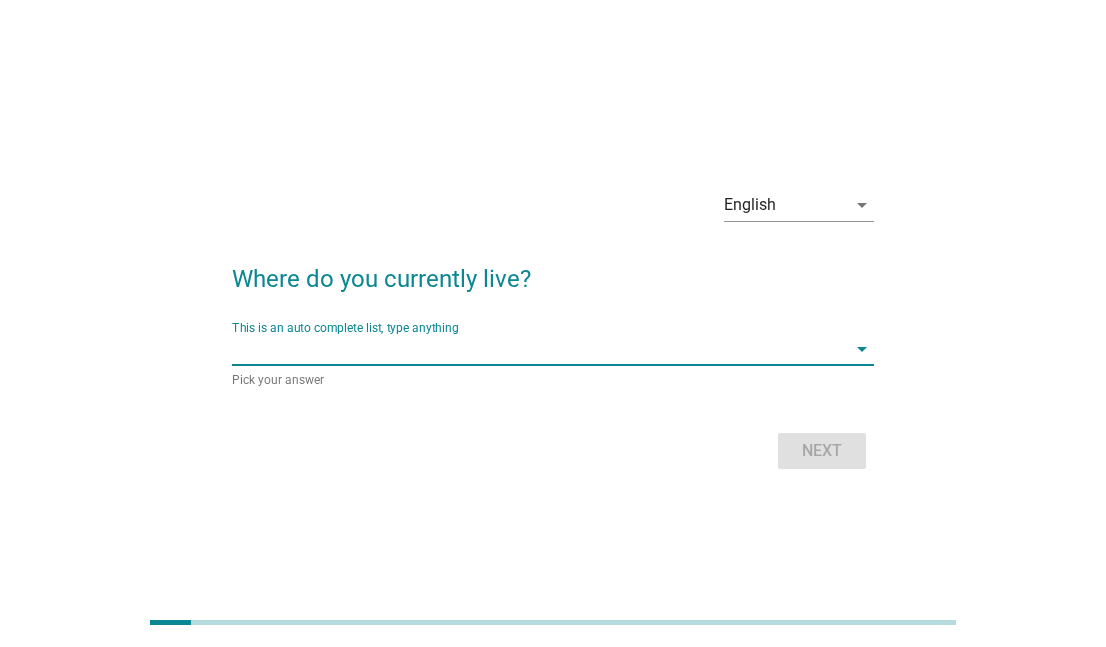 click at bounding box center (538, 349) 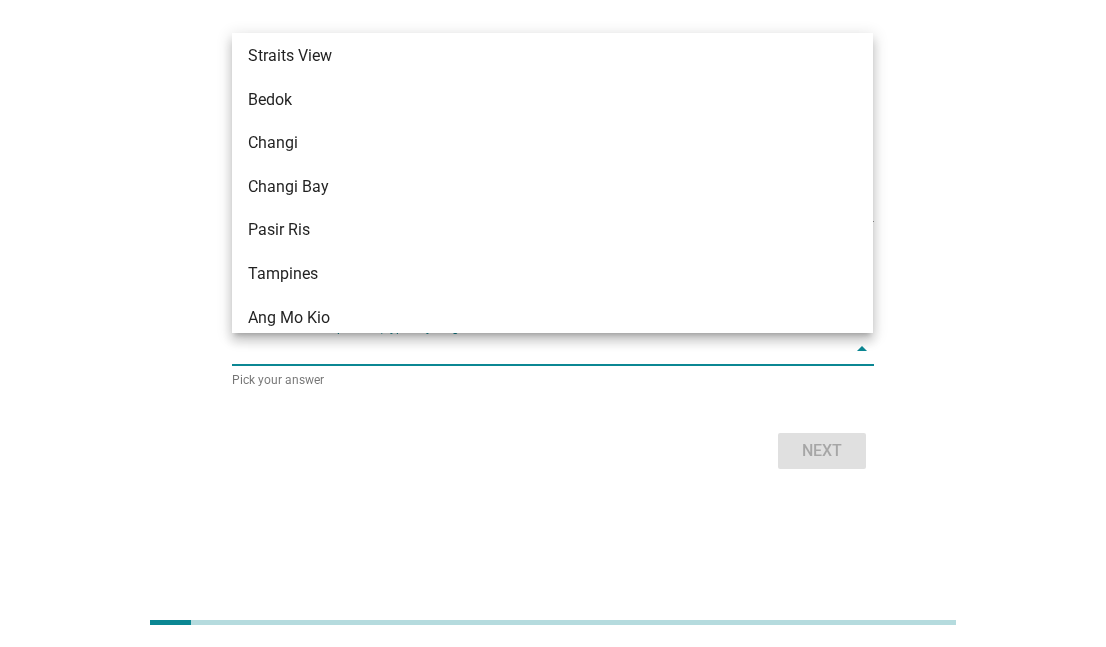 scroll, scrollTop: 1100, scrollLeft: 0, axis: vertical 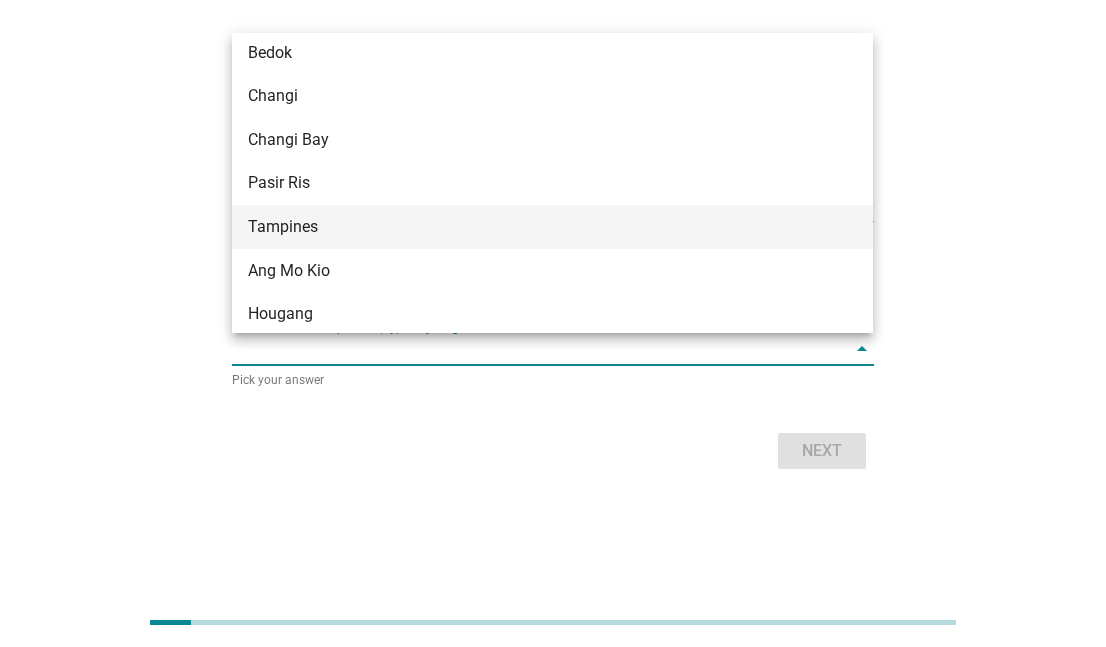 click on "Tampines" at bounding box center (527, 227) 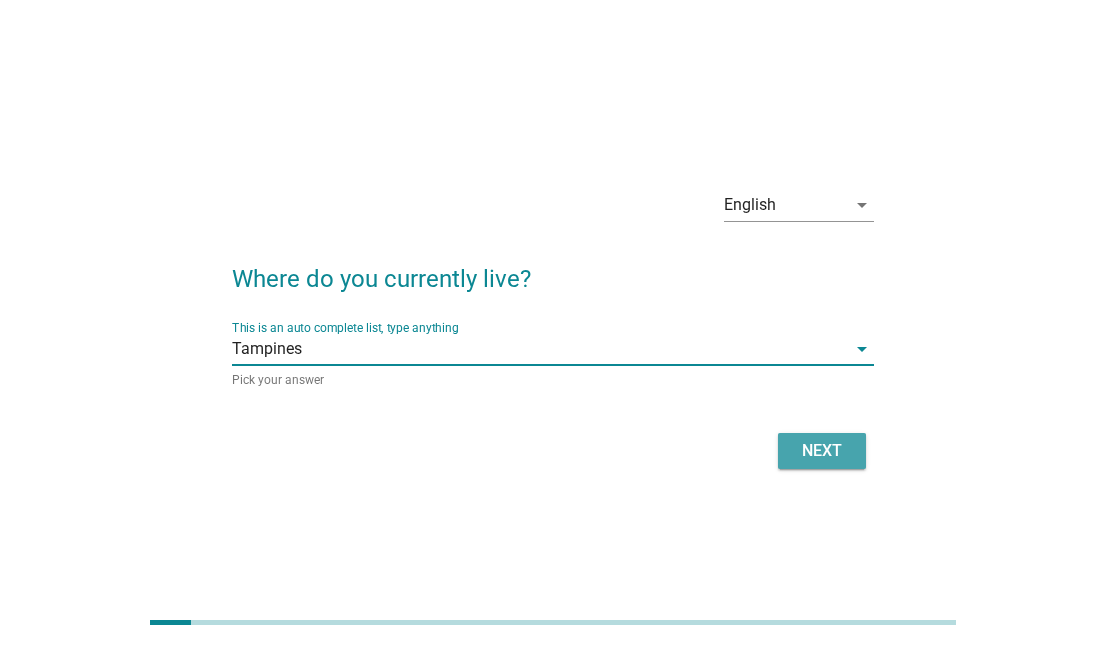 click on "Next" at bounding box center (822, 451) 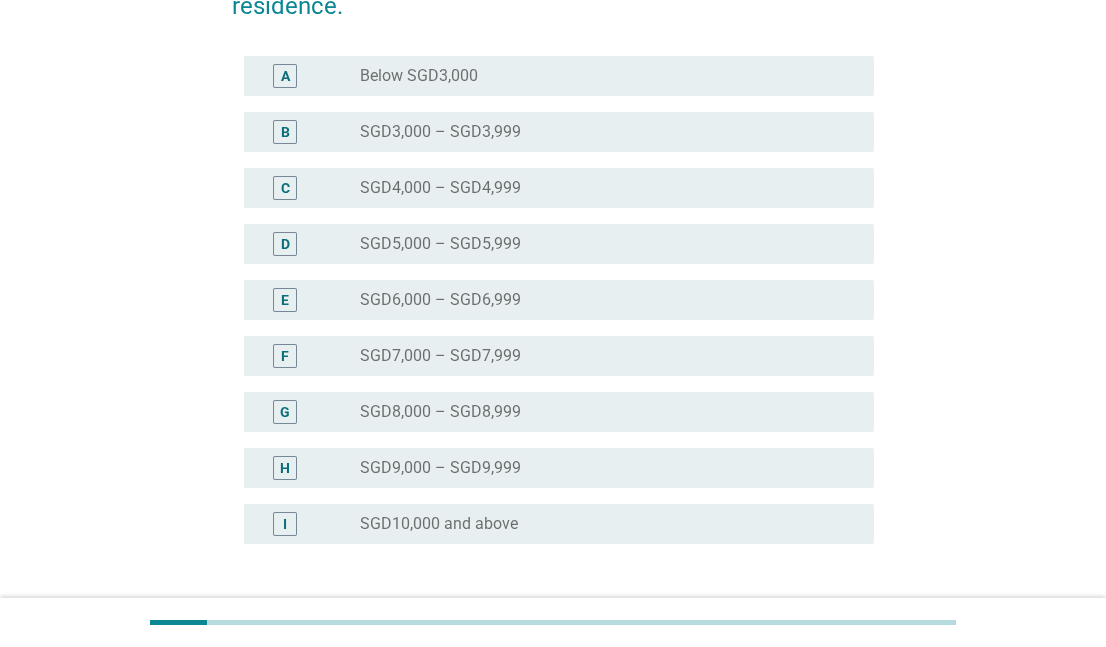 scroll, scrollTop: 400, scrollLeft: 0, axis: vertical 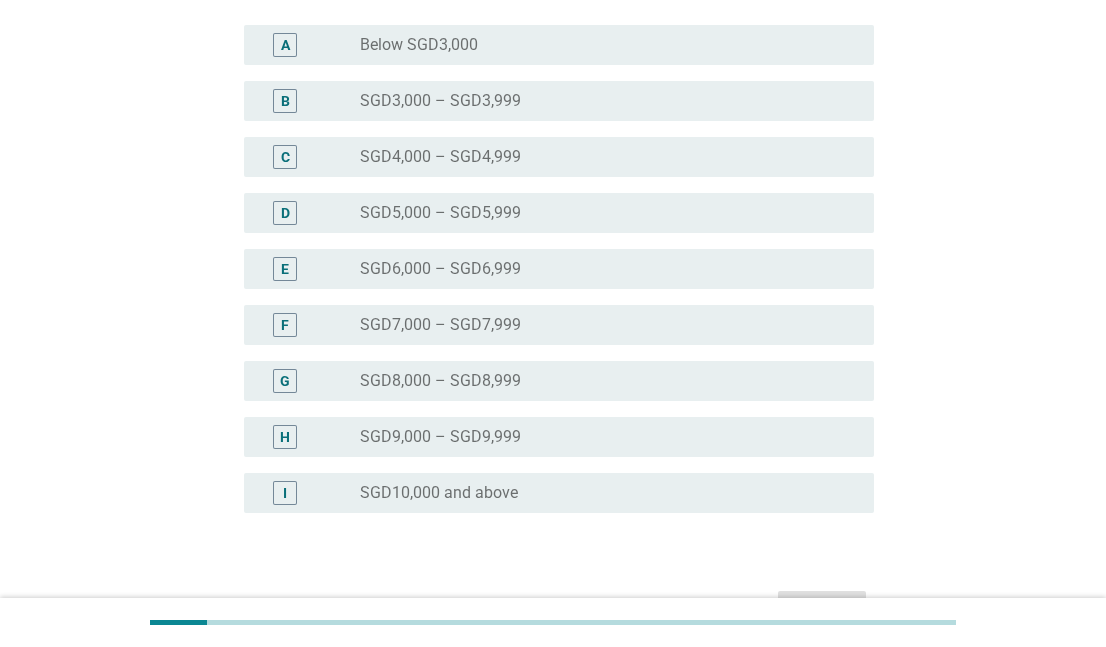 click on "radio_button_unchecked SGD9,000 – SGD9,999" at bounding box center [601, 437] 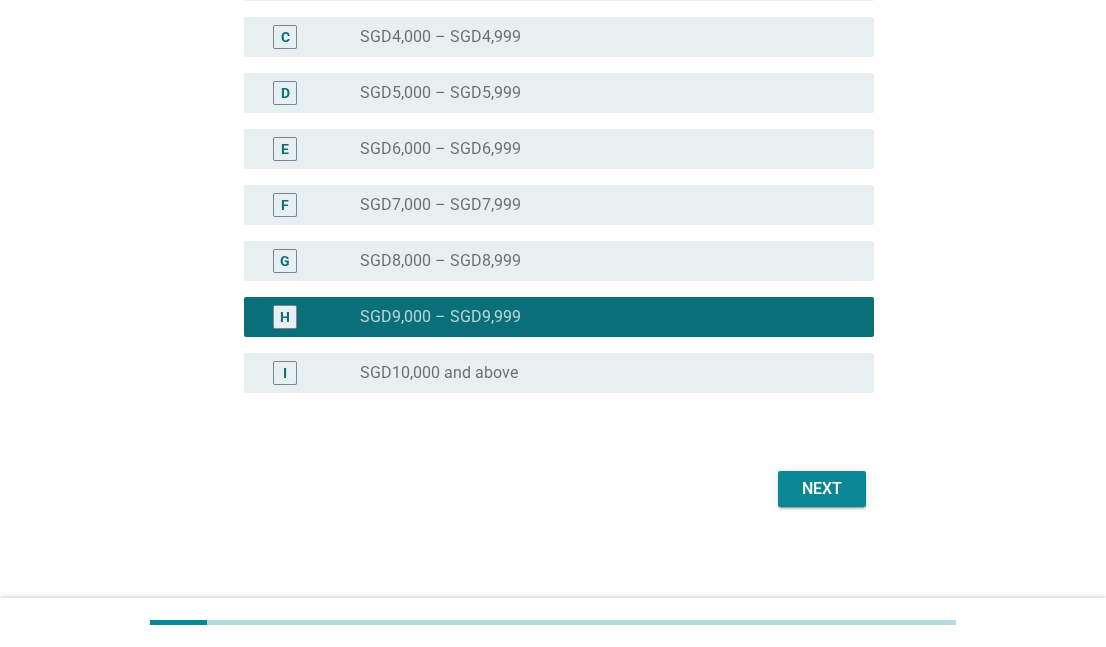 scroll, scrollTop: 523, scrollLeft: 0, axis: vertical 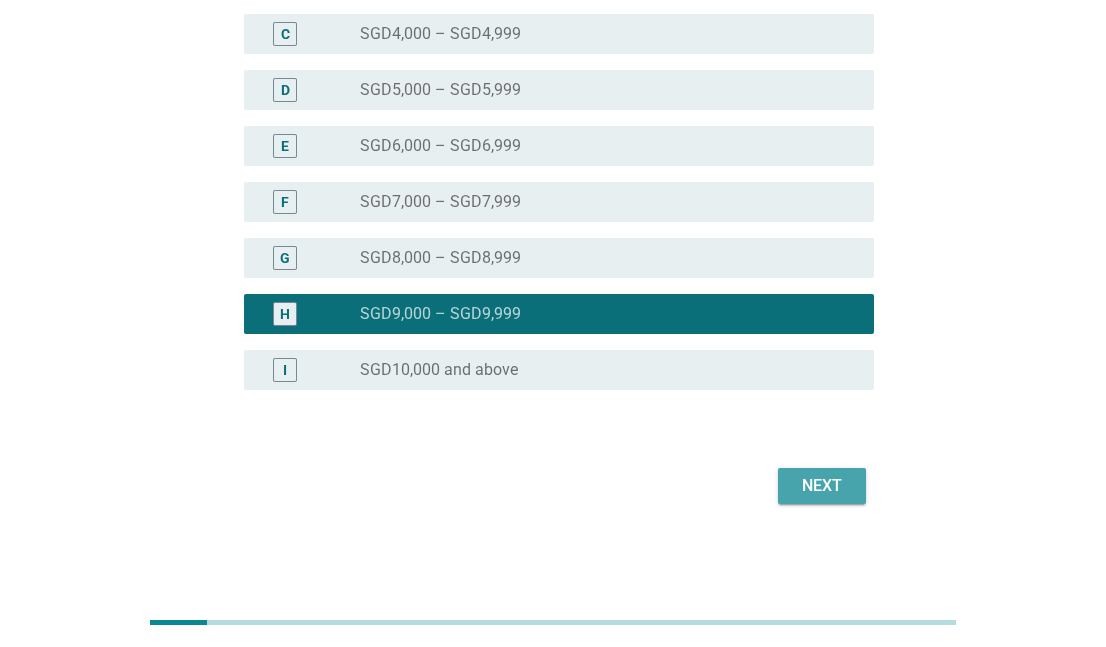 click on "Next" at bounding box center (822, 486) 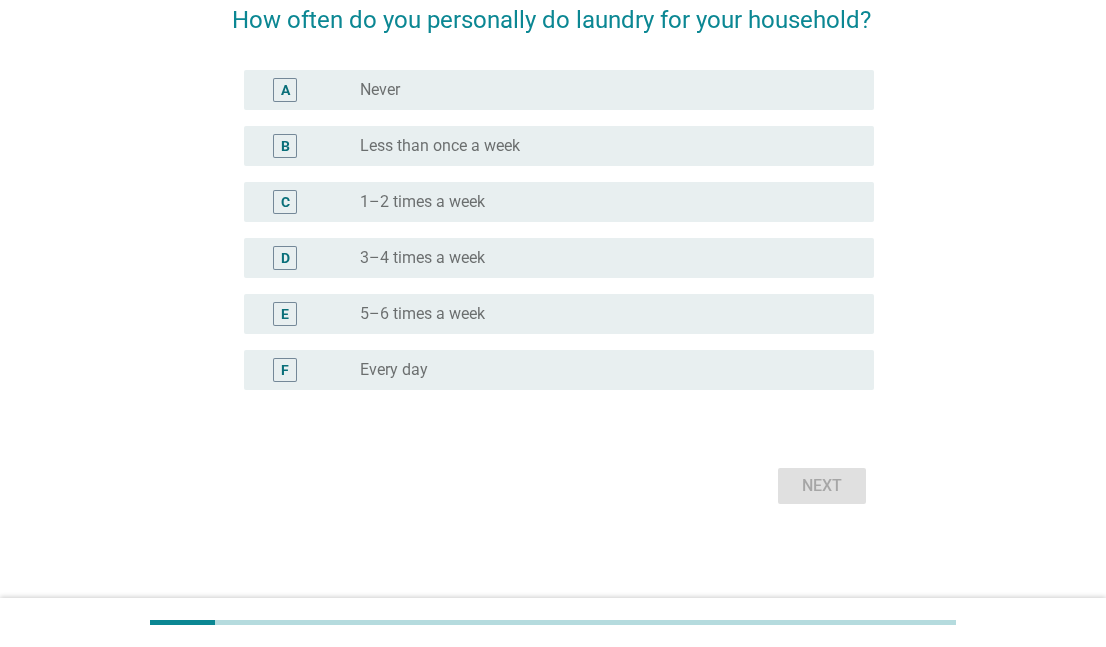 scroll, scrollTop: 0, scrollLeft: 0, axis: both 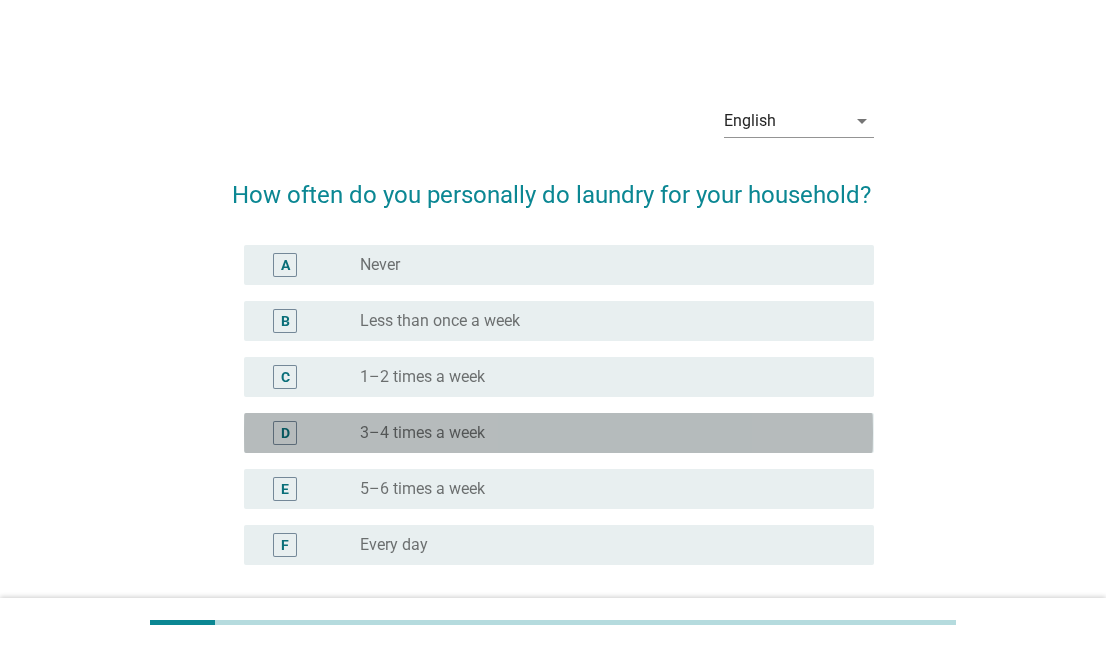 click on "radio_button_unchecked 3–4 times a week" at bounding box center [601, 433] 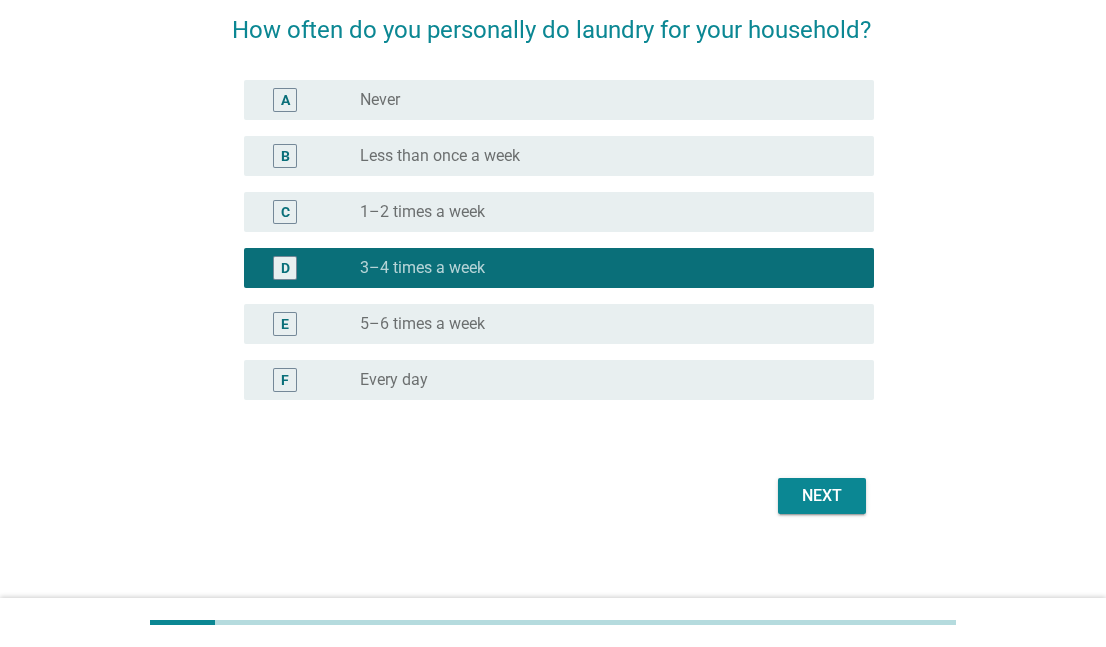 scroll, scrollTop: 175, scrollLeft: 0, axis: vertical 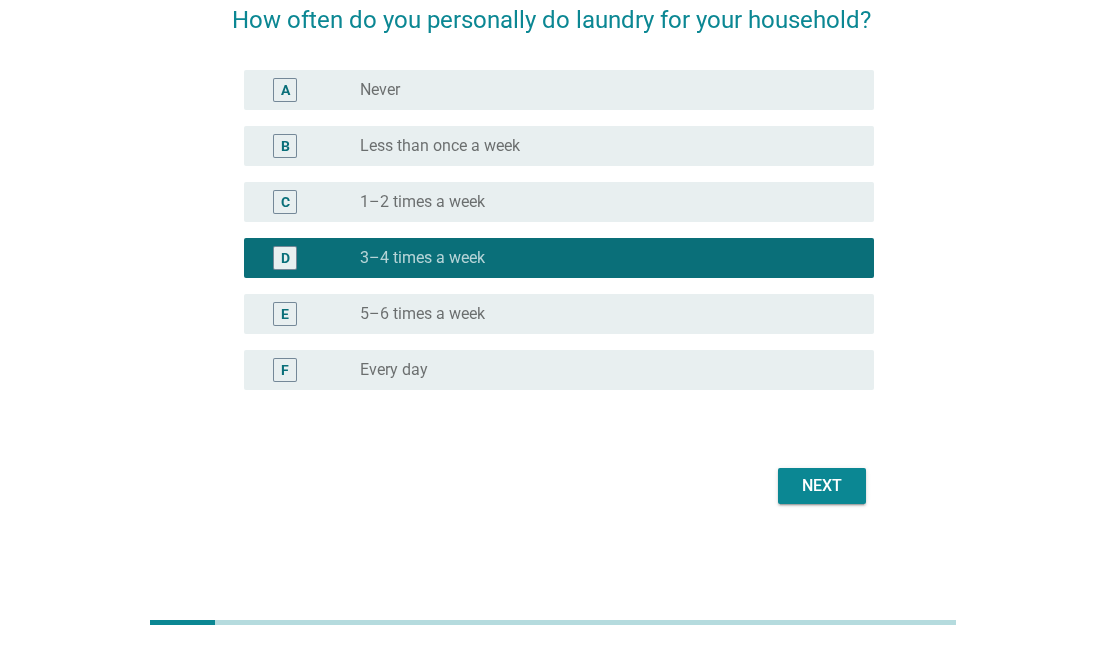 click on "Next" at bounding box center (822, 486) 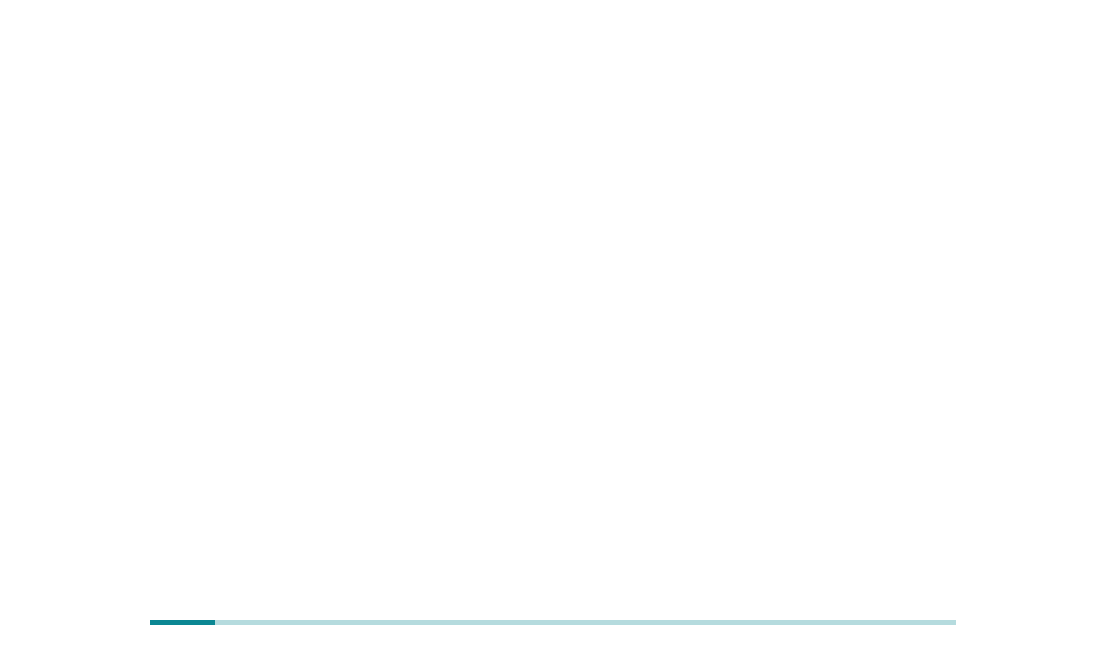 scroll, scrollTop: 0, scrollLeft: 0, axis: both 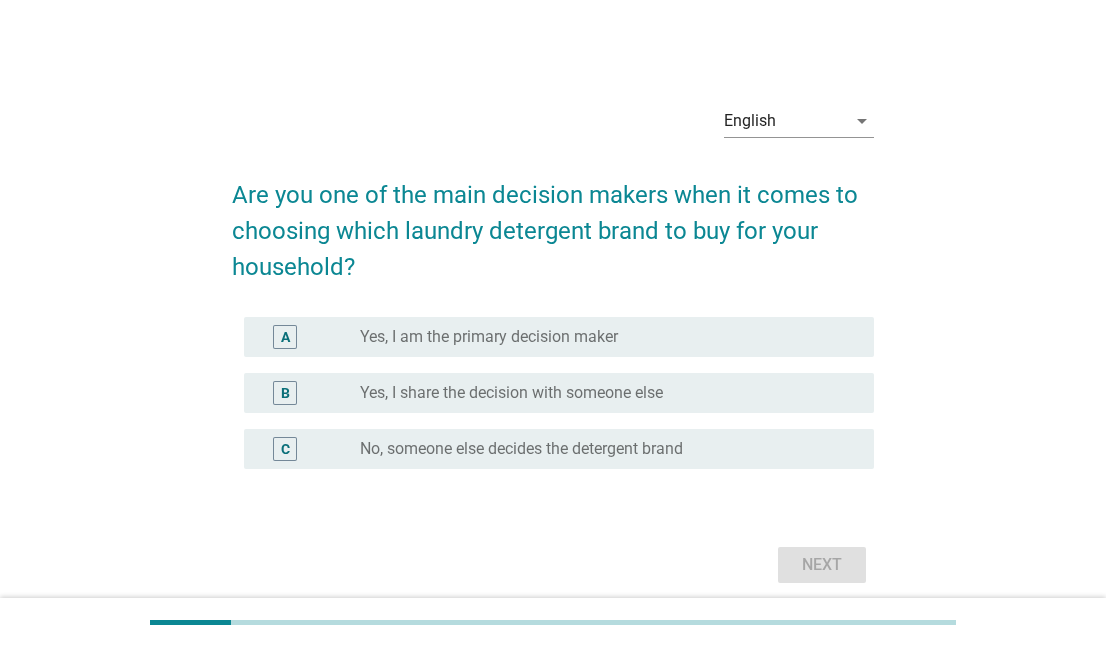 click on "radio_button_unchecked Yes, I am the primary decision maker" at bounding box center (601, 337) 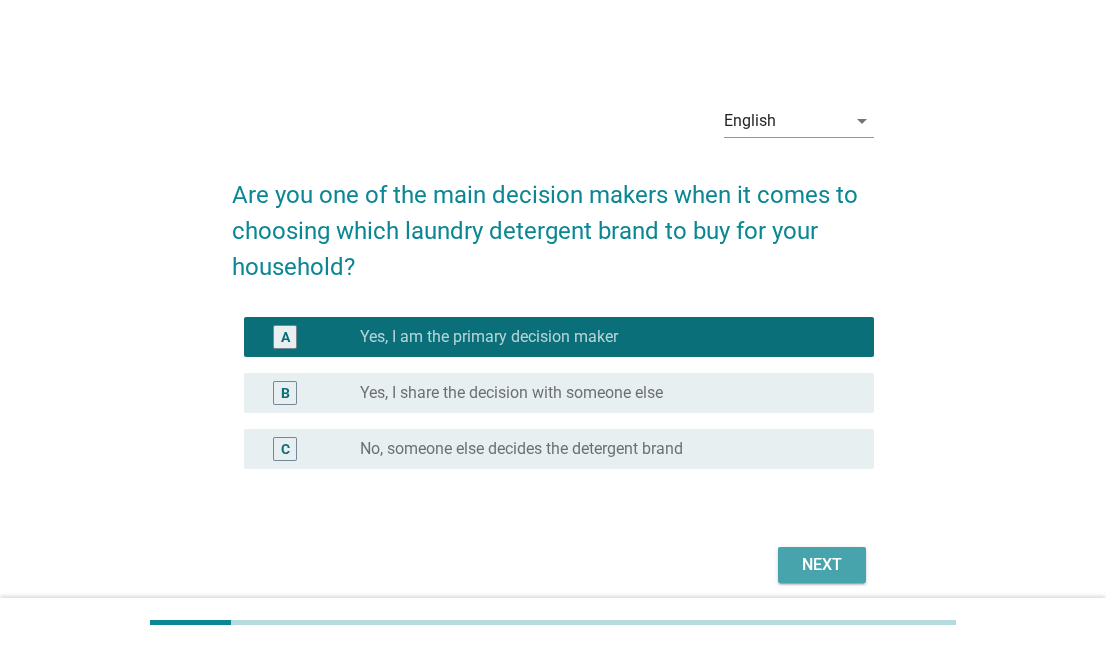 click on "Next" at bounding box center (822, 565) 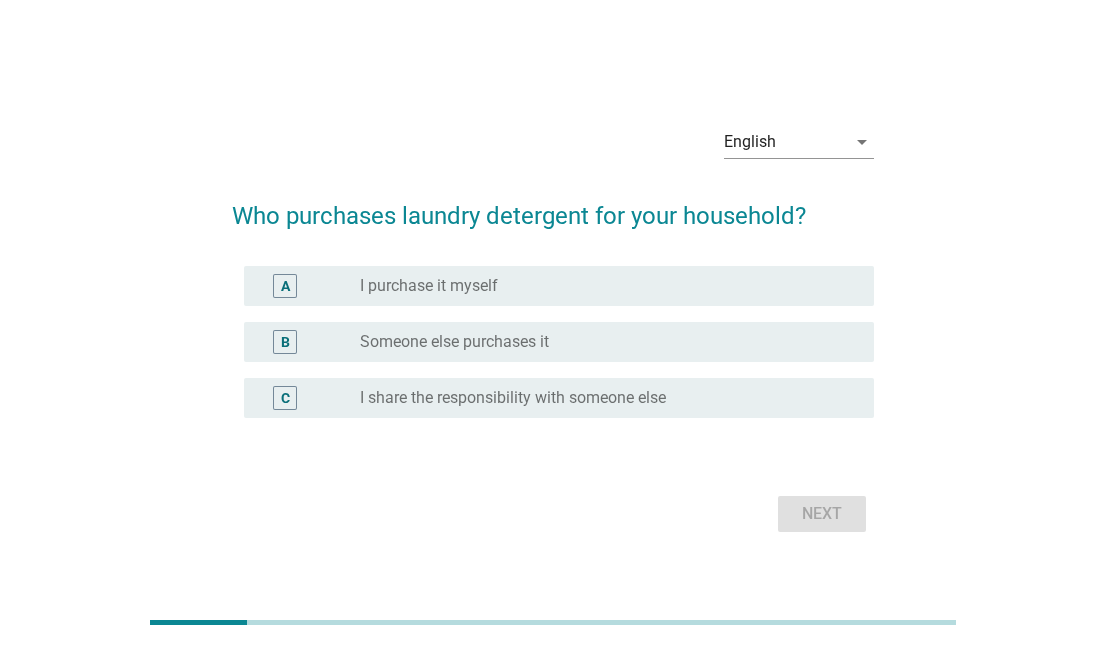 click on "radio_button_unchecked I purchase it myself" at bounding box center (601, 286) 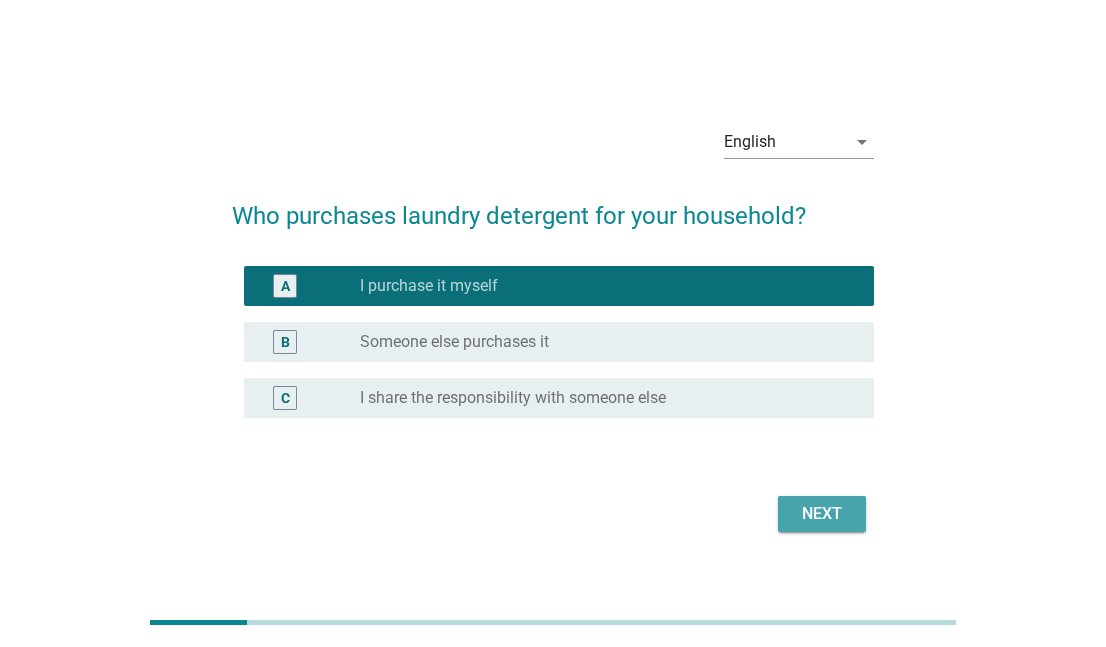 click on "Next" at bounding box center (822, 514) 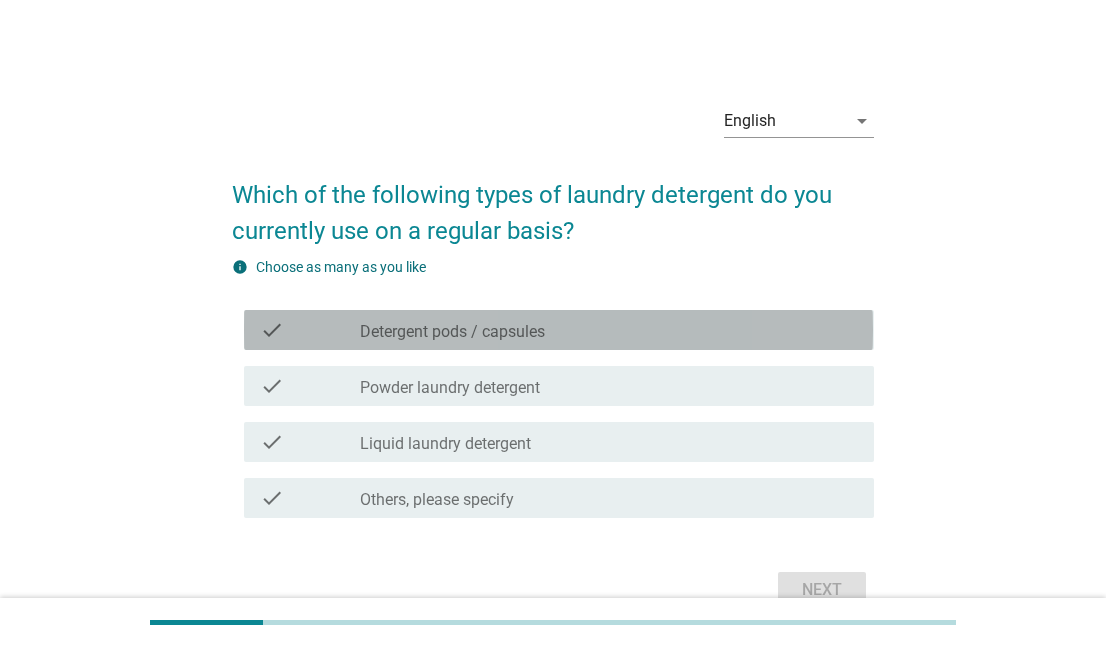 click on "Detergent pods / capsules" at bounding box center [452, 332] 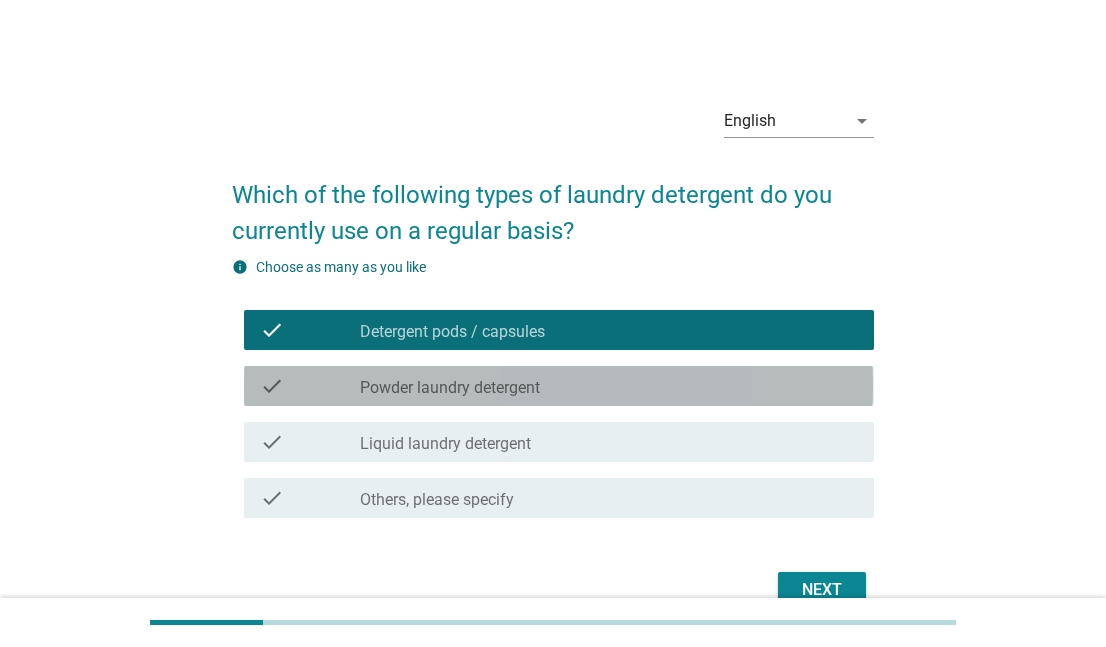 click on "Powder laundry detergent" at bounding box center [450, 388] 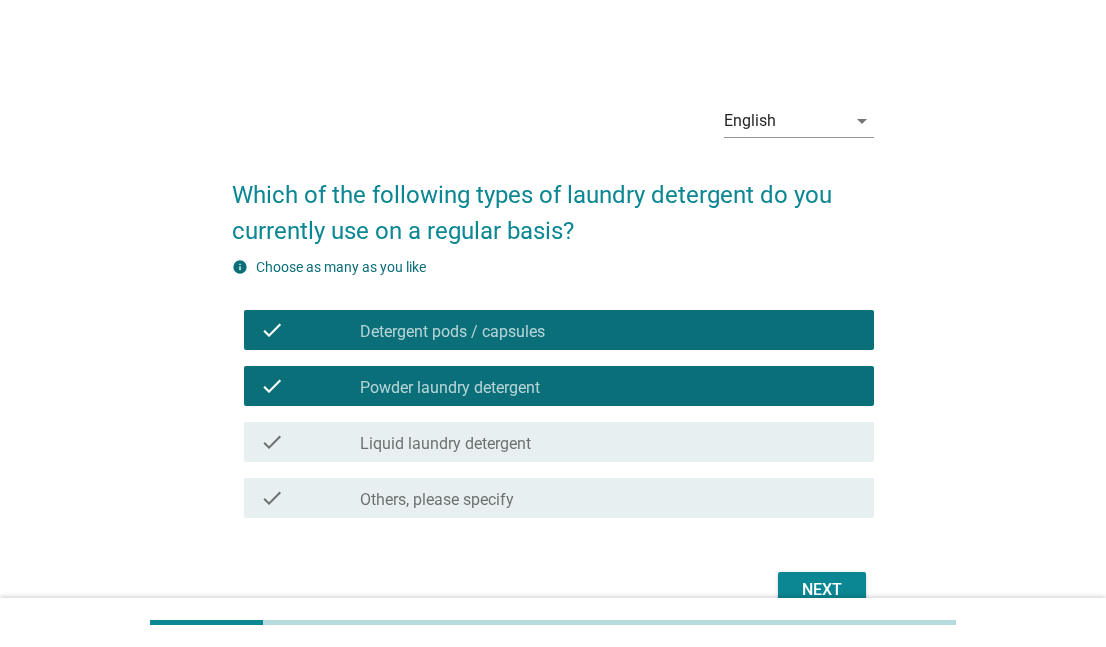 click on "Liquid laundry detergent" at bounding box center (445, 444) 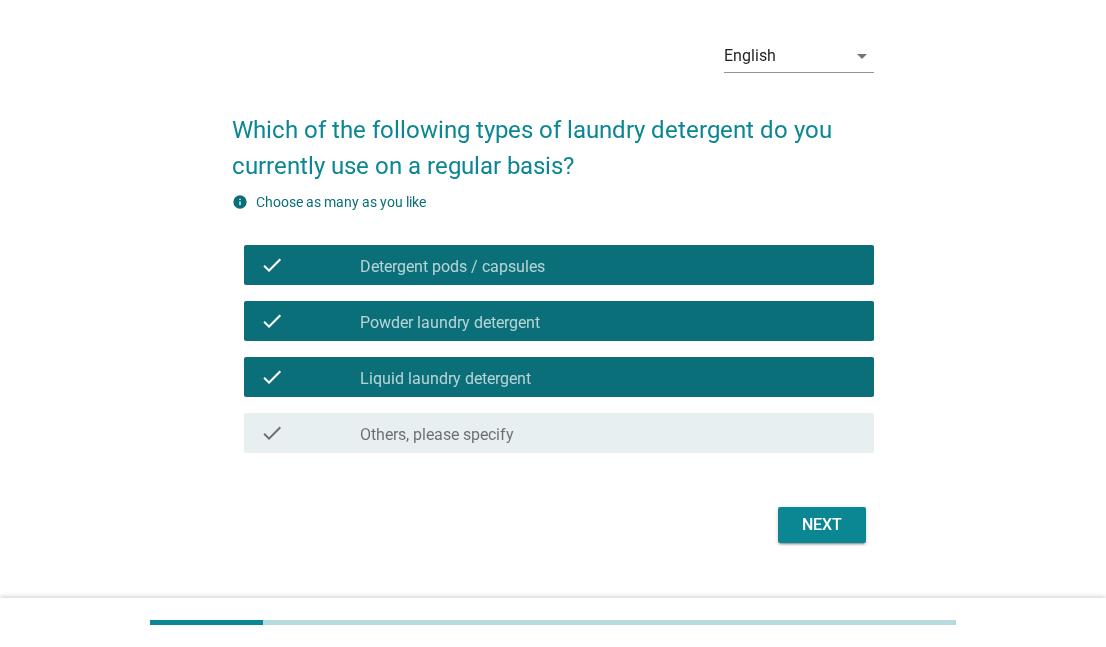 scroll, scrollTop: 100, scrollLeft: 0, axis: vertical 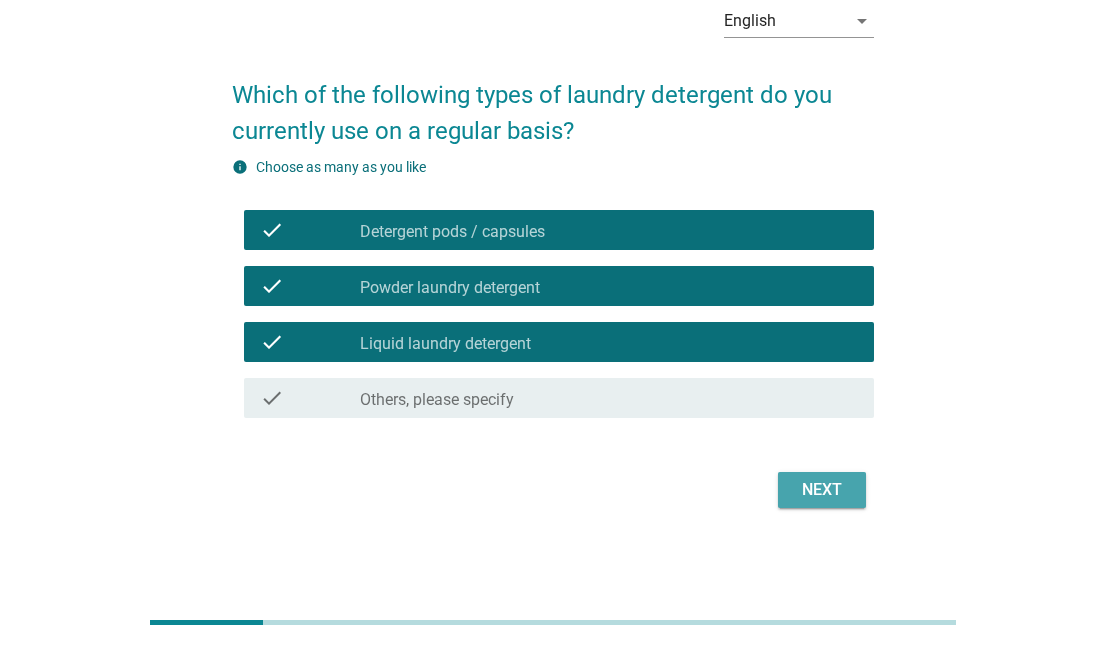 click on "Next" at bounding box center (822, 490) 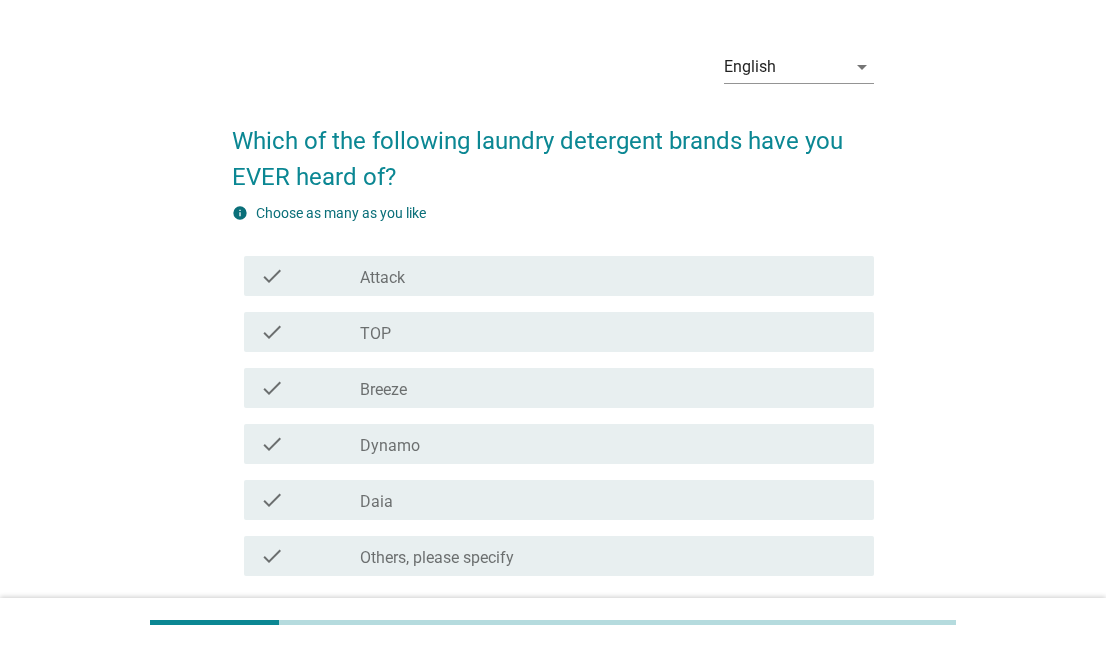 scroll, scrollTop: 100, scrollLeft: 0, axis: vertical 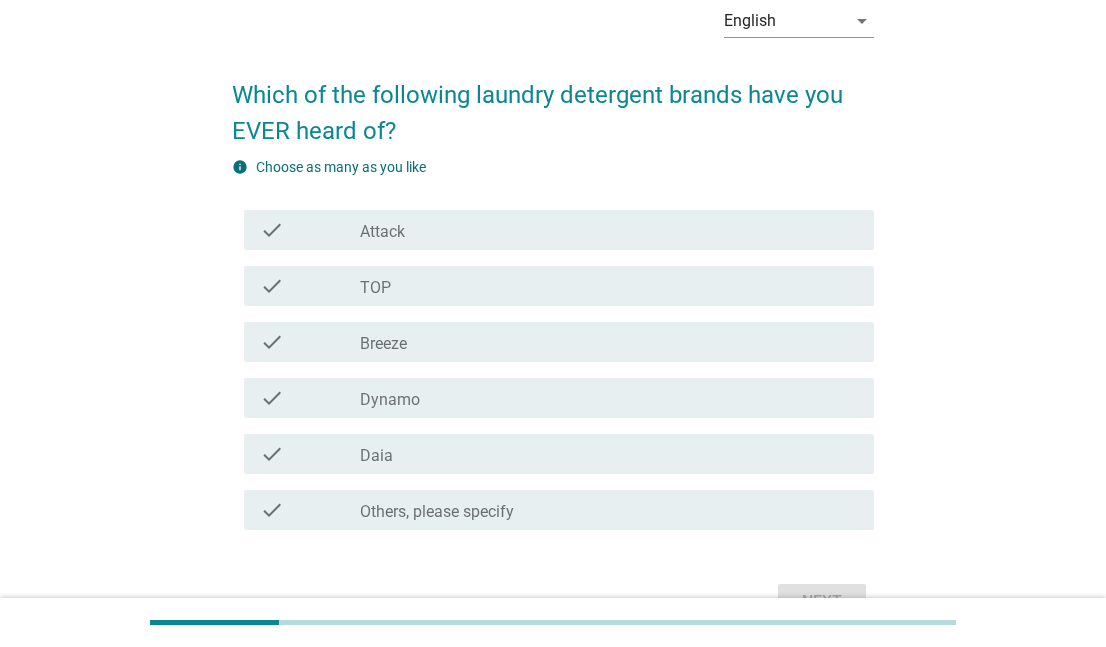 click on "check     check_box_outline_blank Attack" at bounding box center (558, 230) 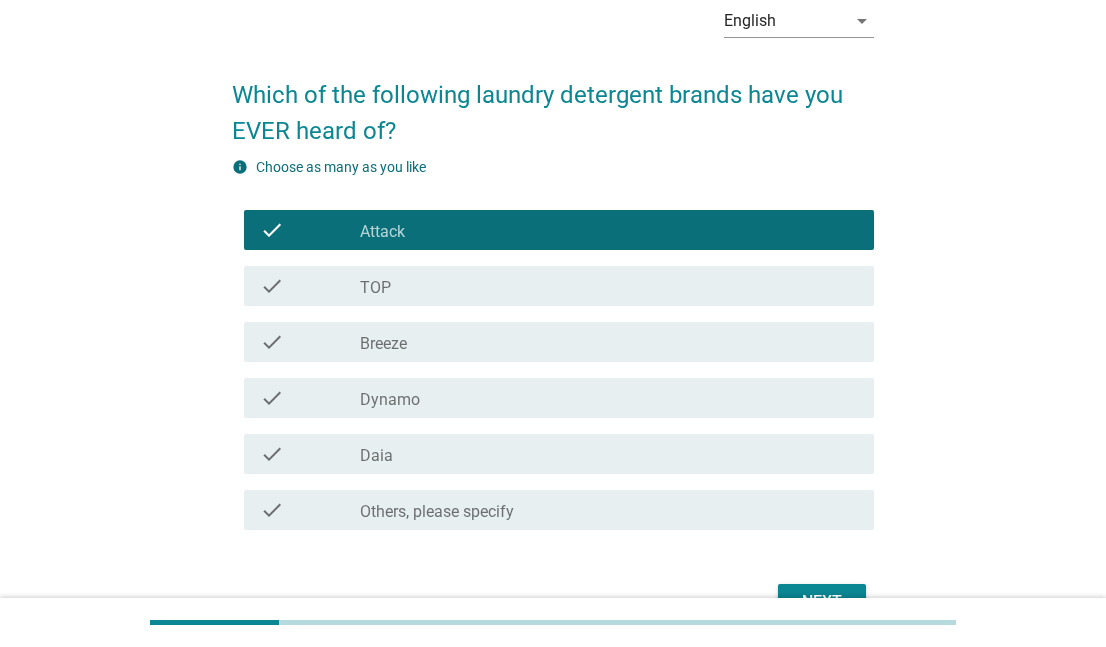 click on "check_box_outline_blank TOP" at bounding box center (609, 286) 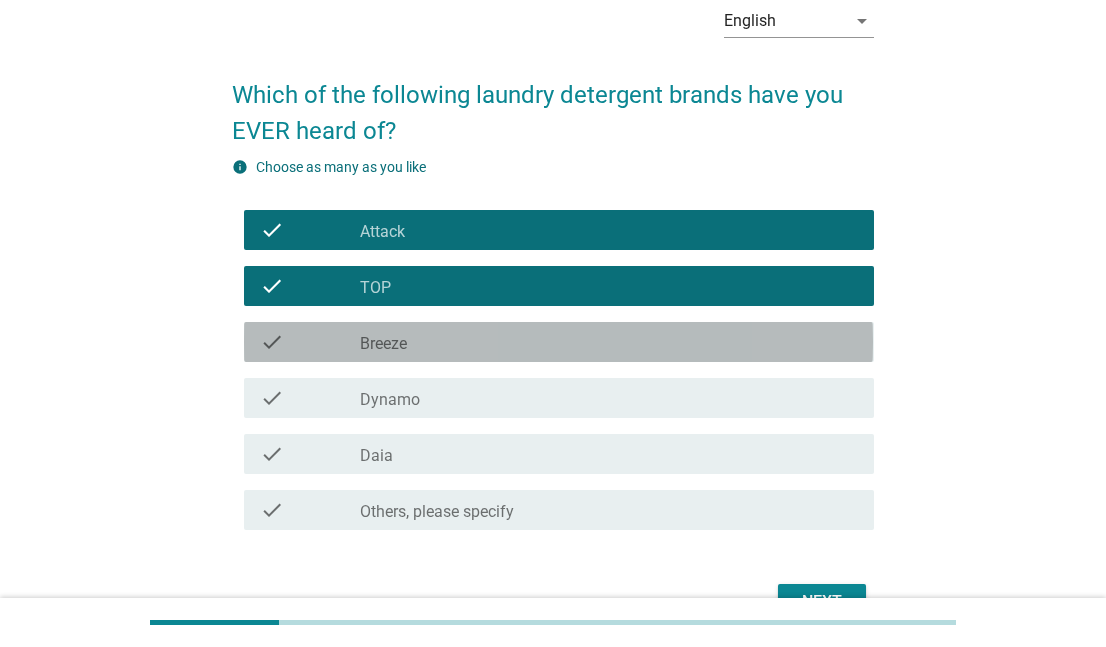 click on "check_box_outline_blank Breeze" at bounding box center [609, 342] 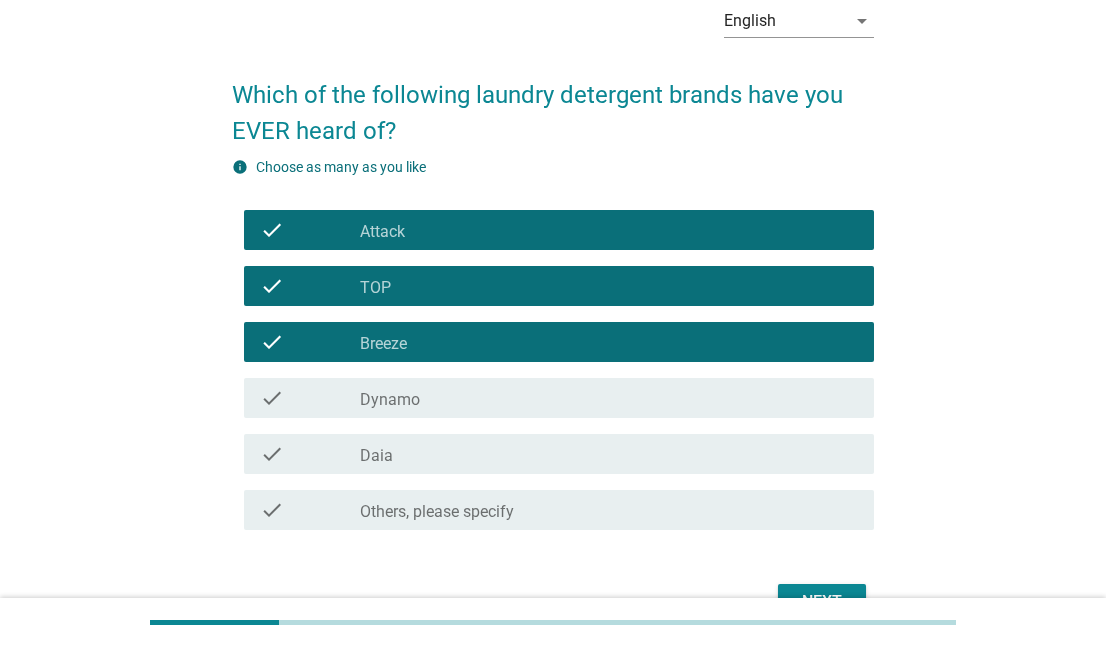 click on "check_box_outline_blank Dynamo" at bounding box center [609, 398] 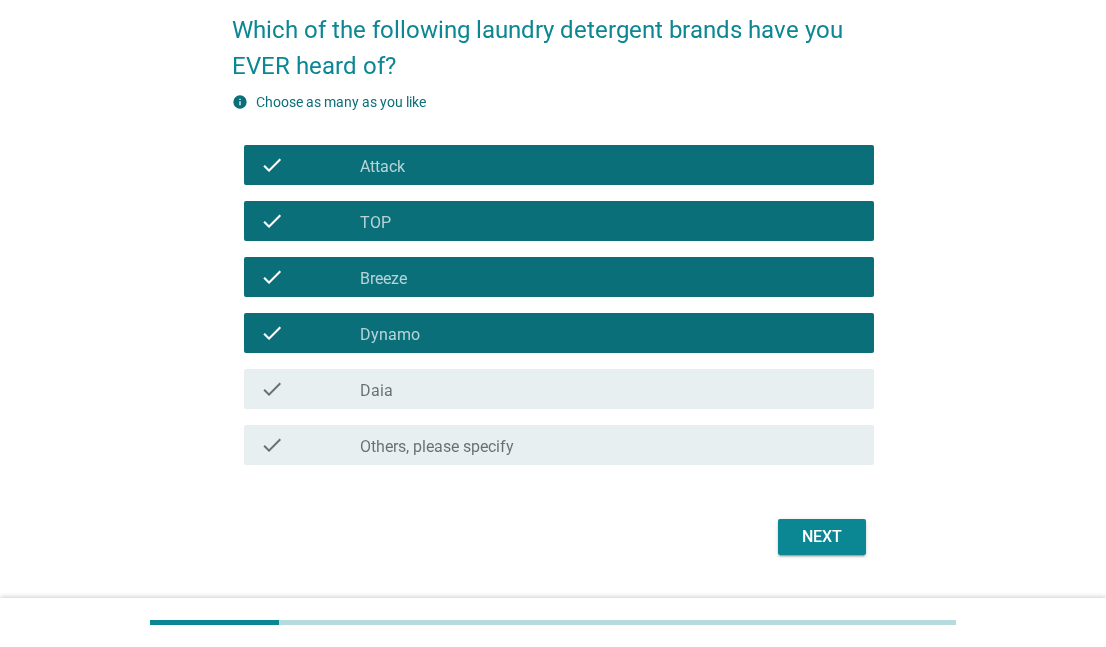 scroll, scrollTop: 200, scrollLeft: 0, axis: vertical 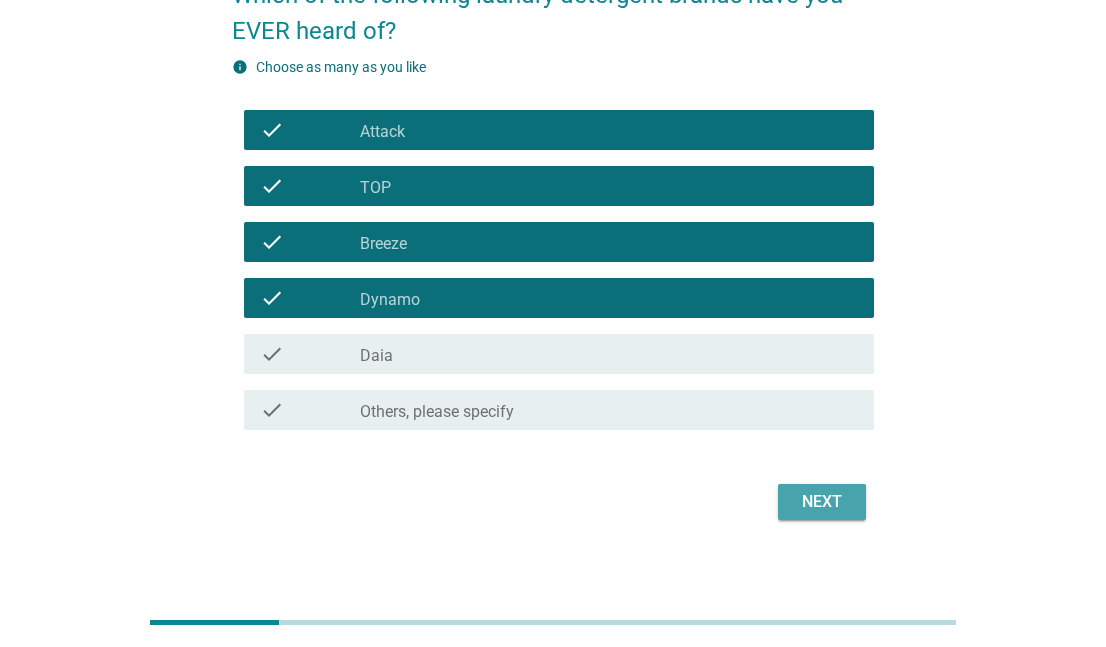 click on "Next" at bounding box center [822, 502] 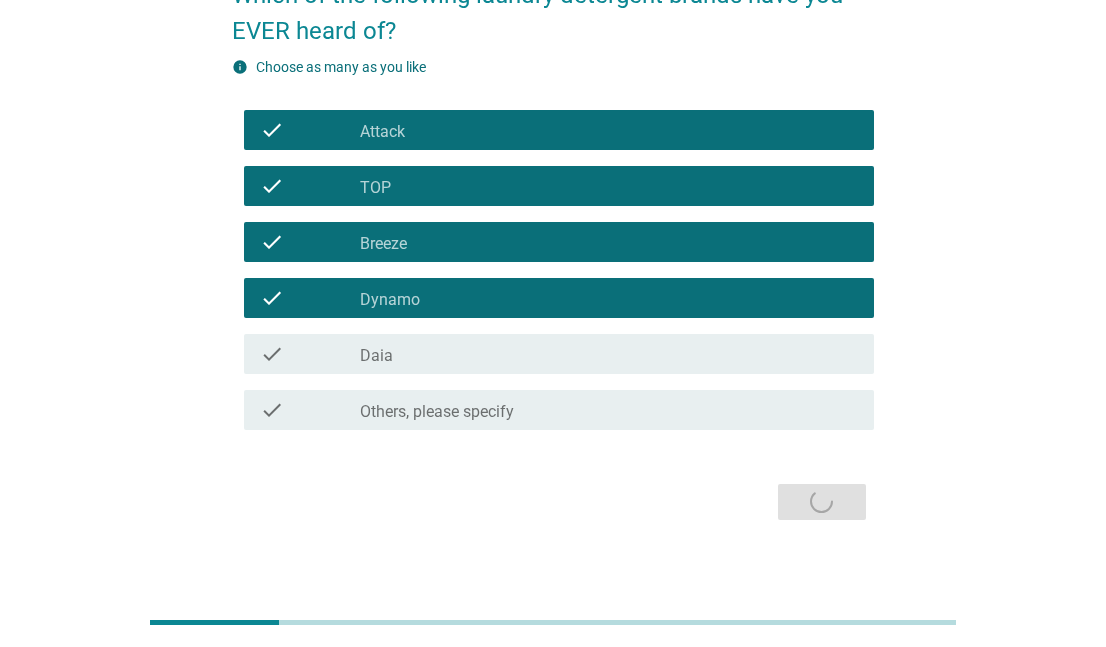 scroll, scrollTop: 0, scrollLeft: 0, axis: both 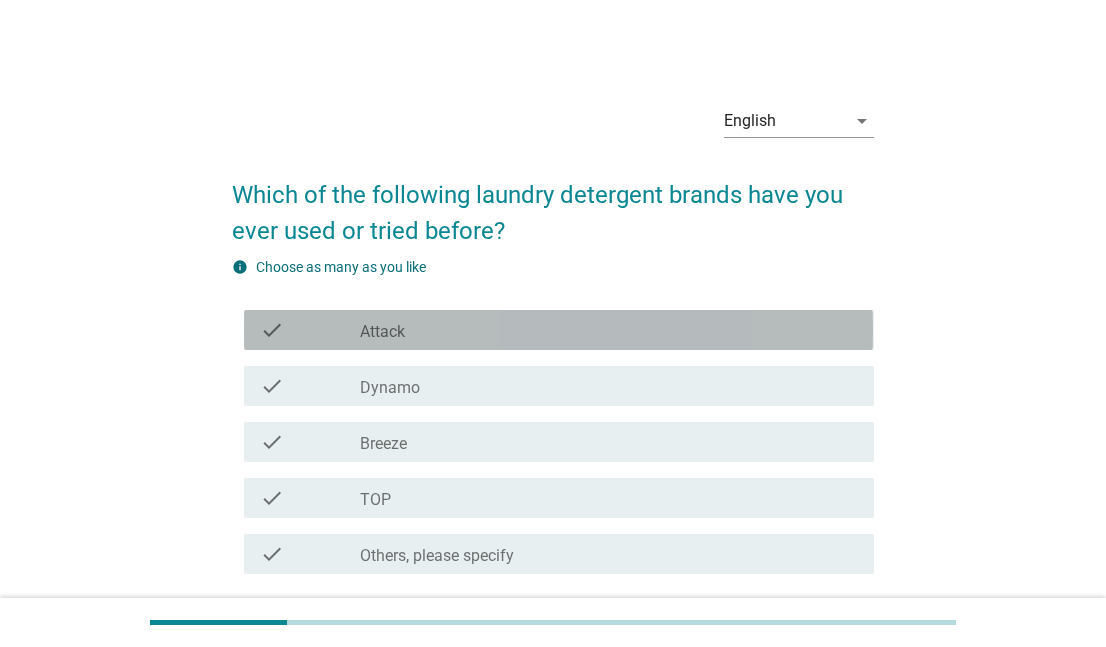 click on "check_box_outline_blank Attack" at bounding box center [609, 330] 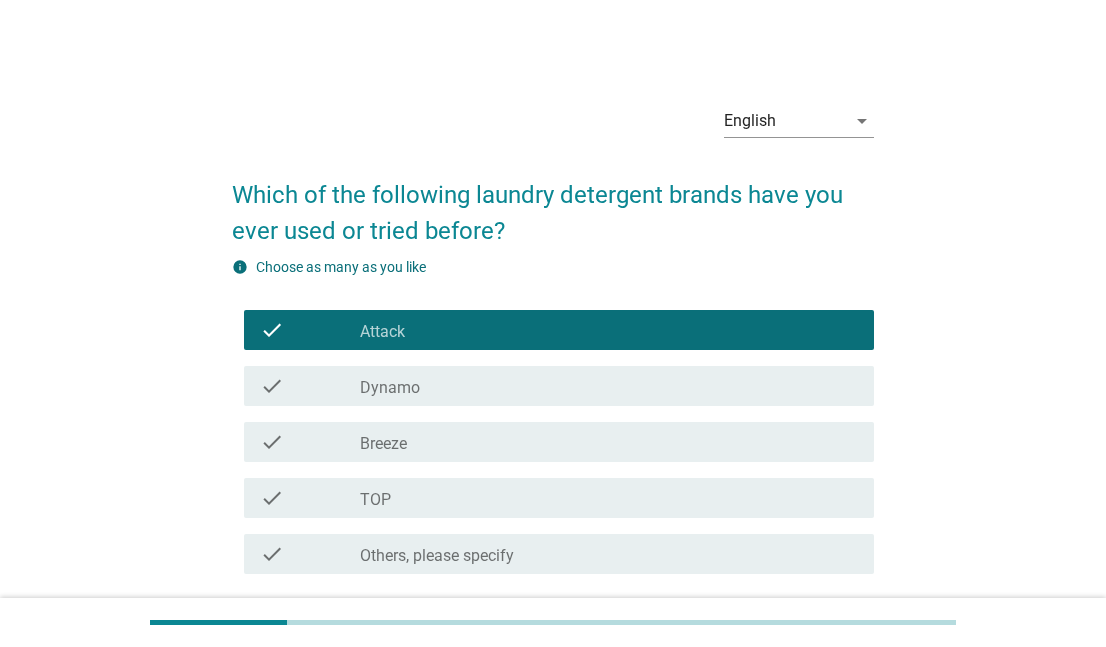 click on "check_box_outline_blank Dynamo" at bounding box center (609, 386) 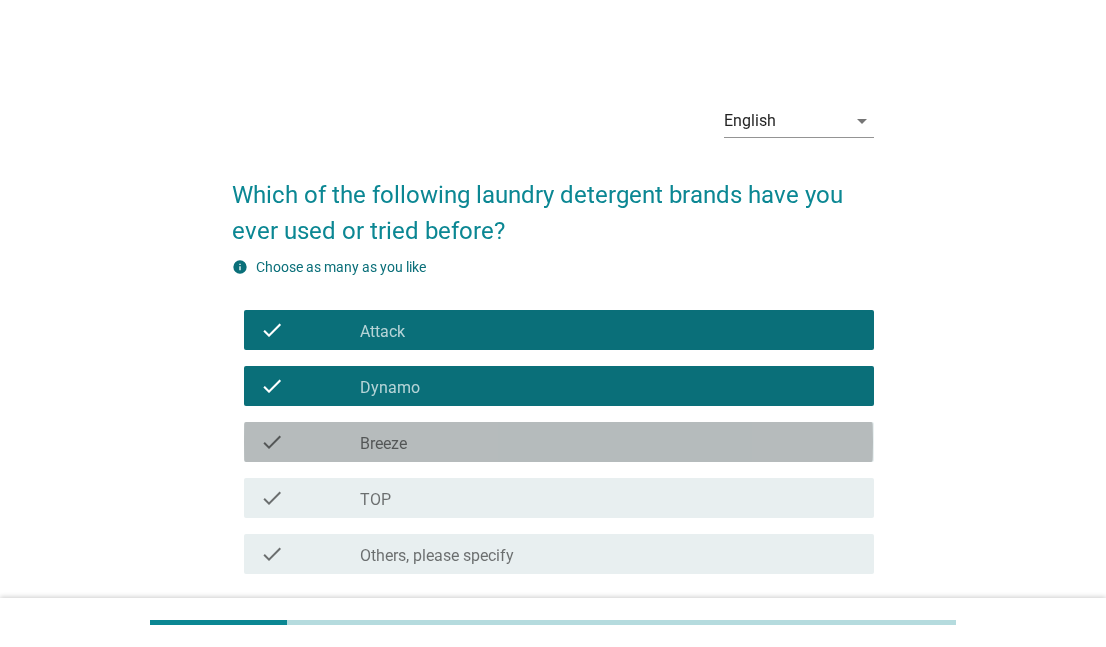 click on "check_box_outline_blank Breeze" at bounding box center (609, 442) 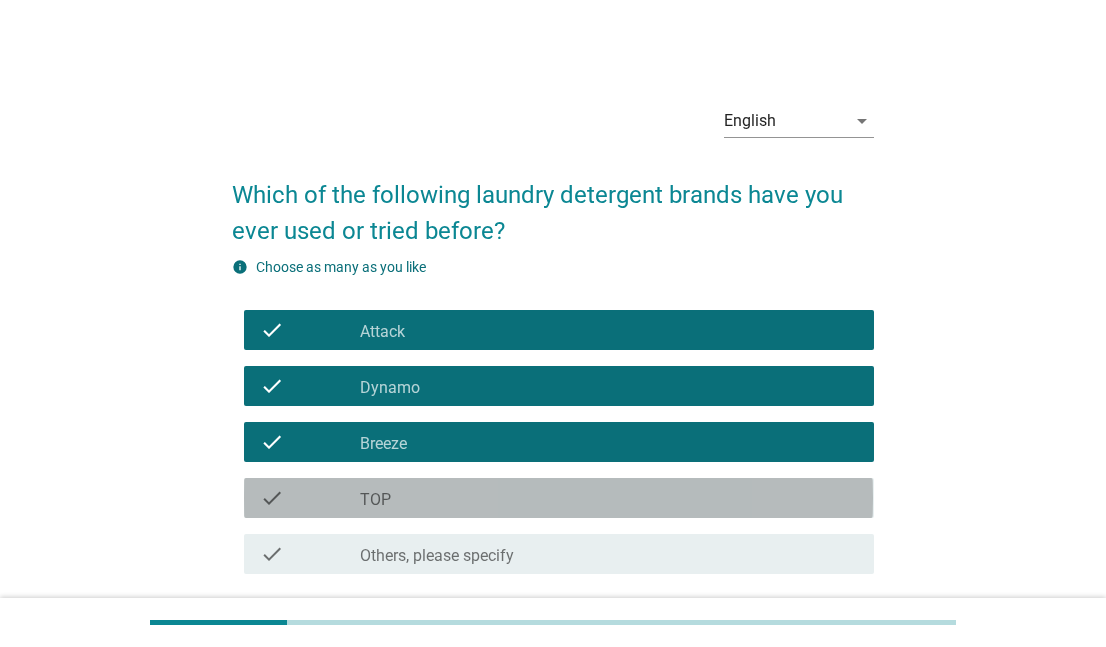 click on "check_box_outline_blank TOP" at bounding box center (609, 498) 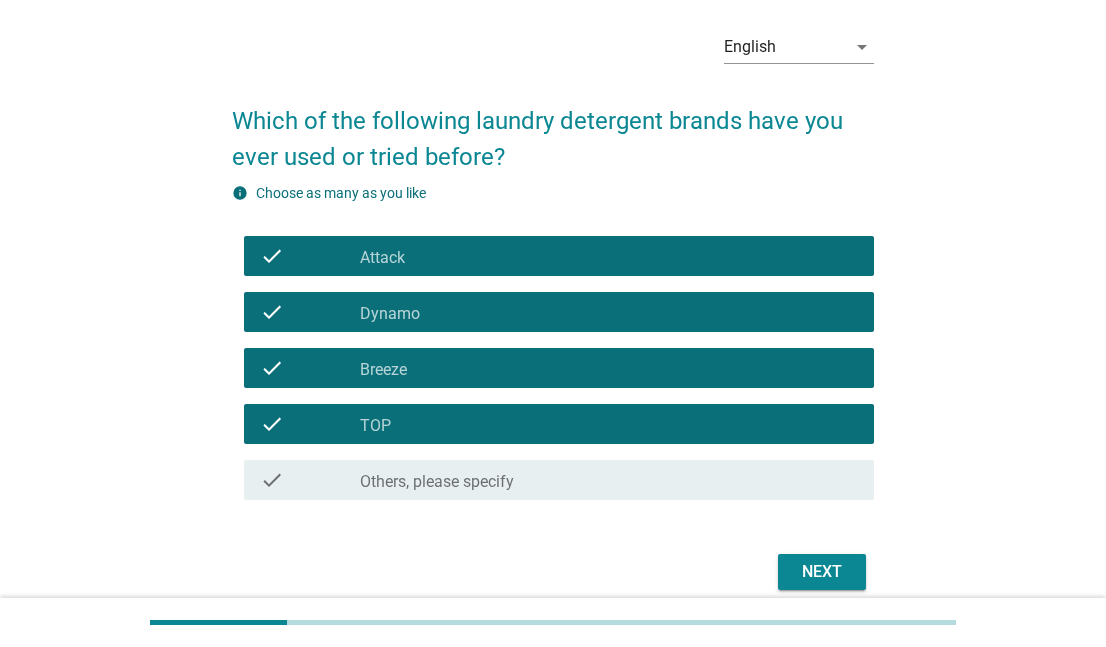 scroll, scrollTop: 160, scrollLeft: 0, axis: vertical 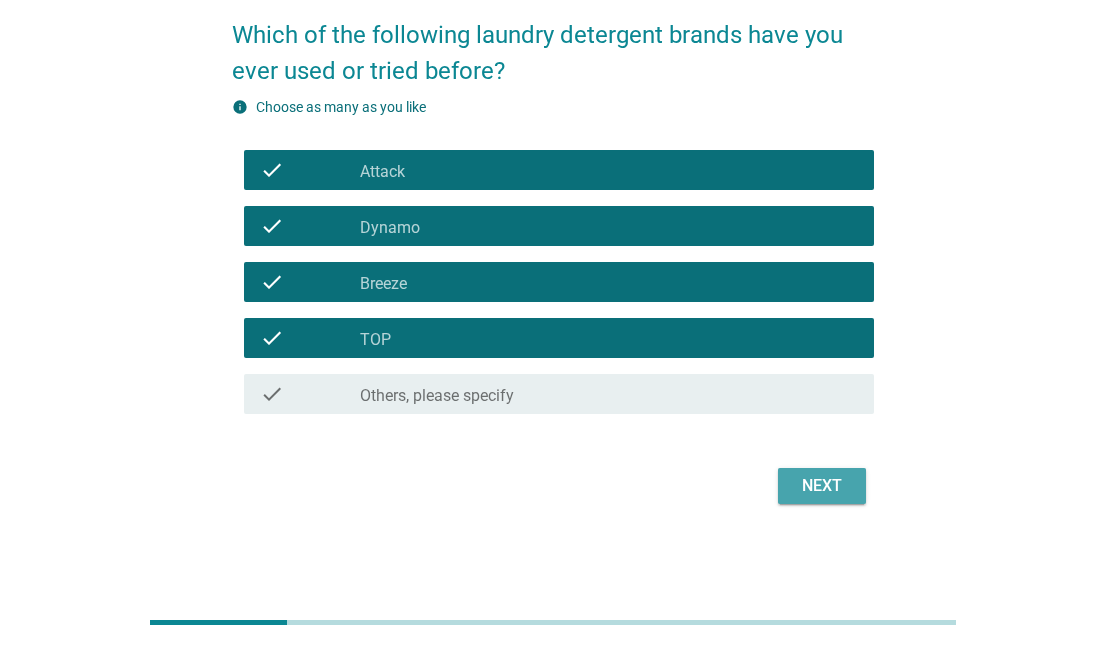 click on "Next" at bounding box center (822, 486) 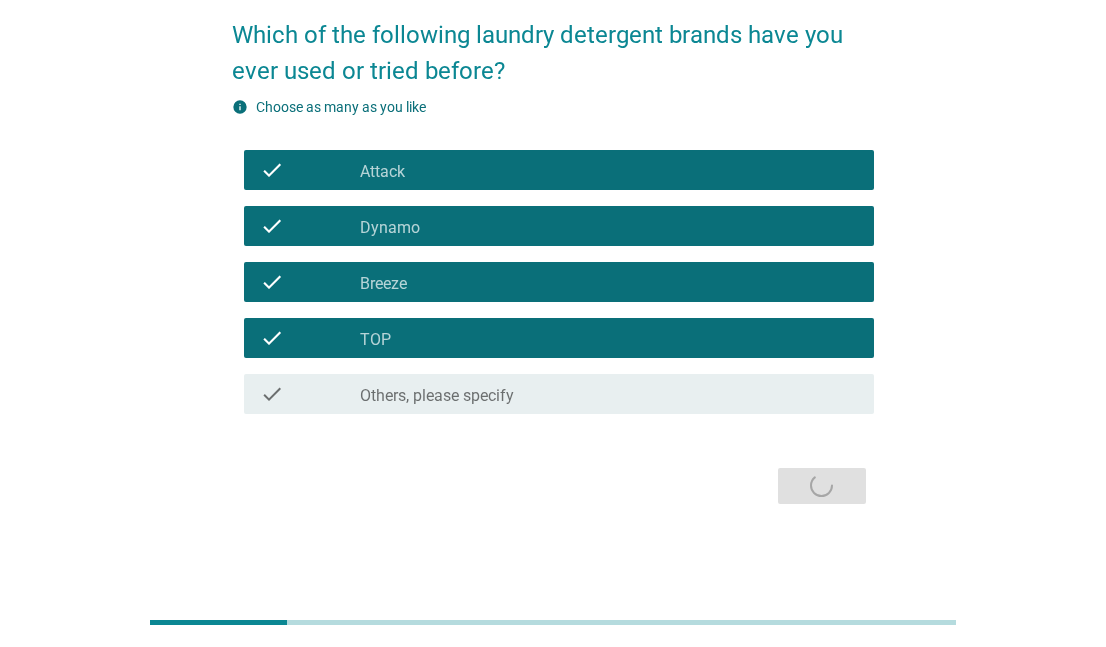 scroll, scrollTop: 0, scrollLeft: 0, axis: both 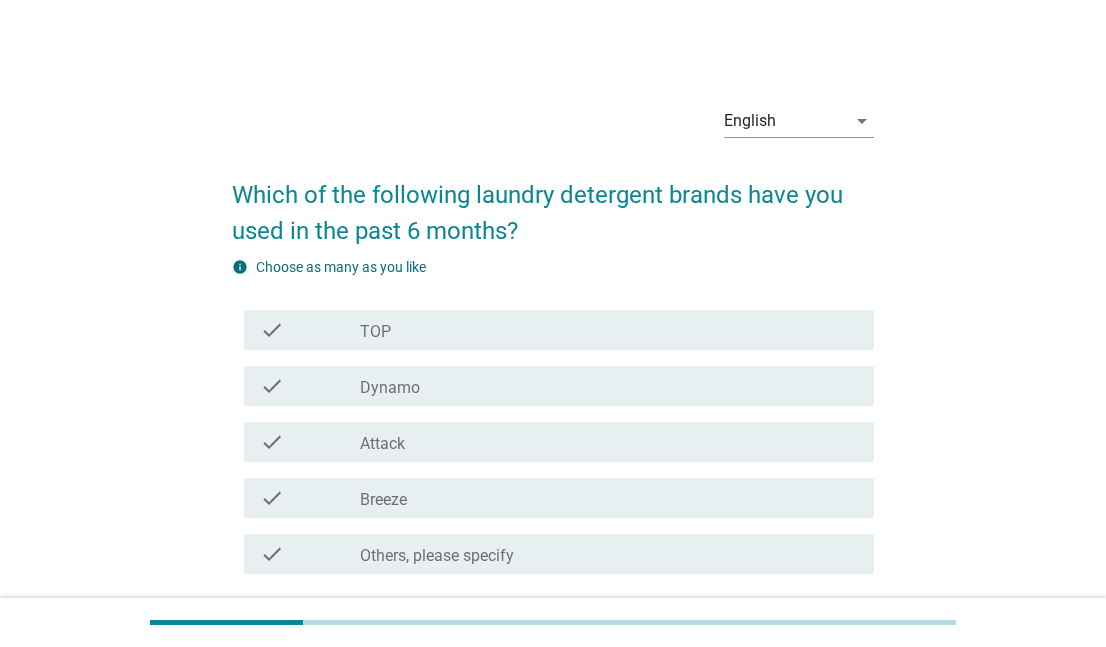 click on "check_box TOP" at bounding box center [609, 330] 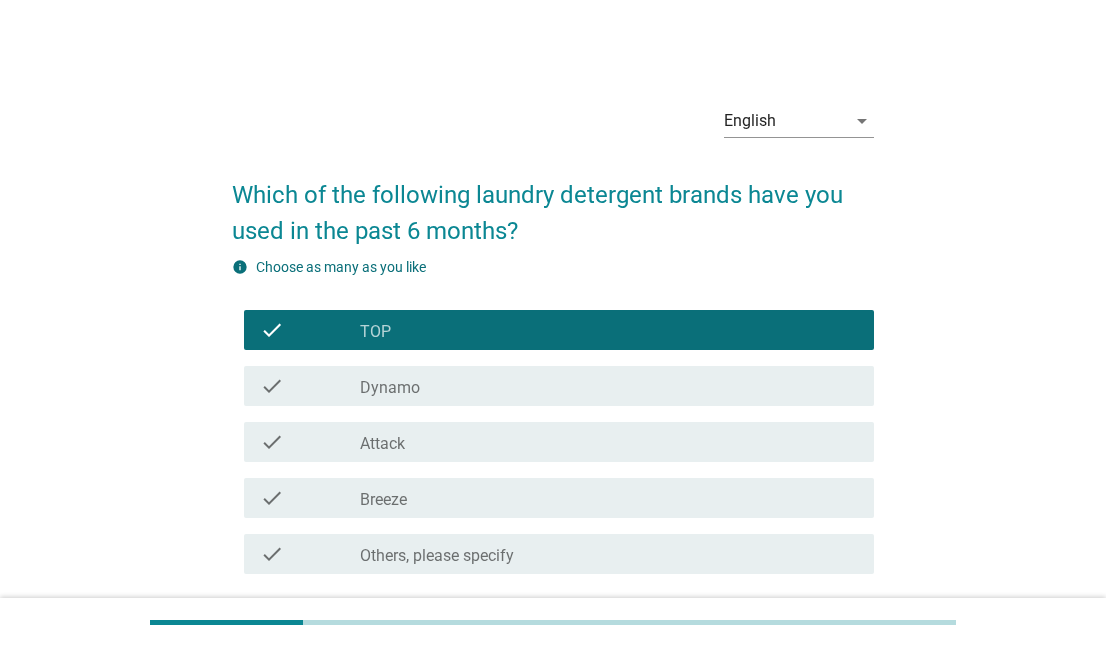 click on "check_box_outline_blank Dynamo" at bounding box center [609, 386] 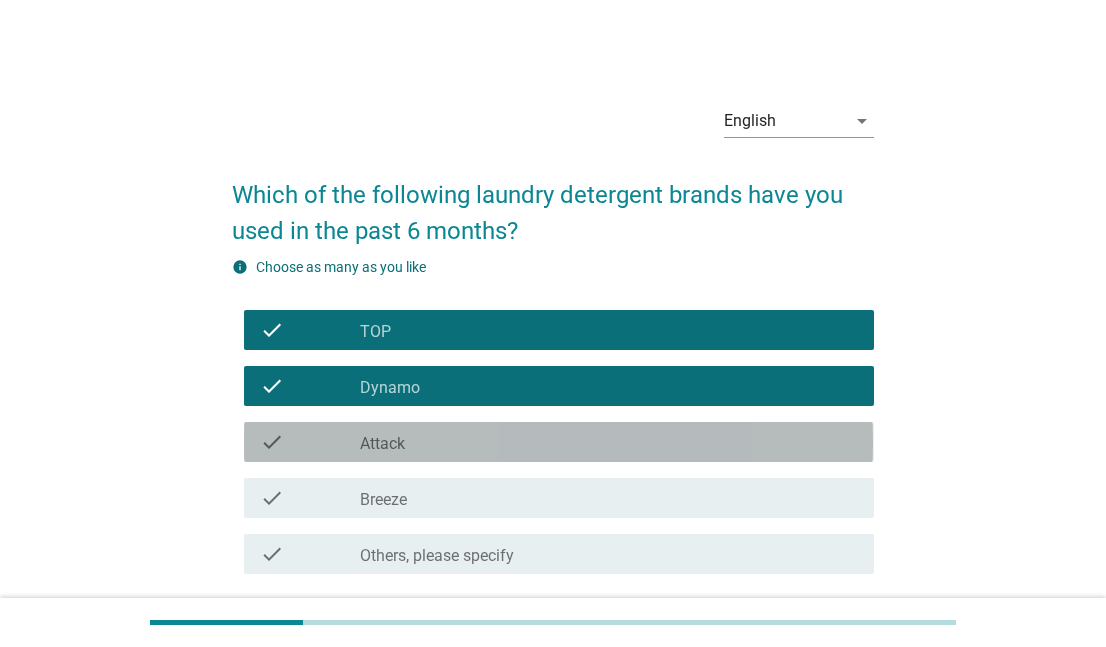 click on "check_box Attack" at bounding box center (609, 442) 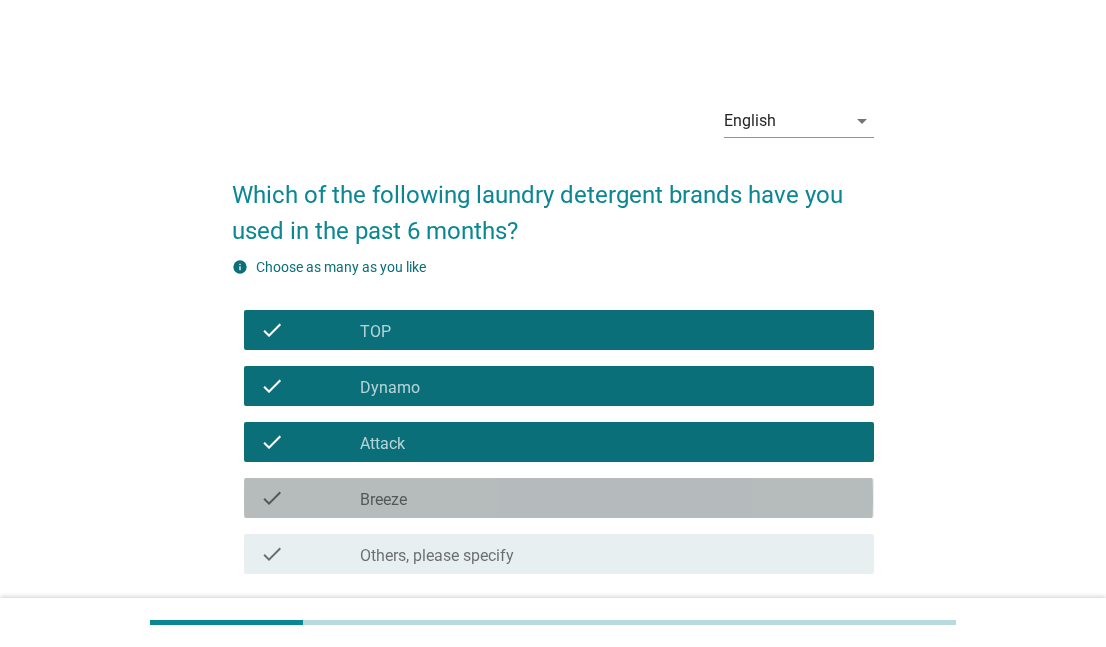 click on "check_box Breeze" at bounding box center (609, 498) 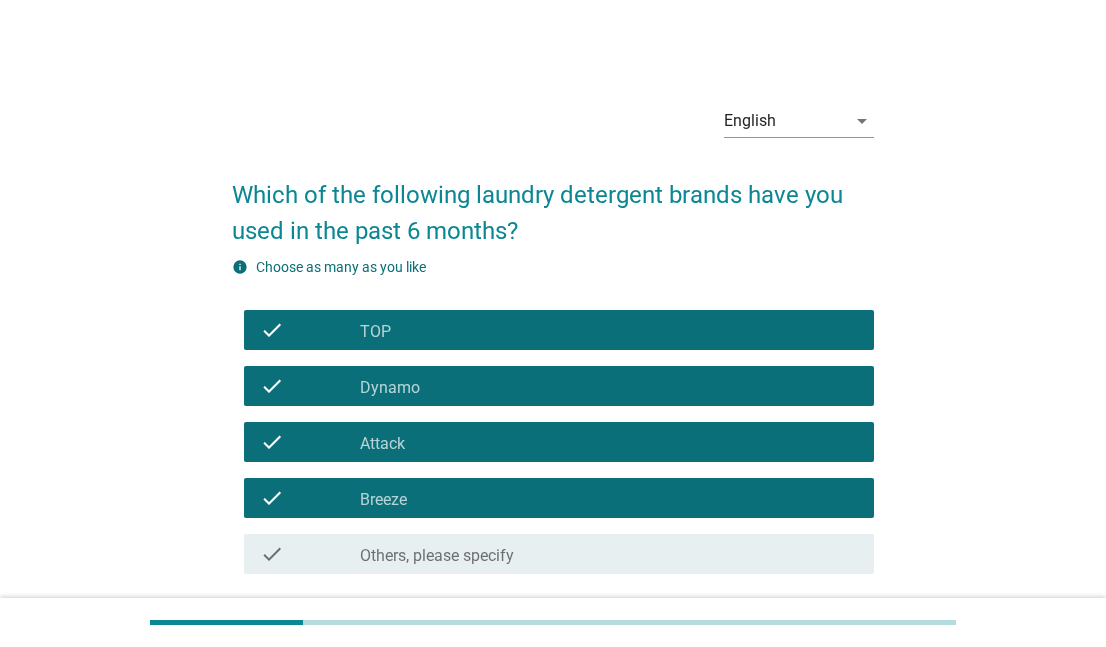 scroll, scrollTop: 160, scrollLeft: 0, axis: vertical 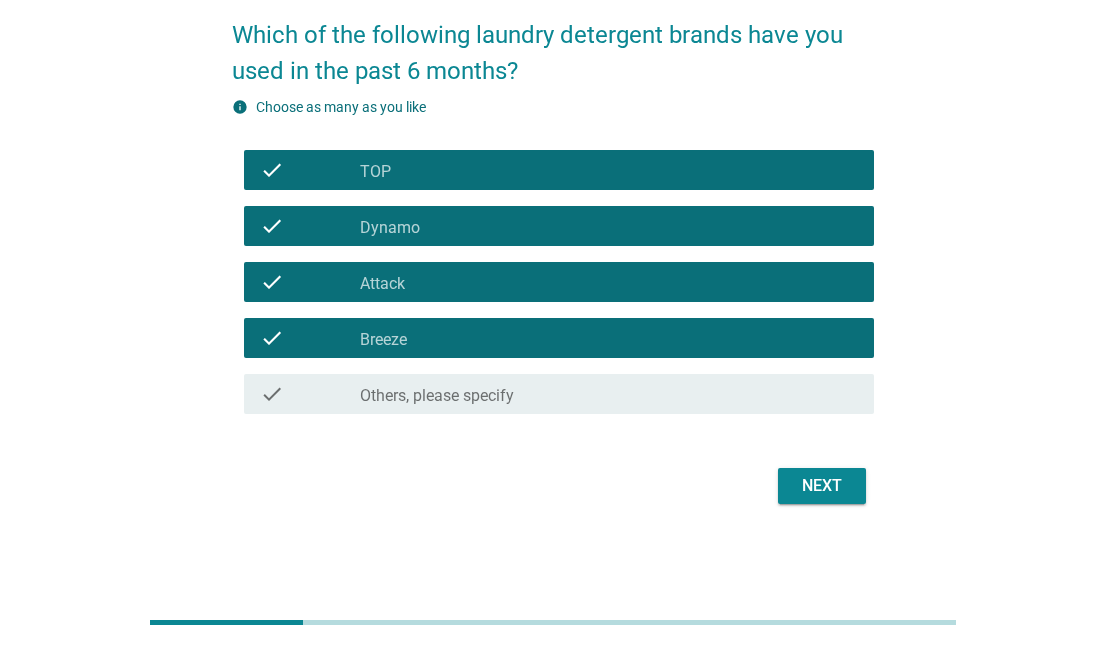 click on "Next" at bounding box center (822, 486) 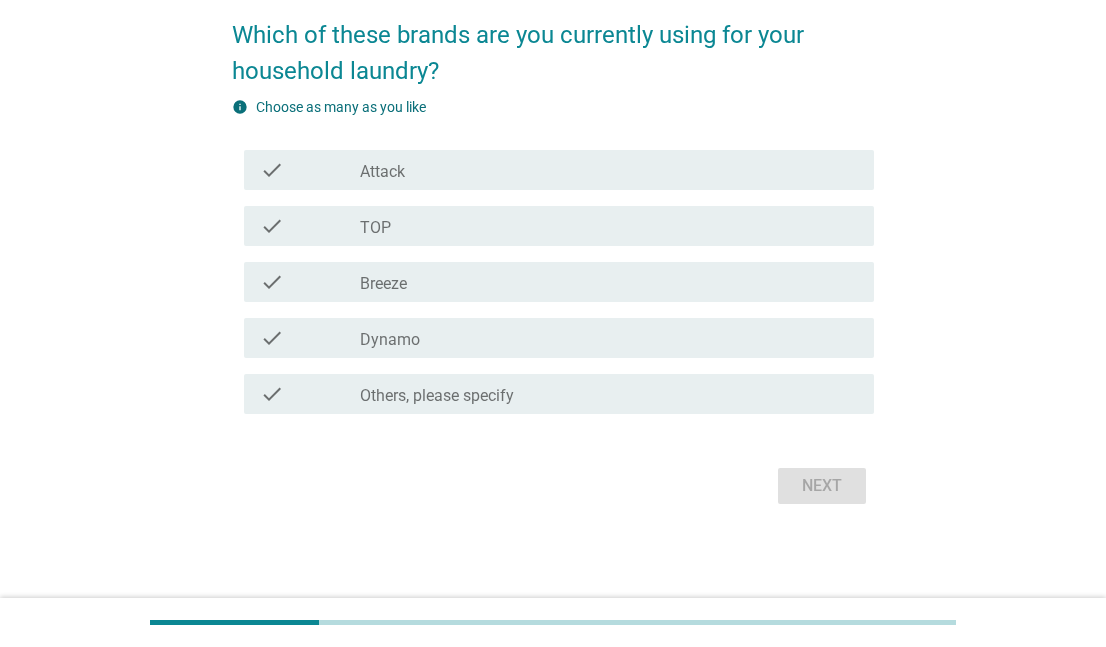 scroll, scrollTop: 0, scrollLeft: 0, axis: both 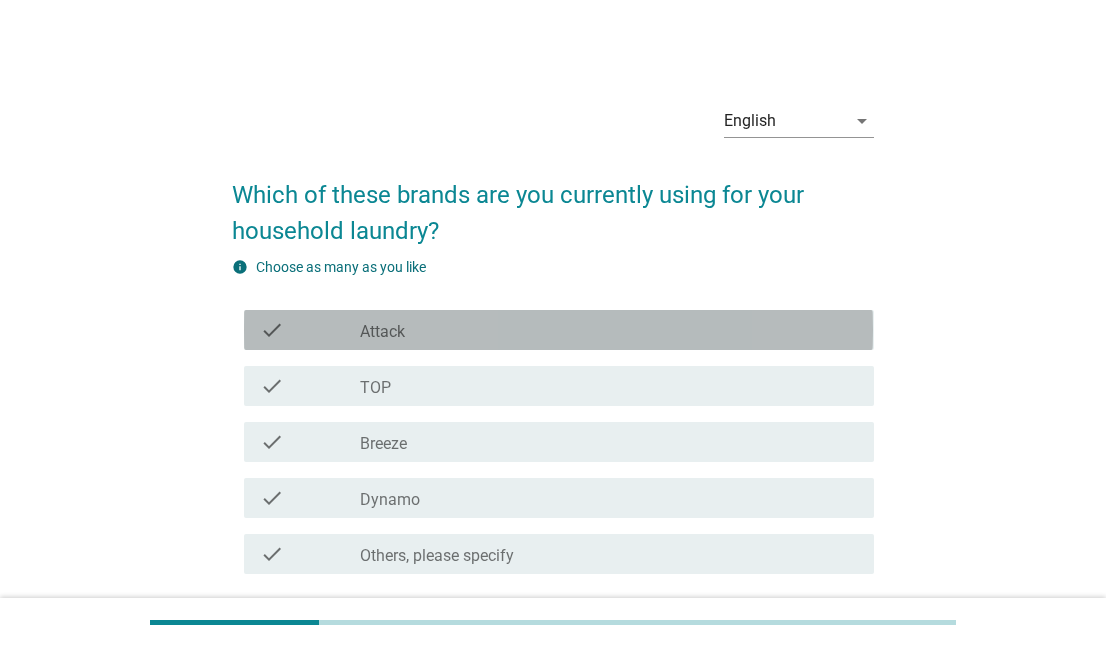 click on "check_box Attack" at bounding box center [609, 330] 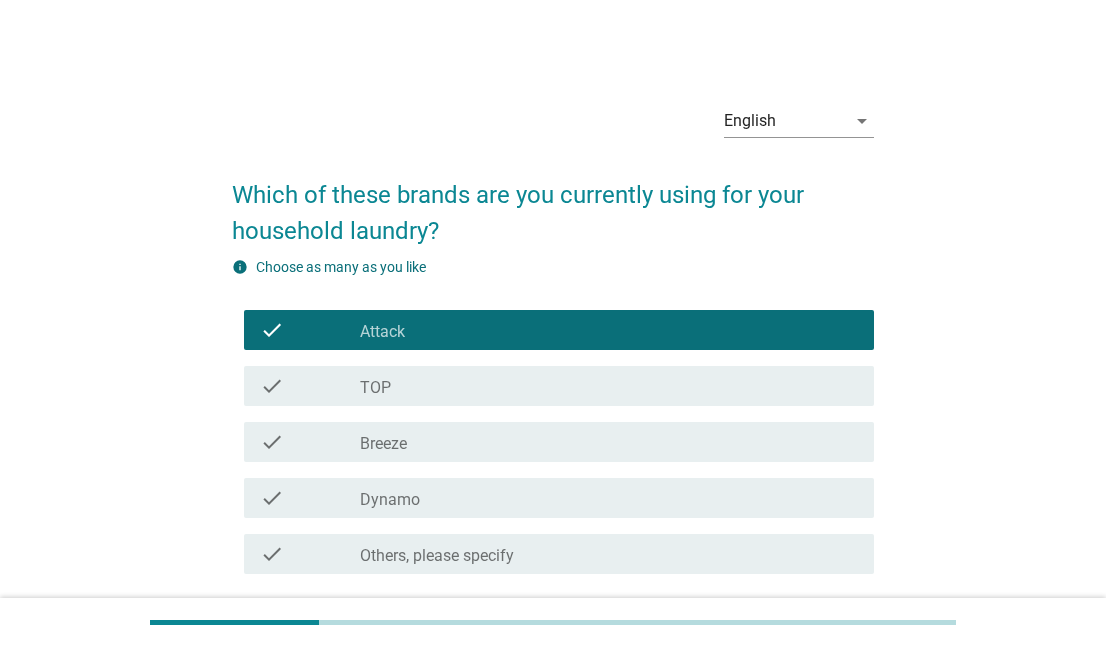 click on "check_box TOP" at bounding box center (609, 386) 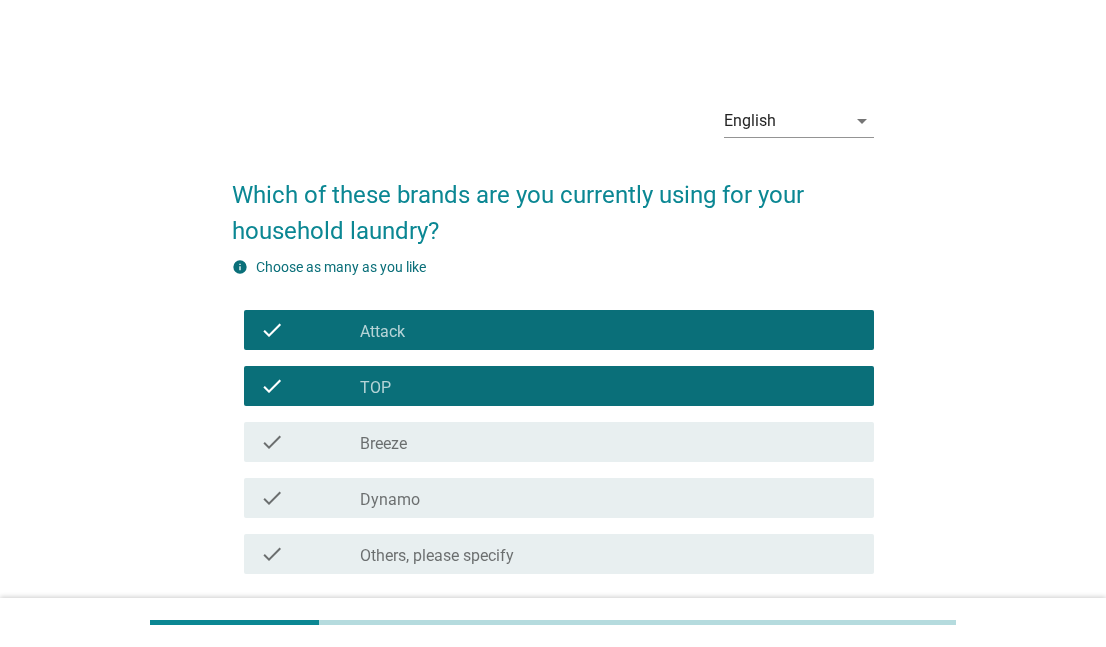 click on "check_box Breeze" at bounding box center (609, 442) 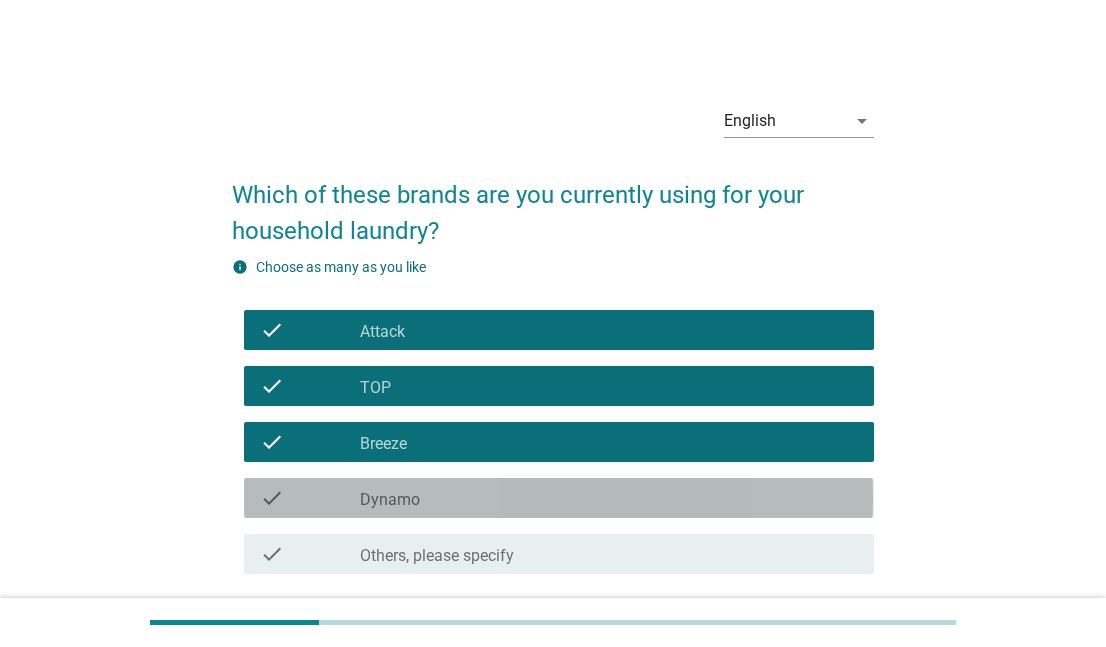 click on "check_box Dynamo" at bounding box center (609, 498) 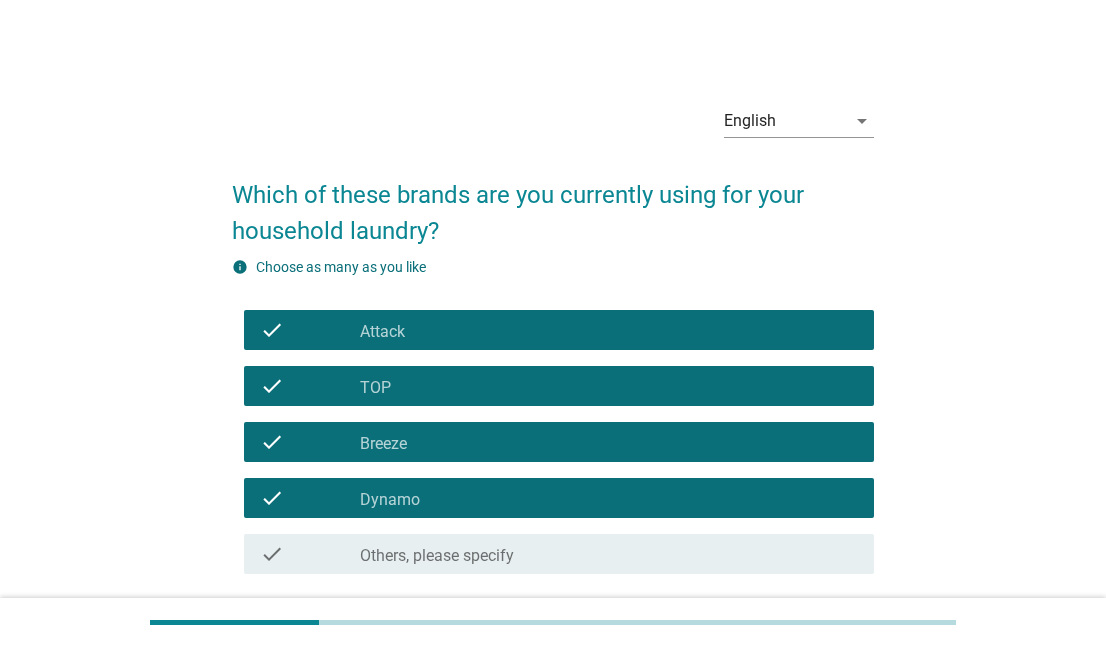 scroll, scrollTop: 160, scrollLeft: 0, axis: vertical 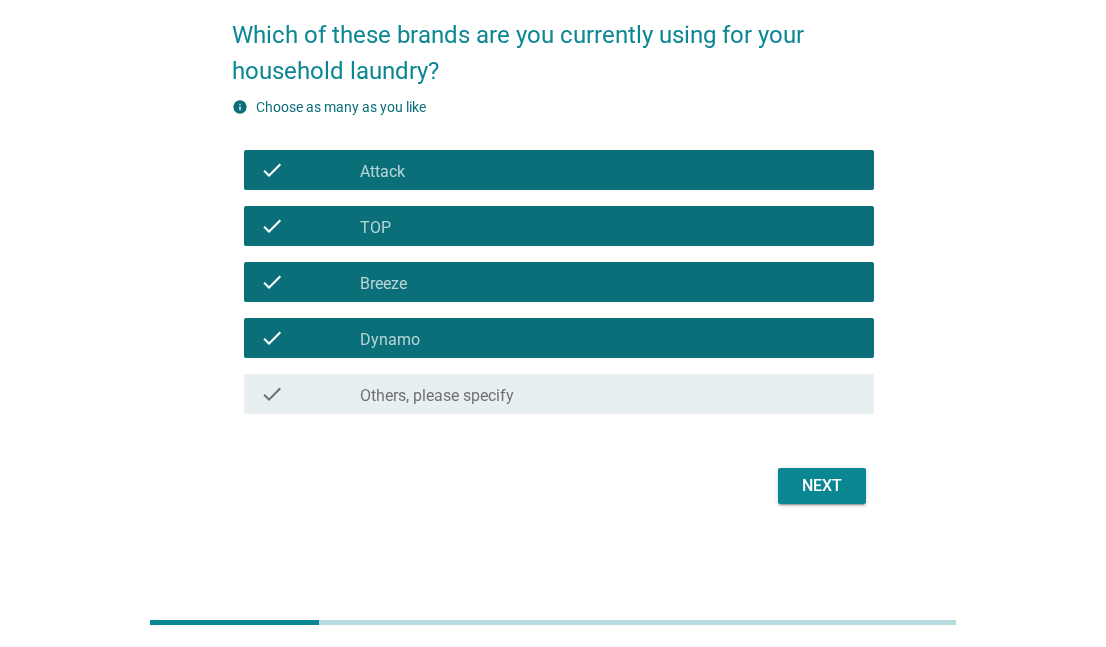 click on "Next" at bounding box center [822, 486] 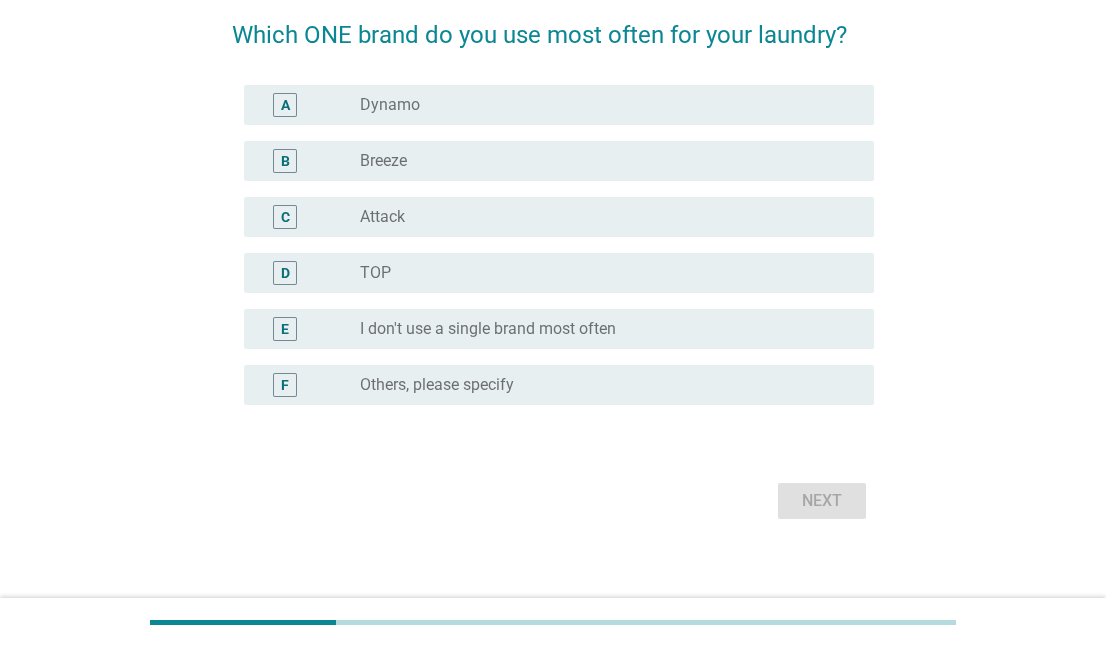 scroll, scrollTop: 0, scrollLeft: 0, axis: both 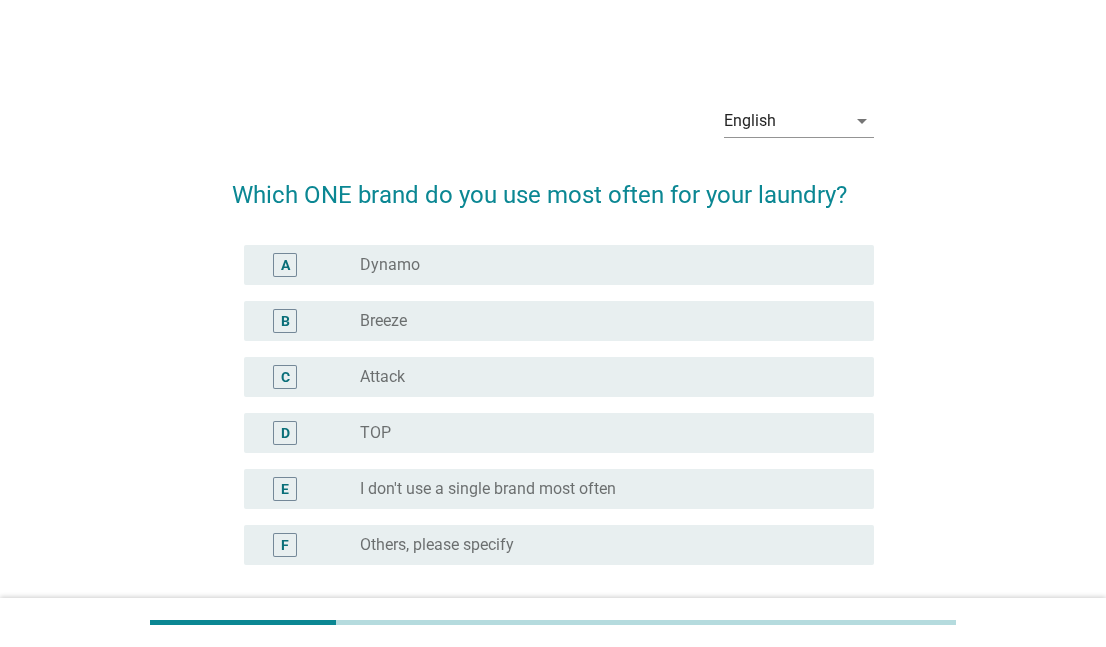 click on "radio_button_unchecked Attack" at bounding box center (601, 377) 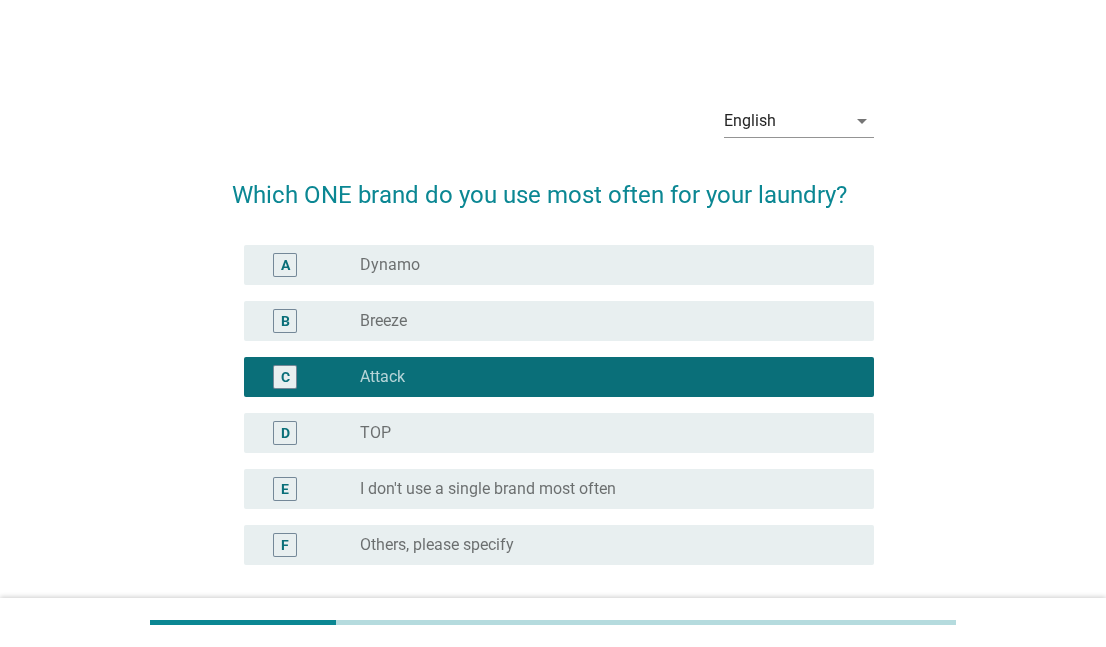 scroll, scrollTop: 100, scrollLeft: 0, axis: vertical 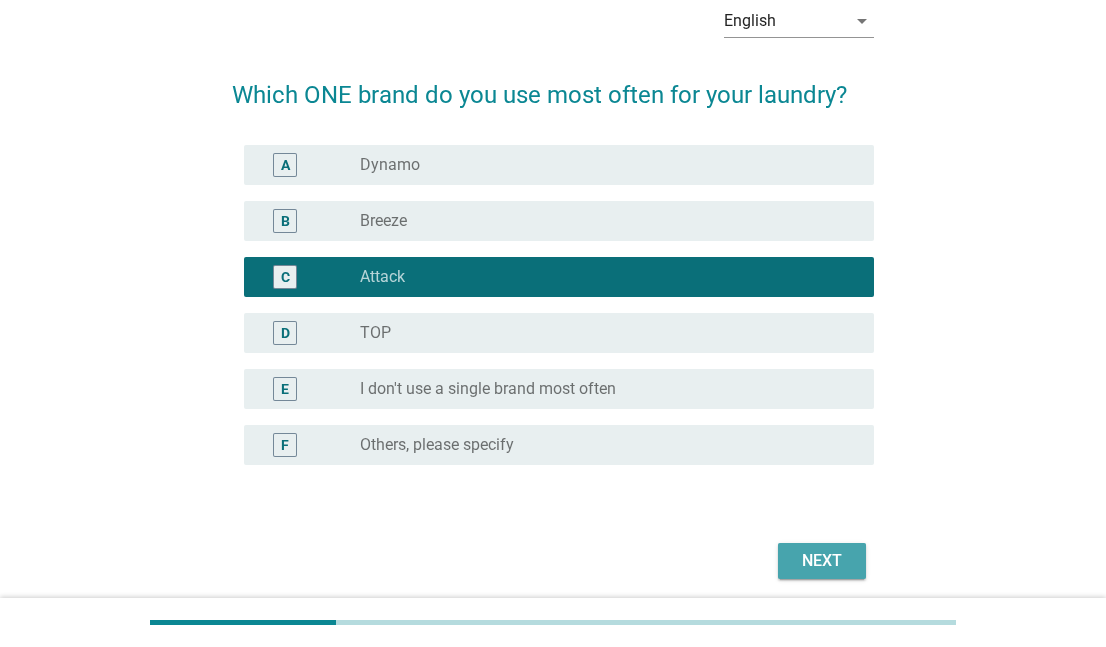 click on "Next" at bounding box center (822, 561) 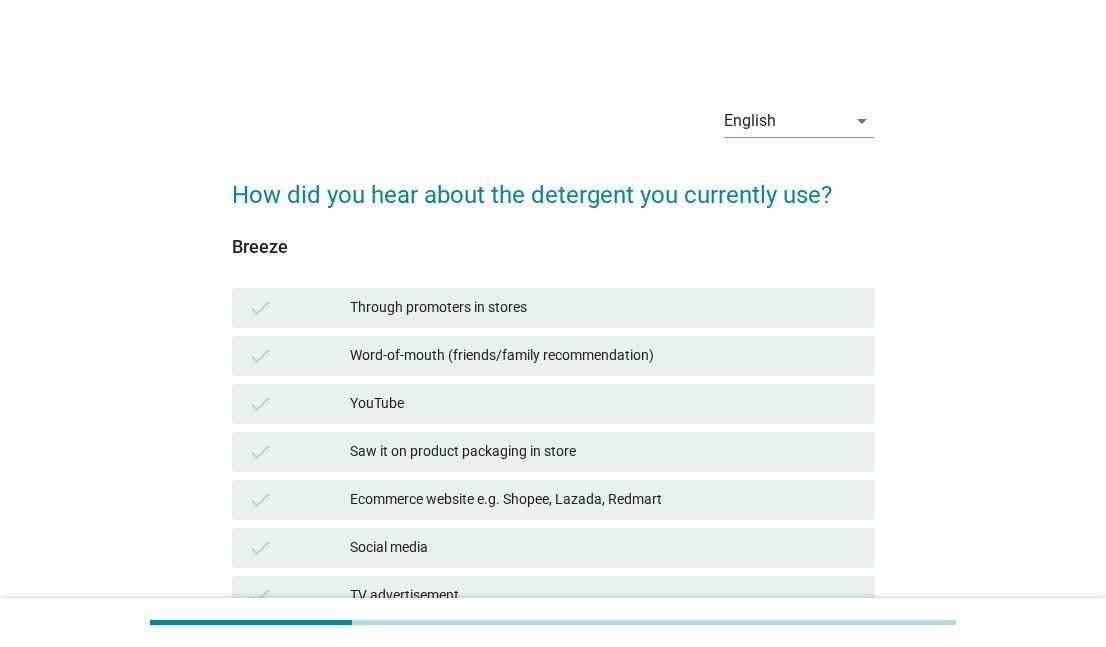 scroll, scrollTop: 100, scrollLeft: 0, axis: vertical 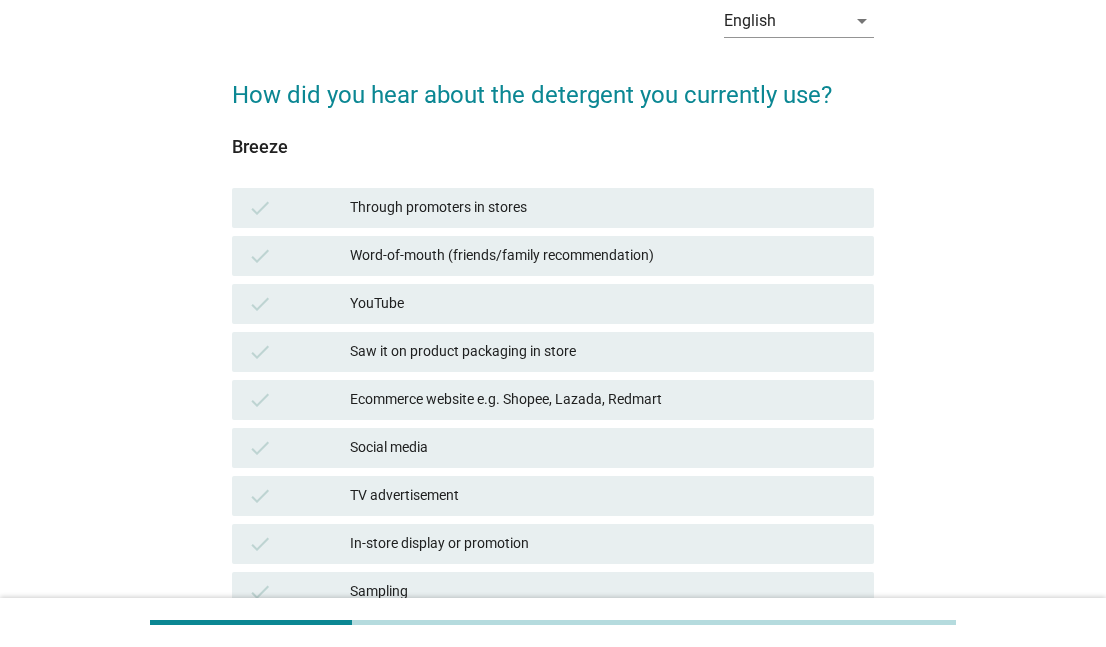 click on "YouTube" at bounding box center (604, 304) 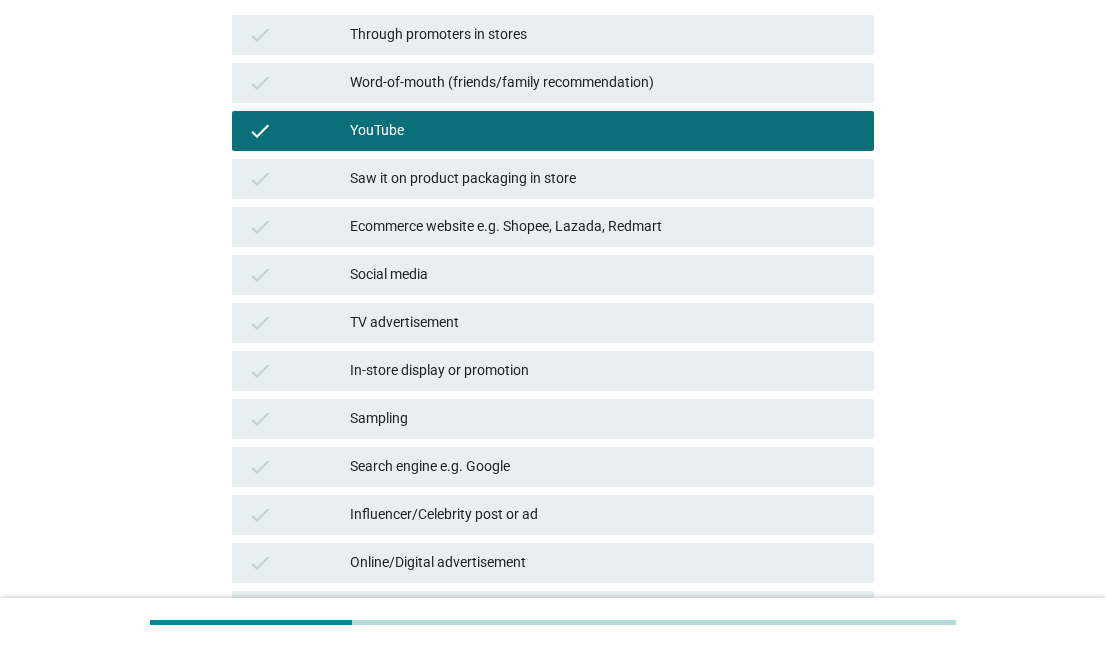 scroll, scrollTop: 300, scrollLeft: 0, axis: vertical 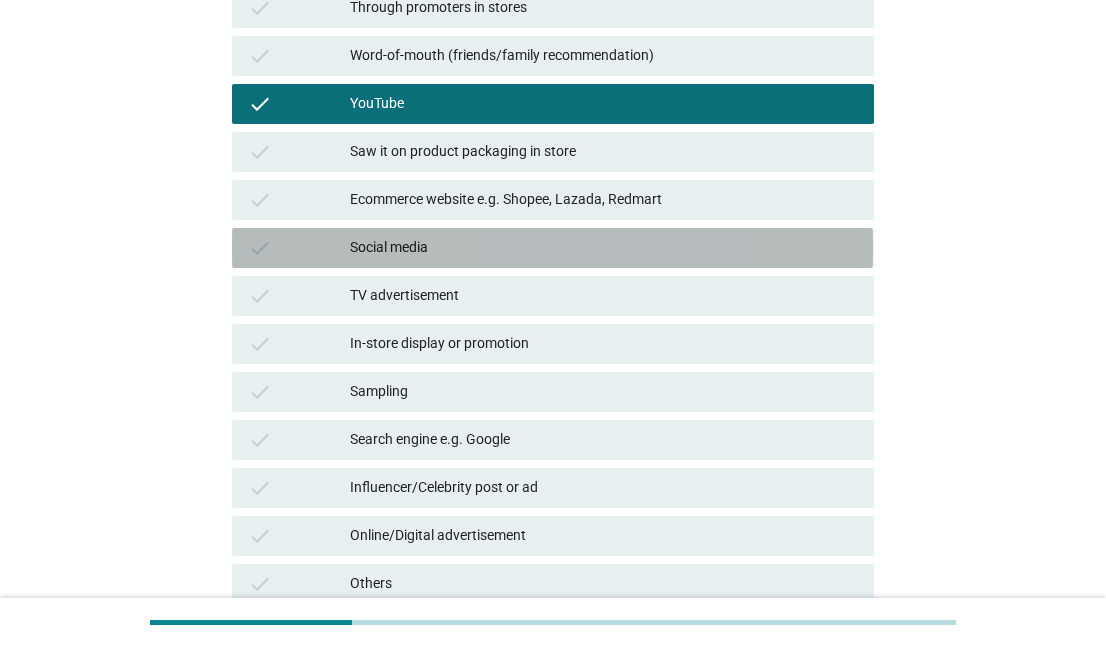 click on "Social media" at bounding box center (604, 248) 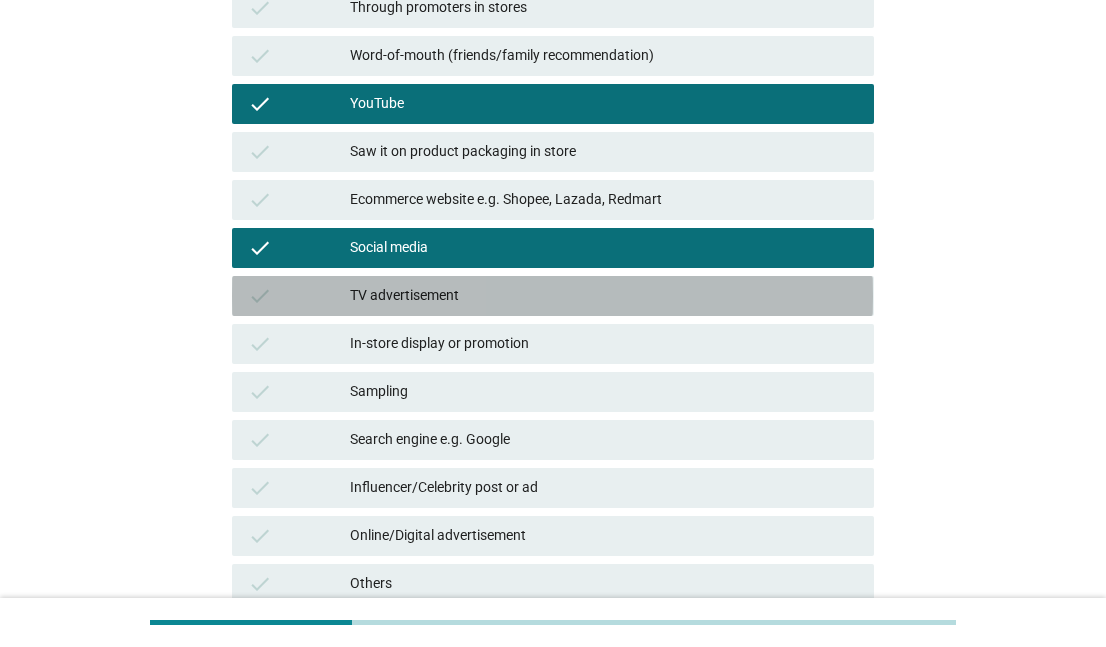click on "TV advertisement" at bounding box center (604, 296) 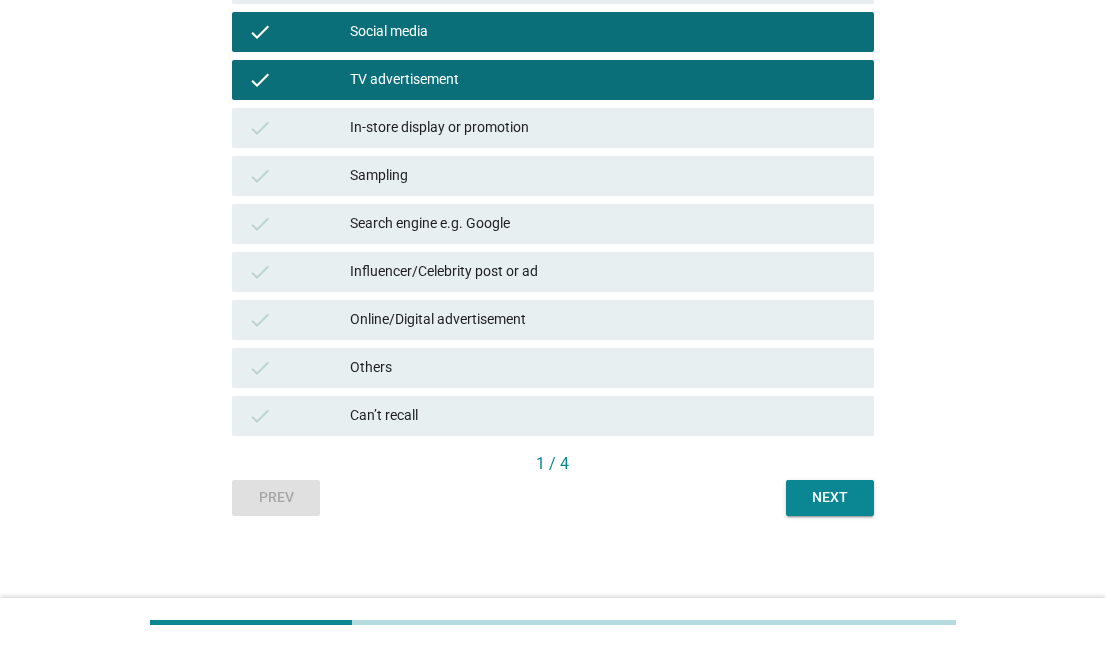 scroll, scrollTop: 522, scrollLeft: 0, axis: vertical 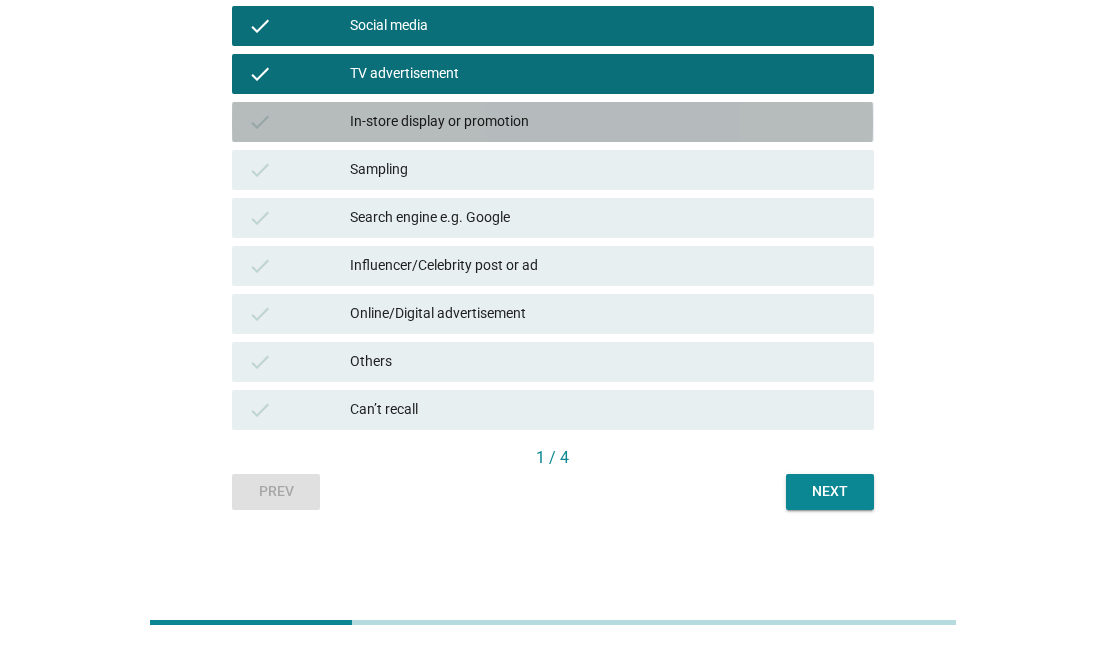 click on "In-store display or promotion" at bounding box center [604, 122] 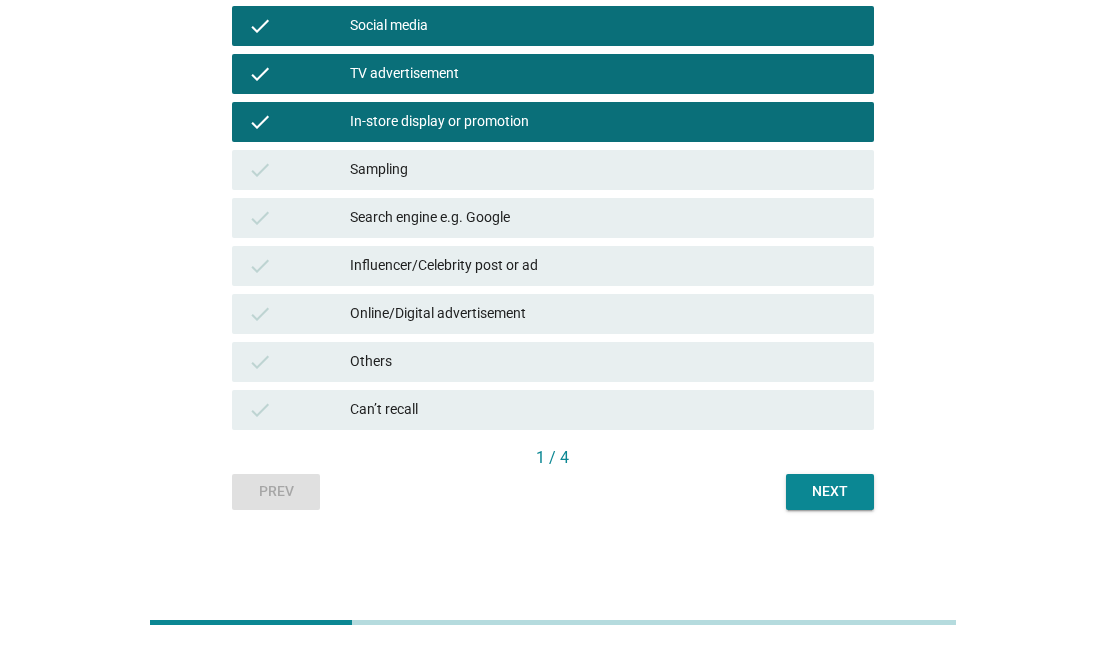 click on "Next" at bounding box center (830, 491) 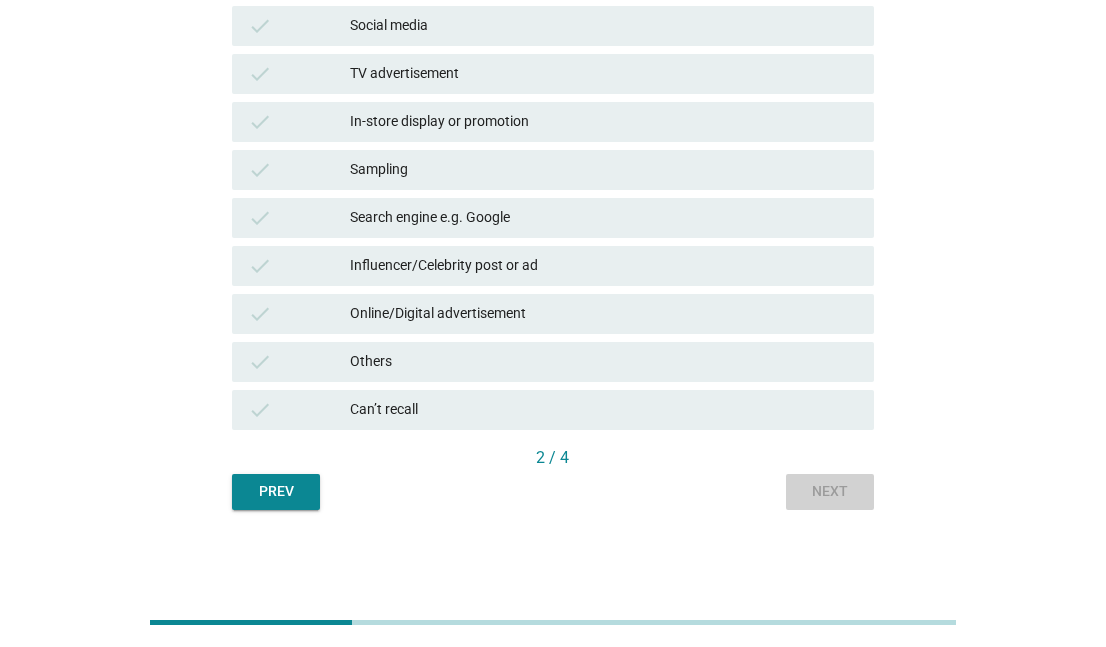 scroll, scrollTop: 0, scrollLeft: 0, axis: both 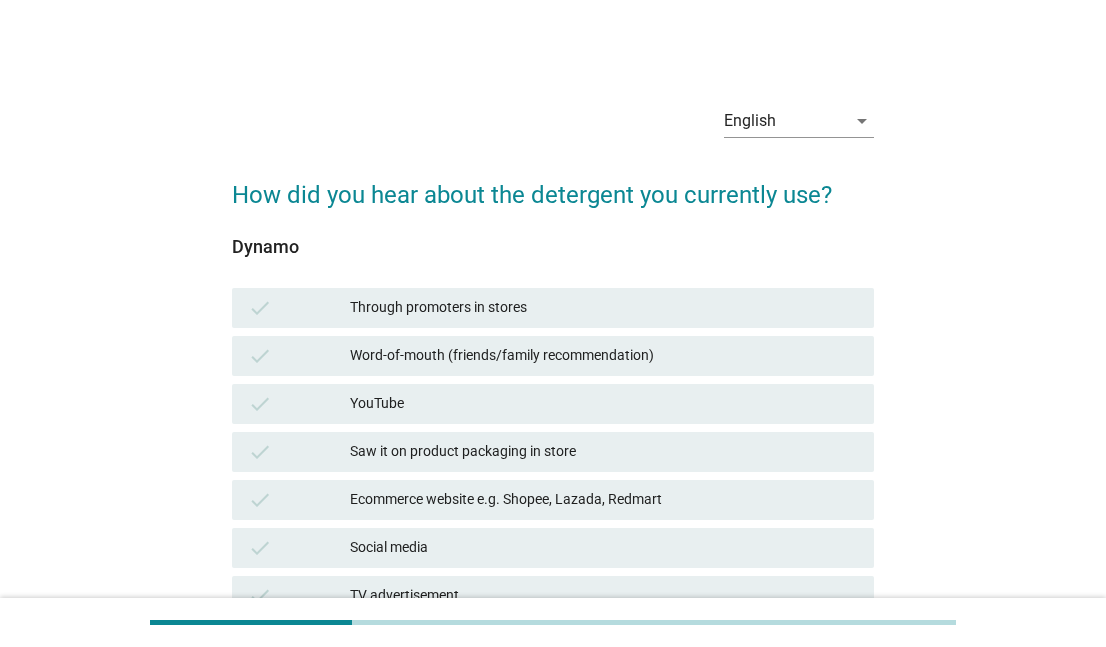 click on "Word-of-mouth (friends/family recommendation)" at bounding box center (604, 356) 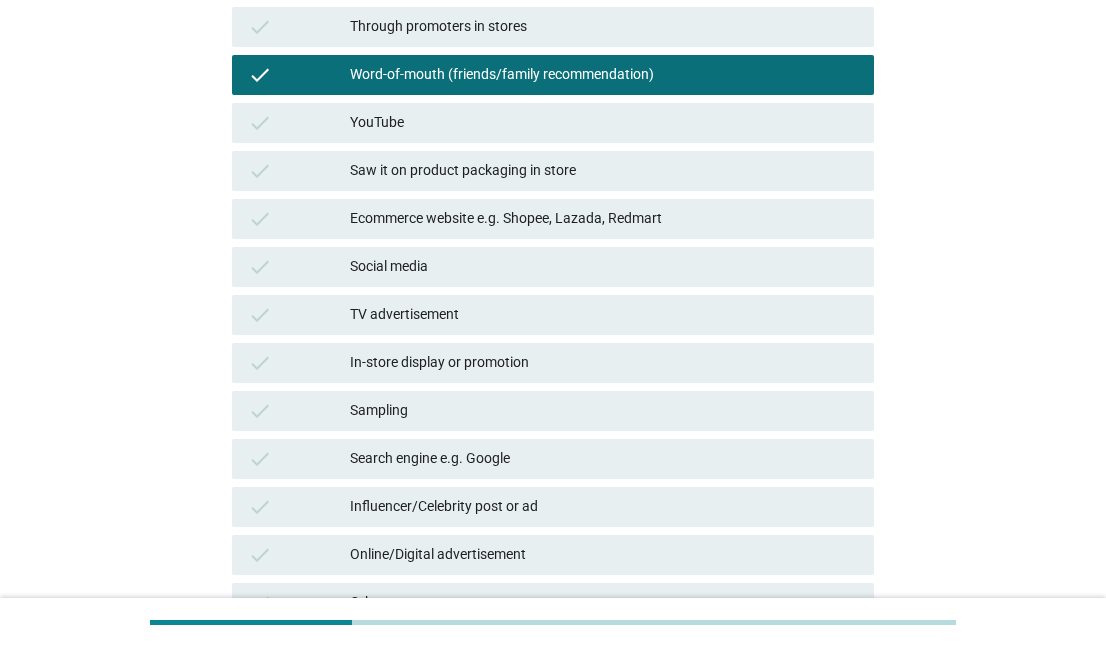 scroll, scrollTop: 300, scrollLeft: 0, axis: vertical 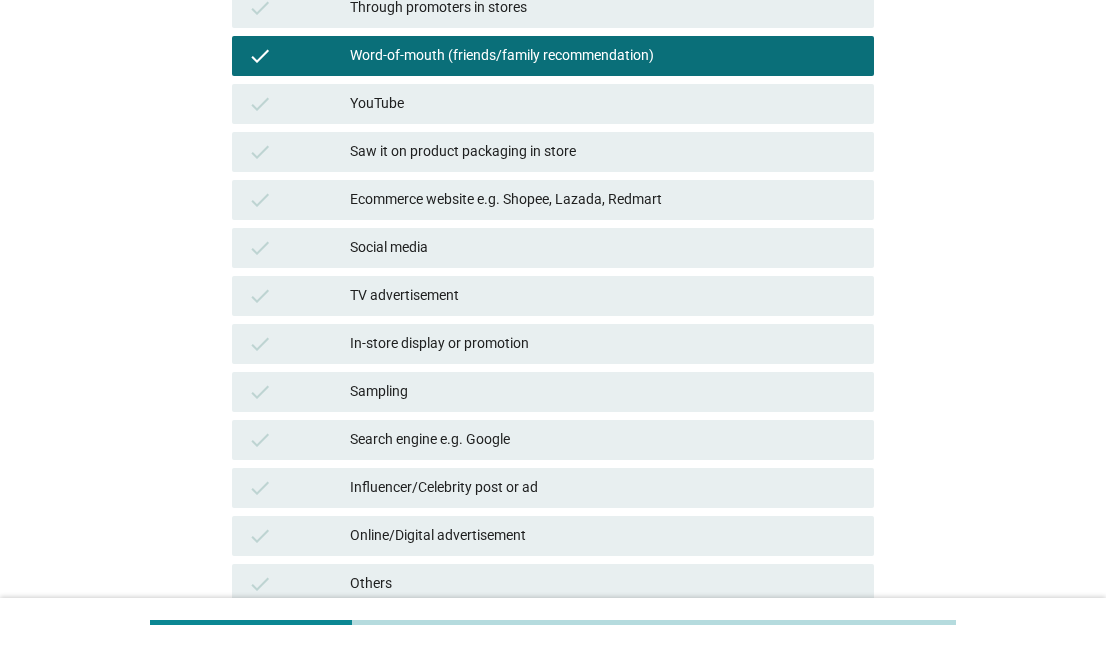 click on "Search engine e.g. Google" at bounding box center (604, 440) 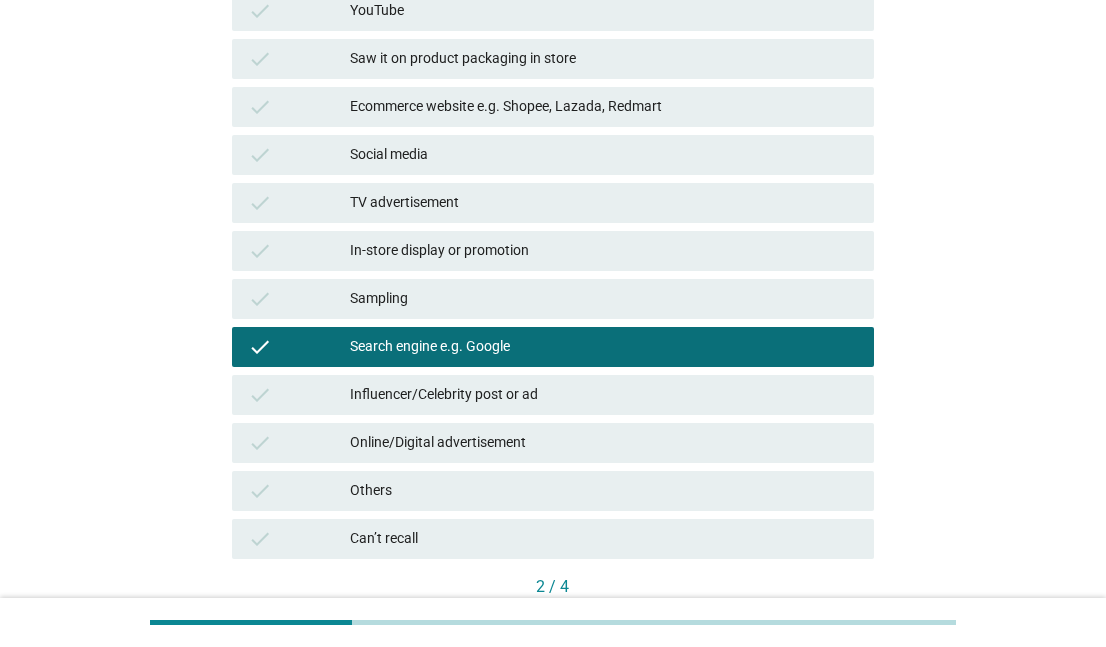 scroll, scrollTop: 500, scrollLeft: 0, axis: vertical 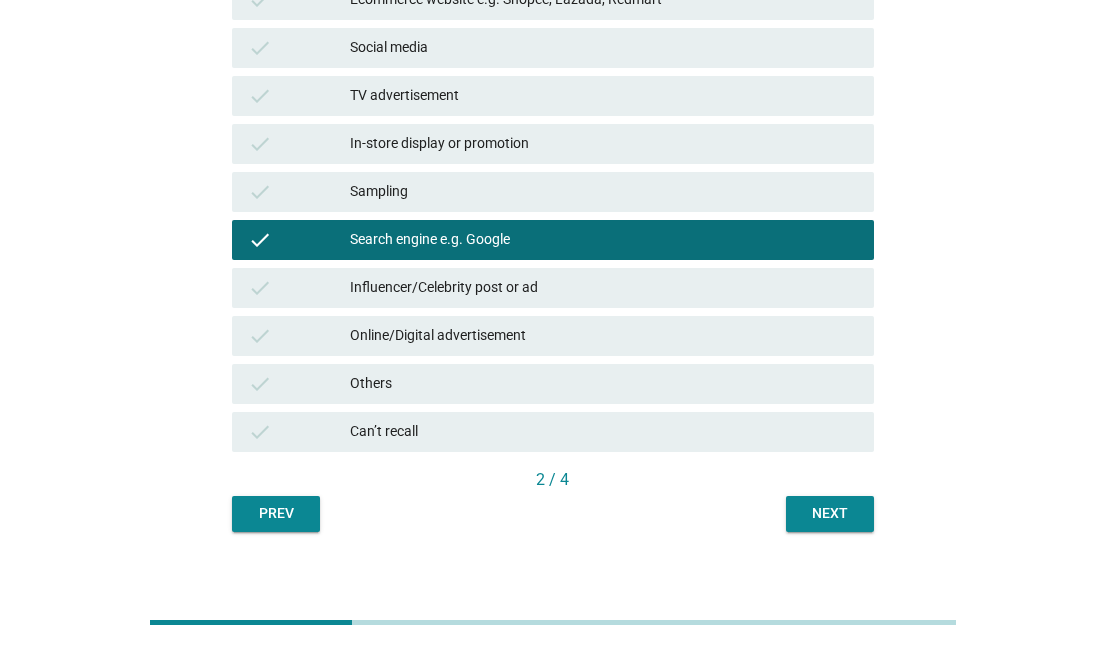 click on "Online/Digital advertisement" at bounding box center (604, 336) 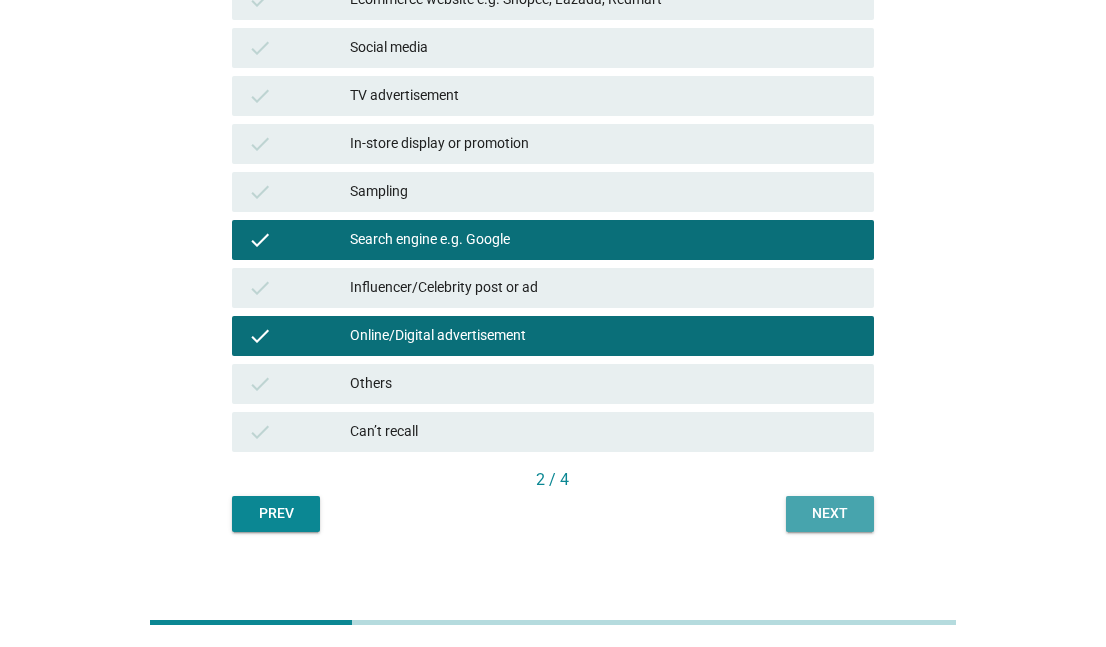 click on "Next" at bounding box center (830, 513) 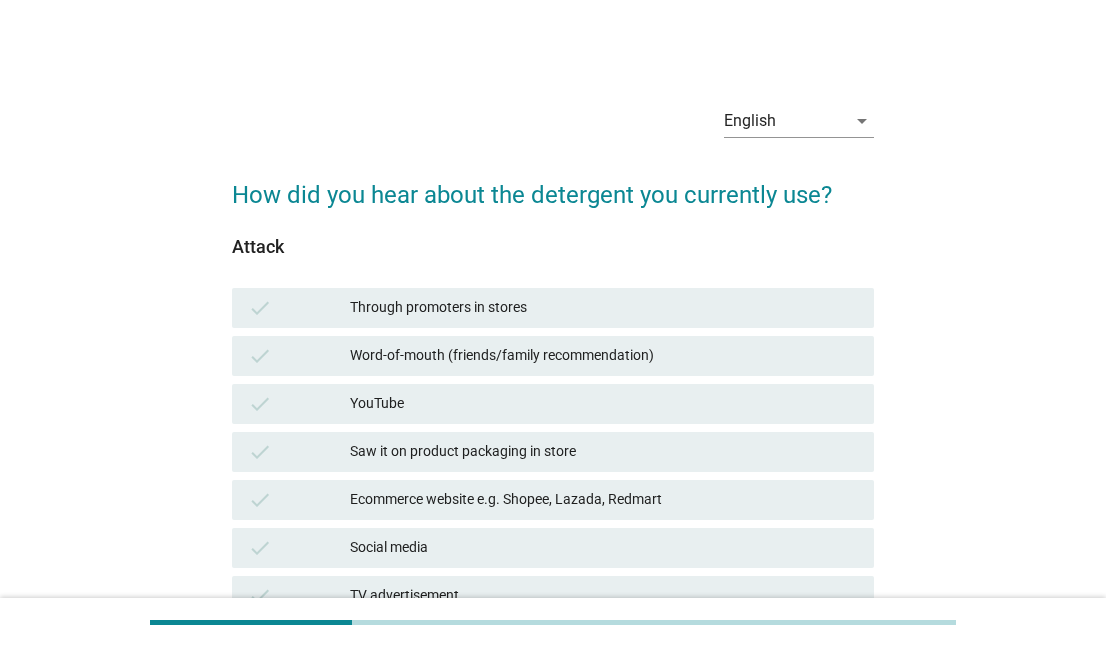 click on "check   YouTube" at bounding box center (552, 404) 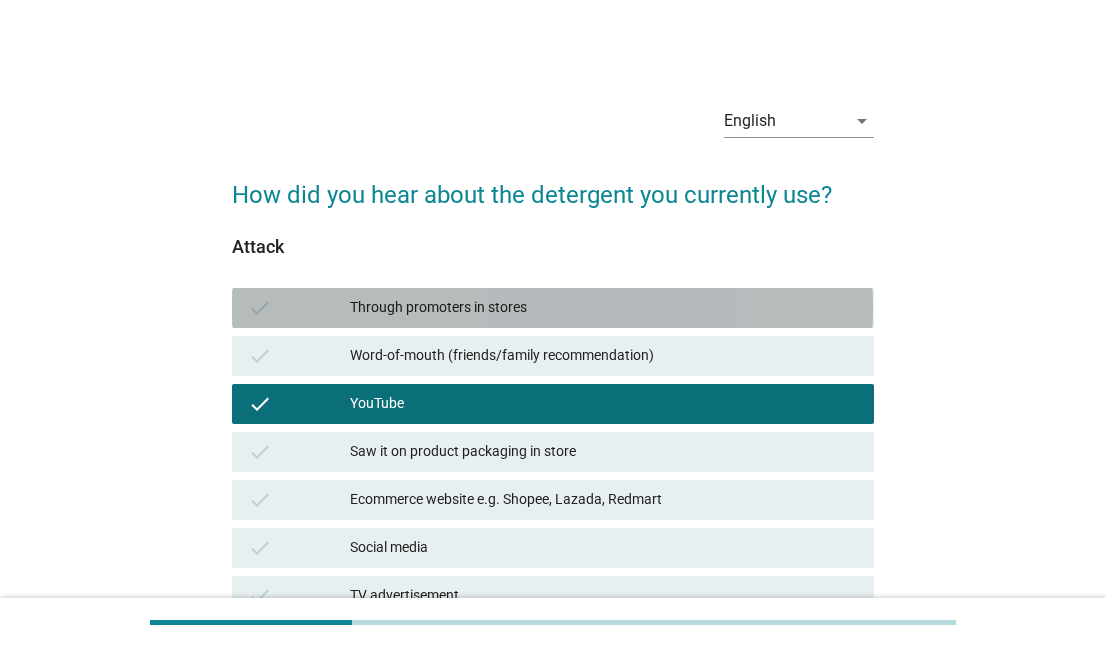 click on "Through promoters in stores" at bounding box center [604, 308] 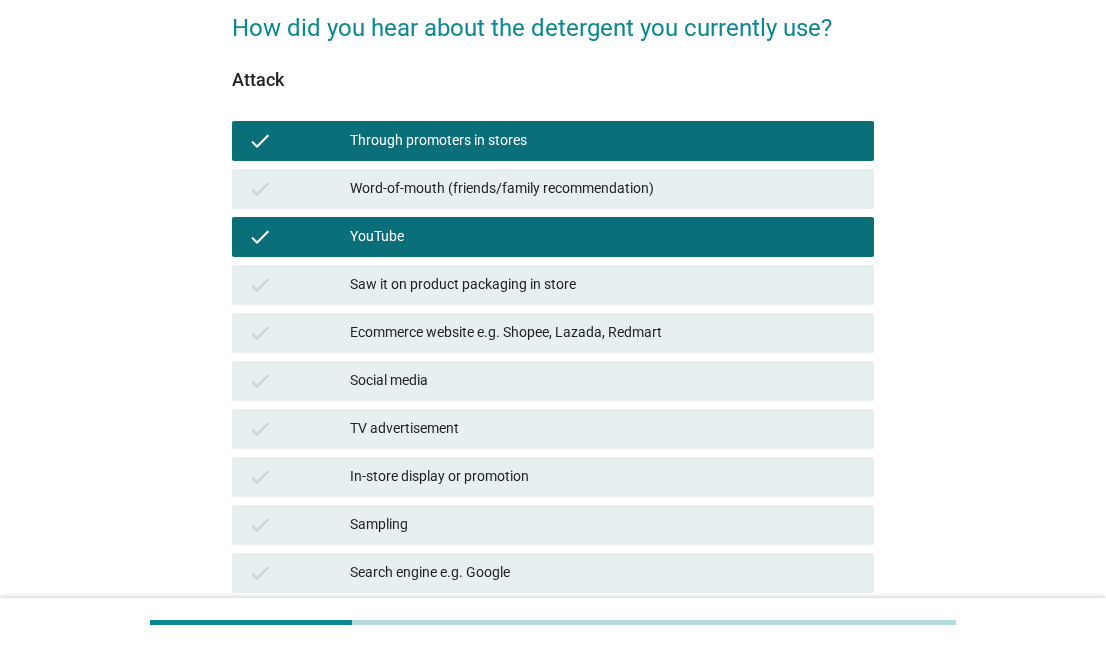 scroll, scrollTop: 200, scrollLeft: 0, axis: vertical 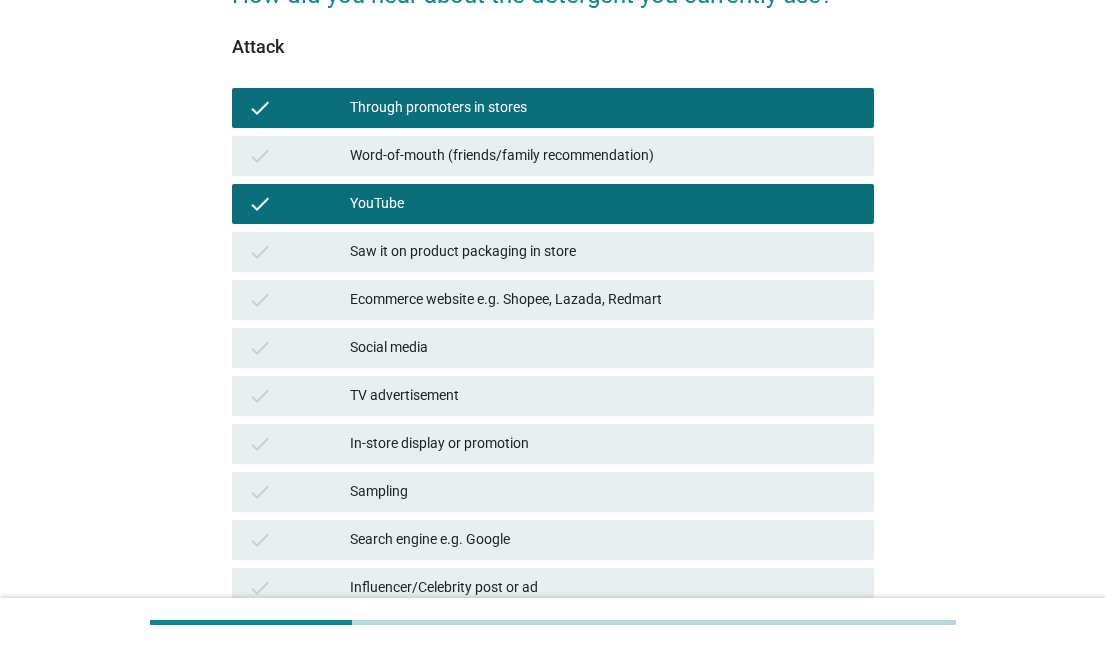 click on "Through promoters in stores" at bounding box center [604, 108] 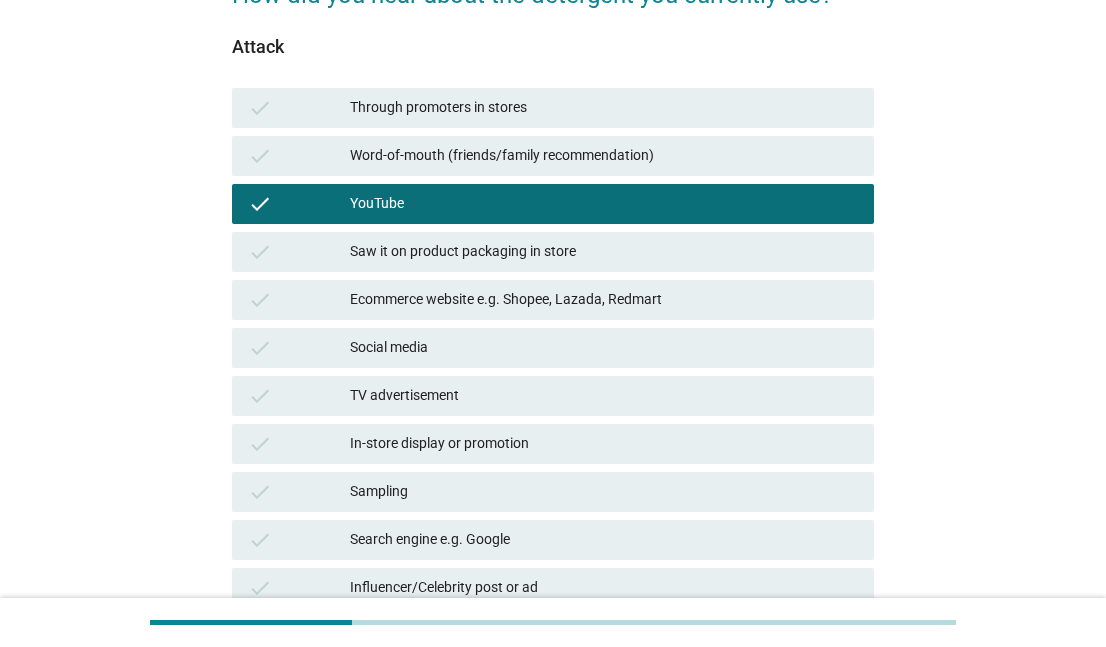 click on "TV advertisement" at bounding box center (604, 396) 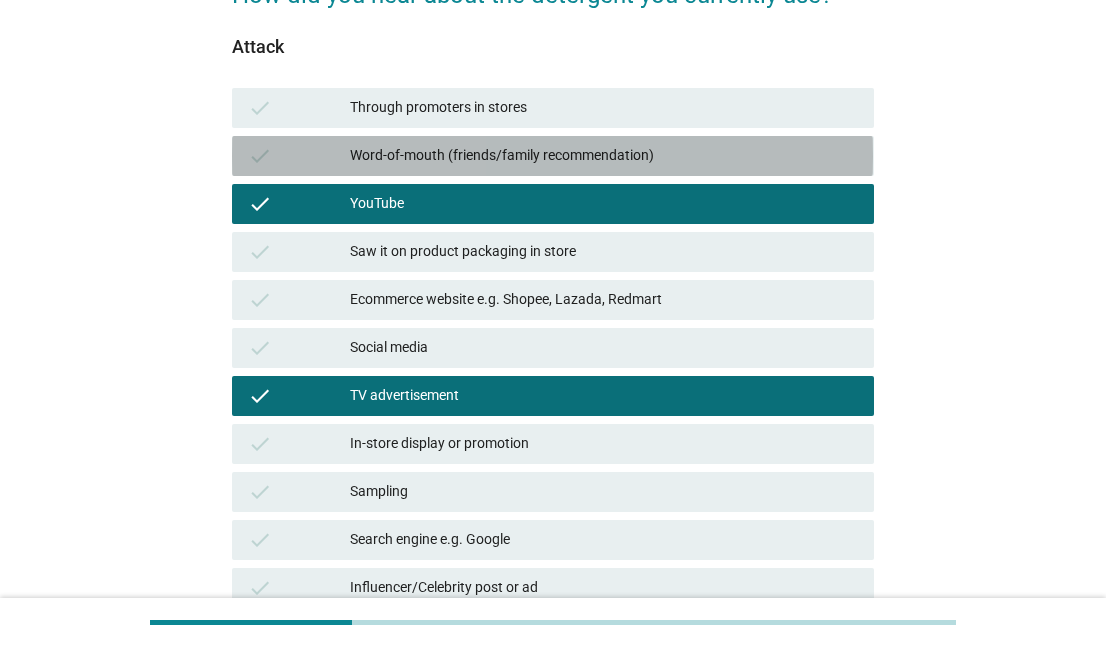 click on "Word-of-mouth (friends/family recommendation)" at bounding box center (604, 156) 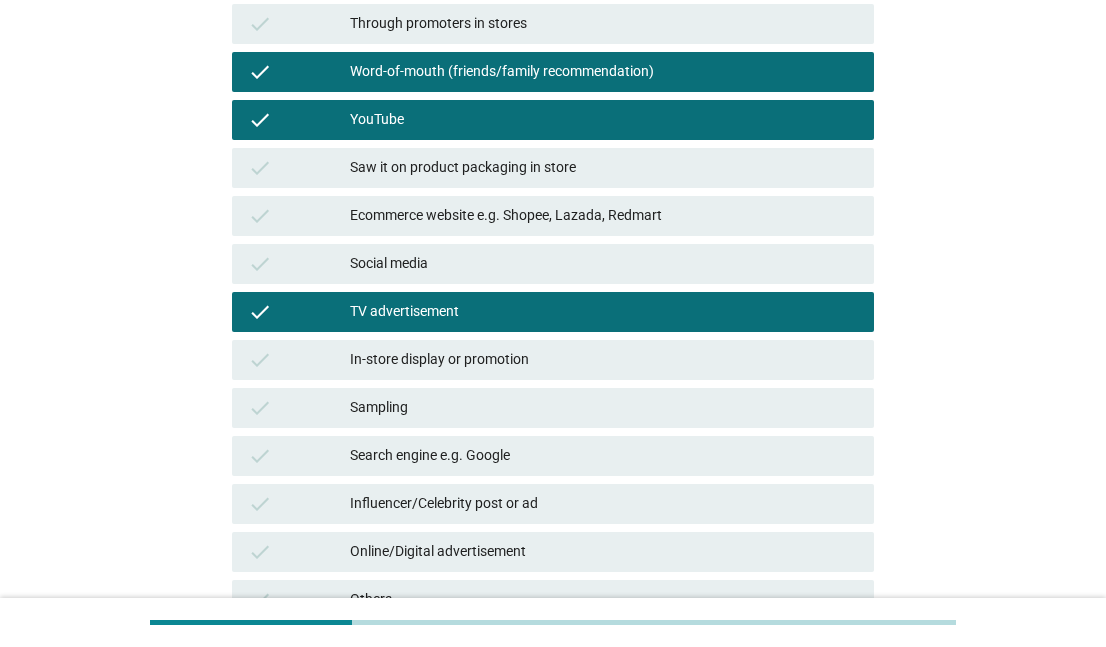 scroll, scrollTop: 400, scrollLeft: 0, axis: vertical 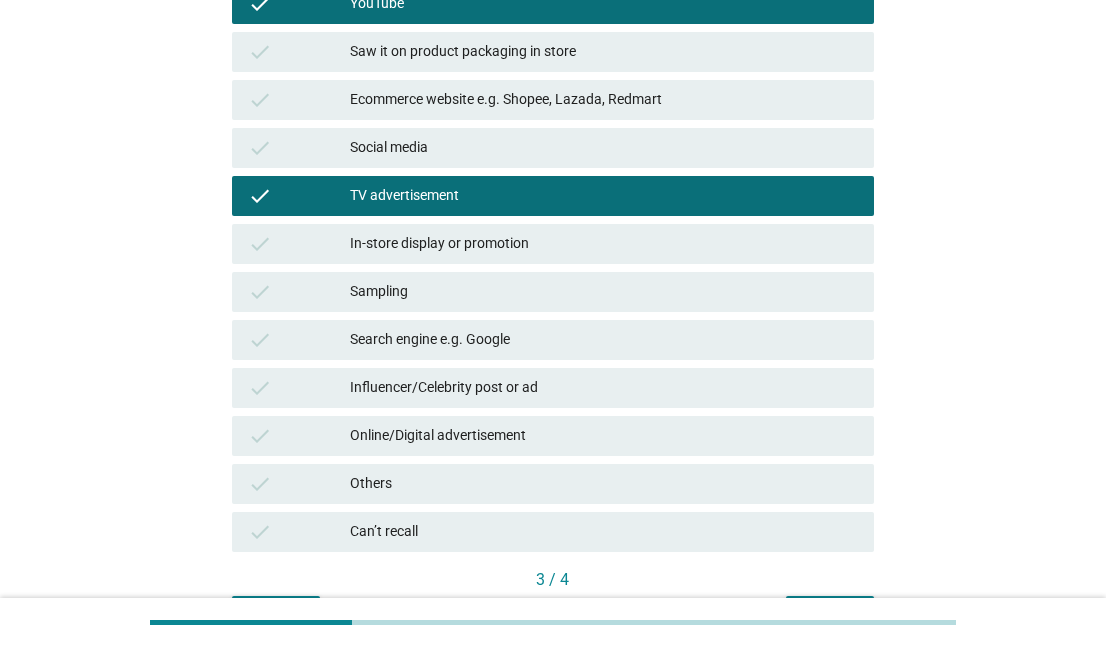 click on "Search engine e.g. Google" at bounding box center (604, 340) 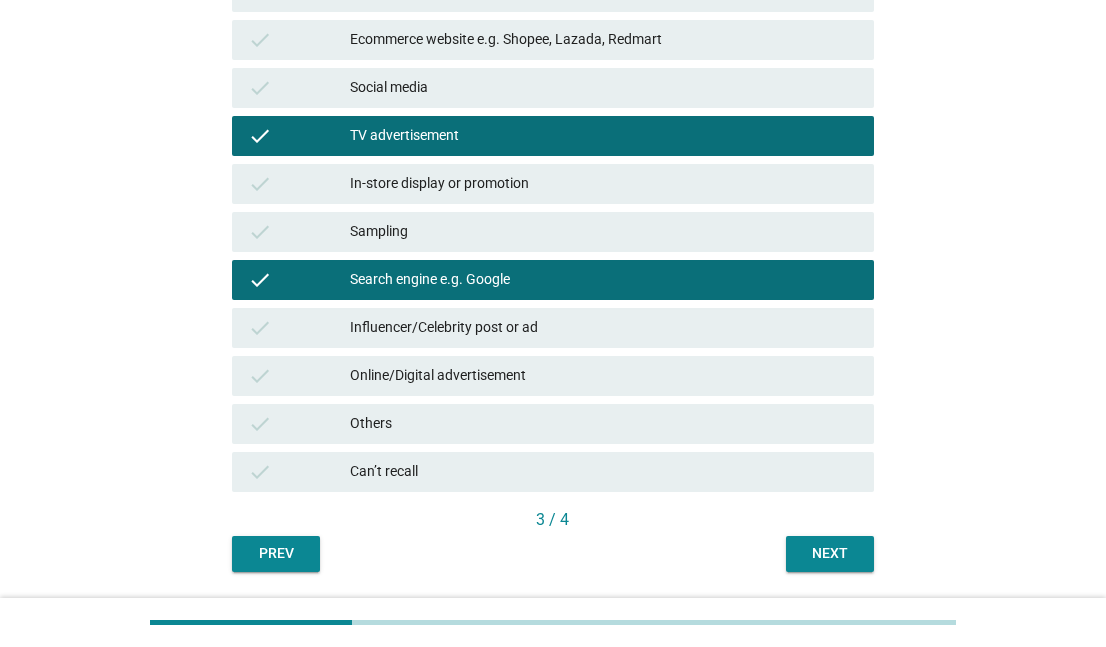 scroll, scrollTop: 522, scrollLeft: 0, axis: vertical 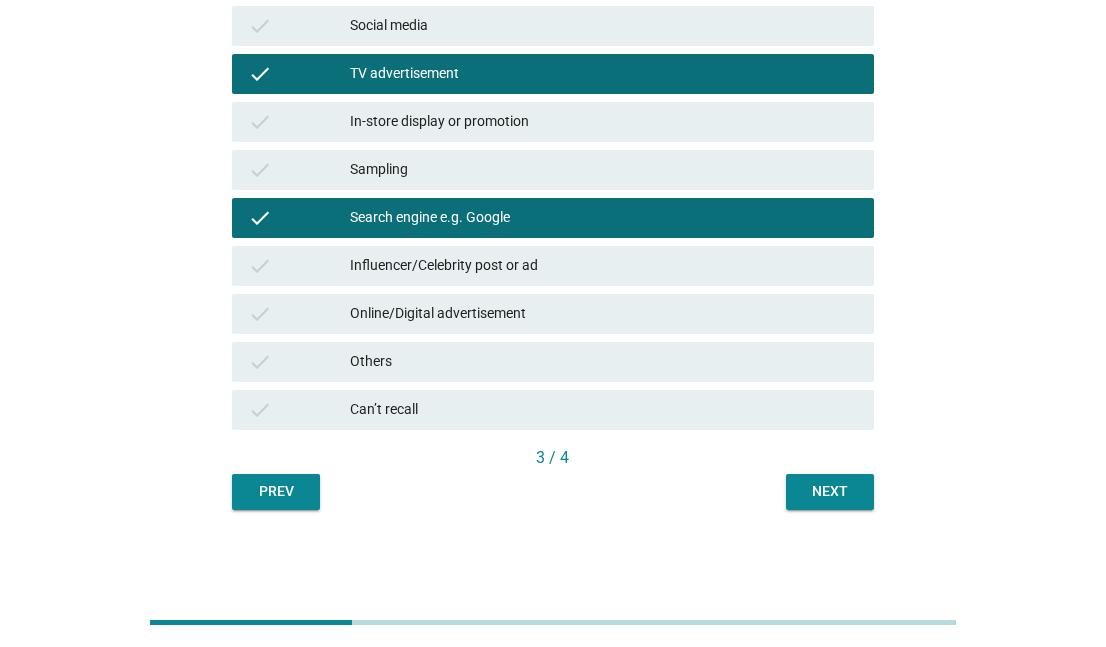 click on "Next" at bounding box center [830, 491] 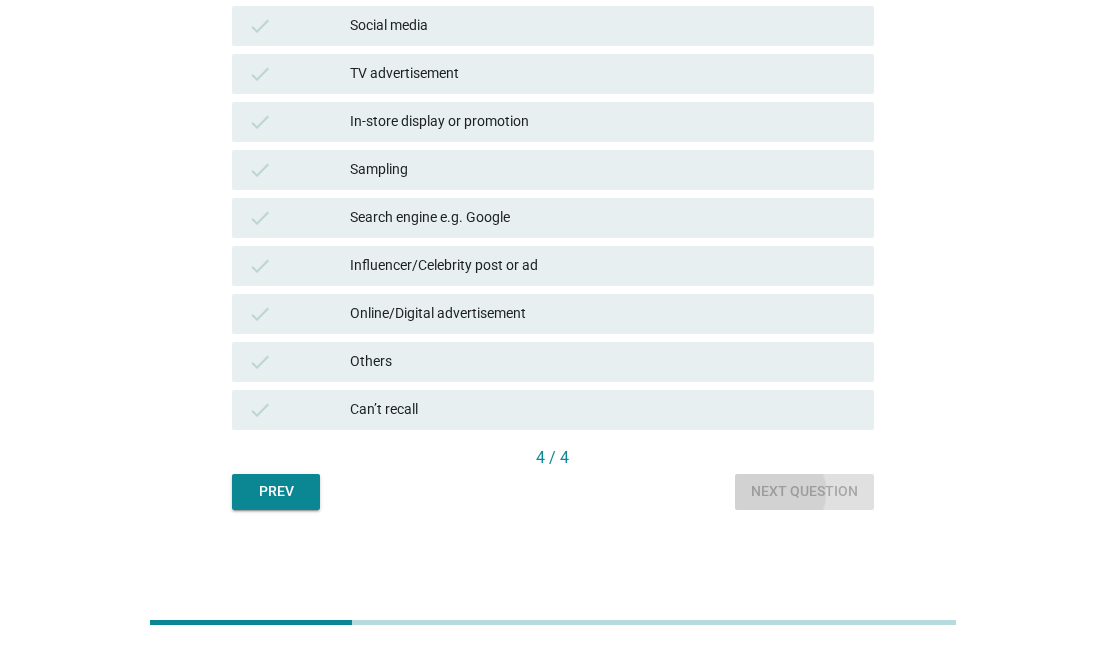 scroll, scrollTop: 0, scrollLeft: 0, axis: both 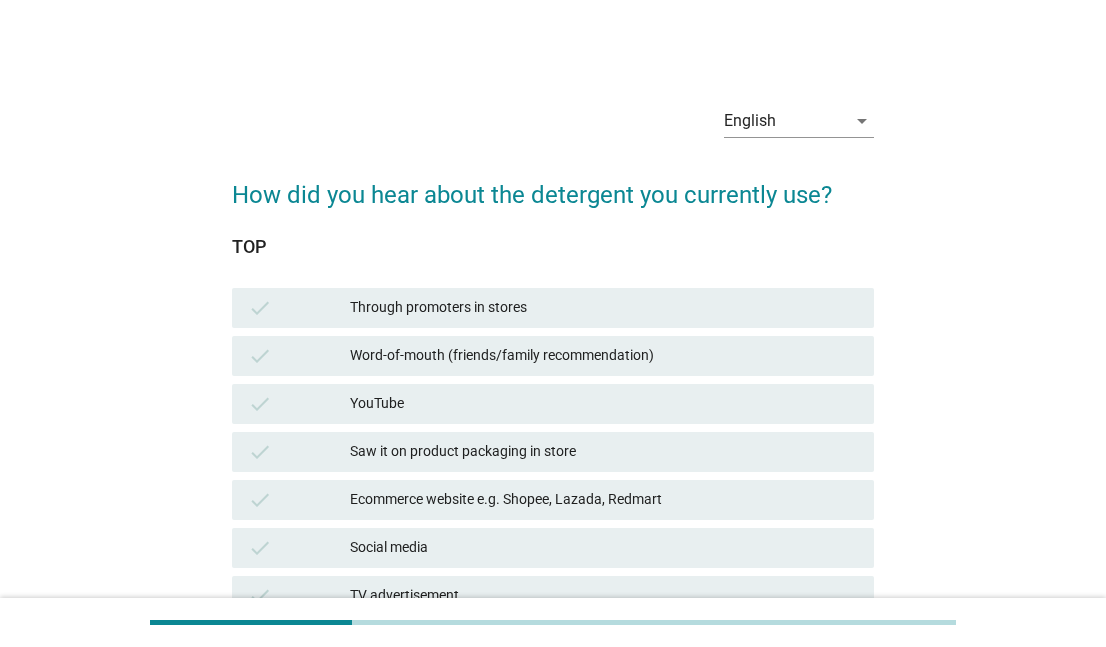 click on "Saw it on product packaging in store" at bounding box center (604, 452) 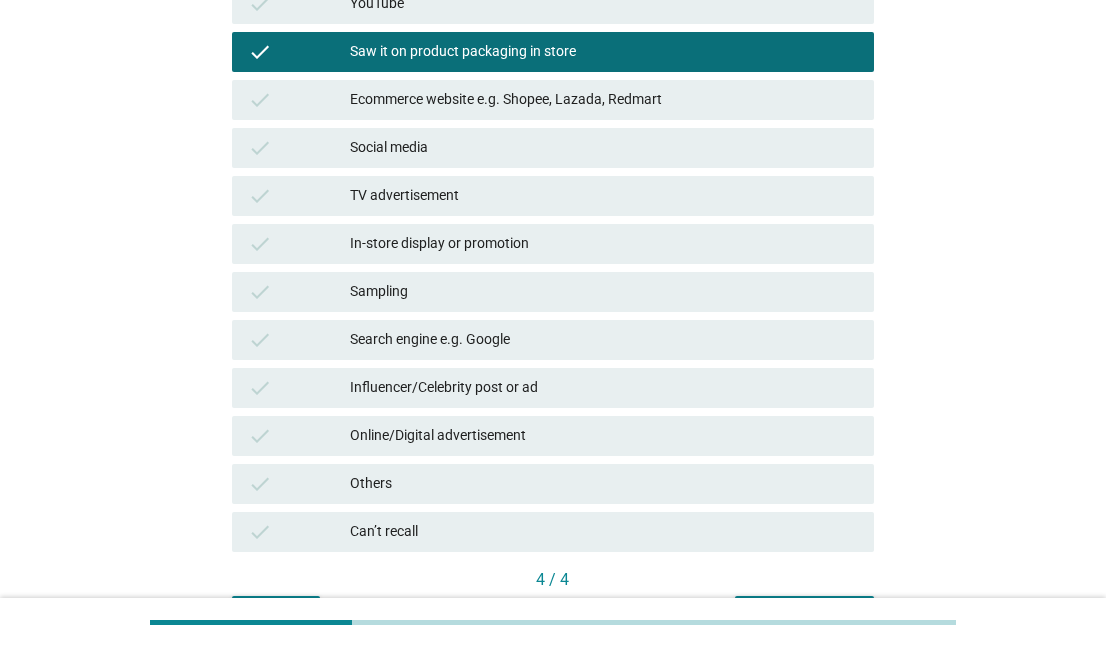 scroll, scrollTop: 500, scrollLeft: 0, axis: vertical 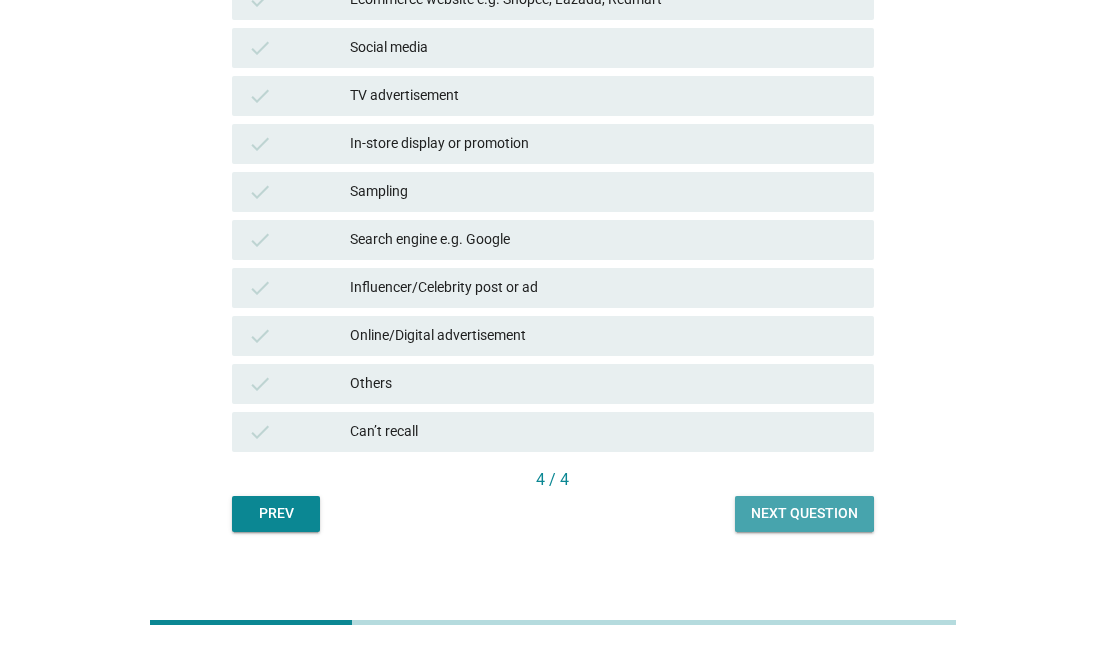 click on "Next question" at bounding box center [804, 513] 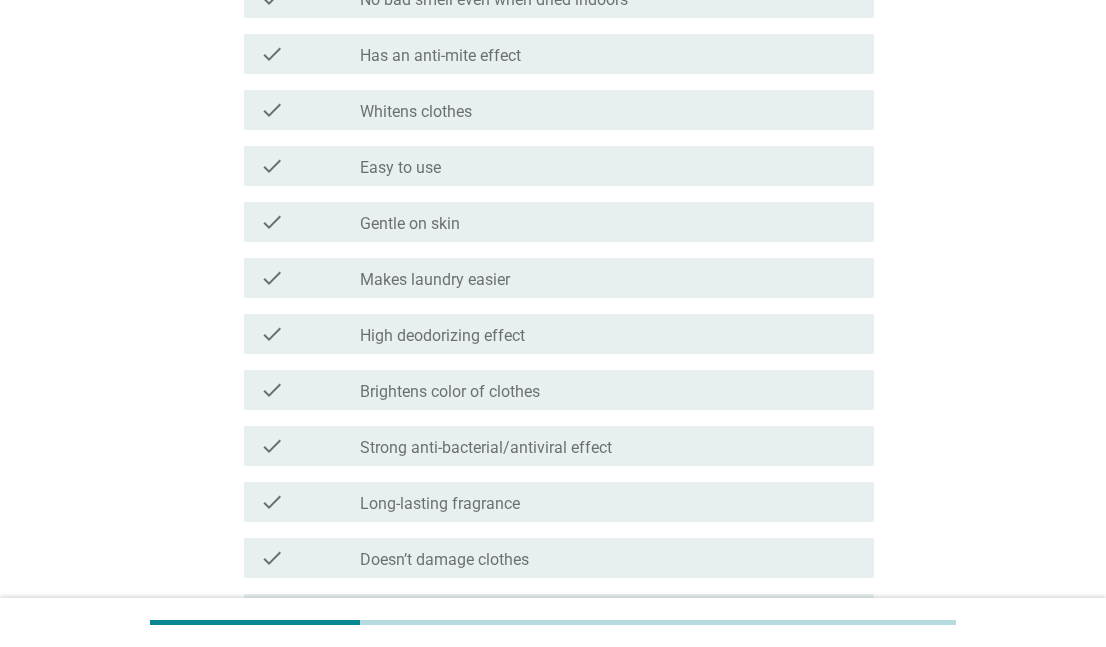 scroll, scrollTop: 0, scrollLeft: 0, axis: both 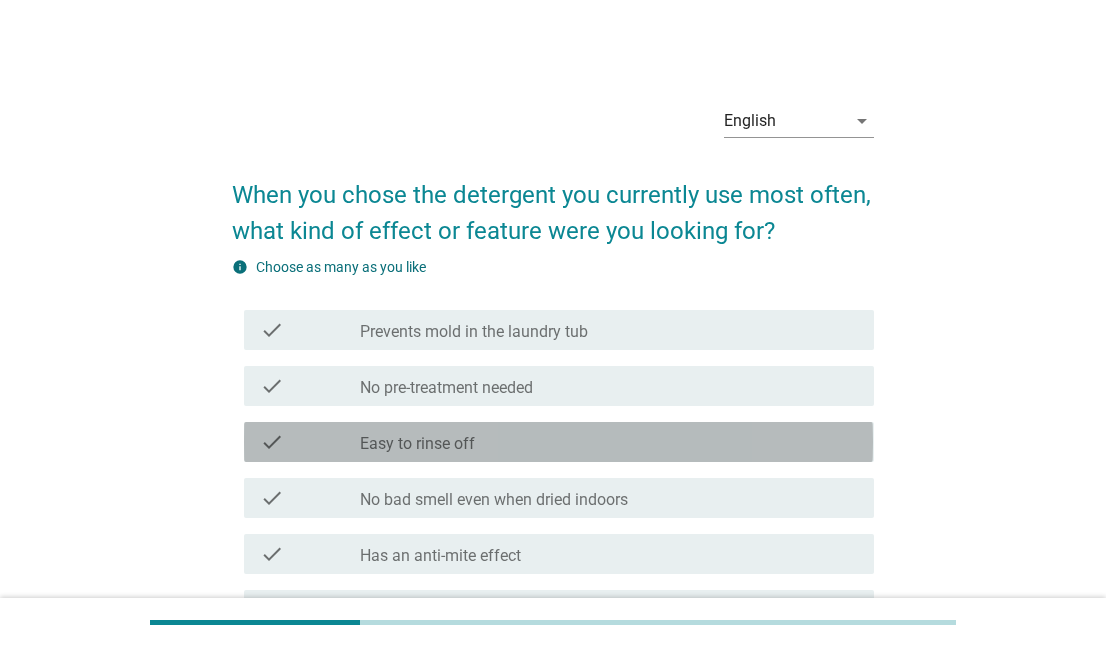 click on "check" at bounding box center [310, 442] 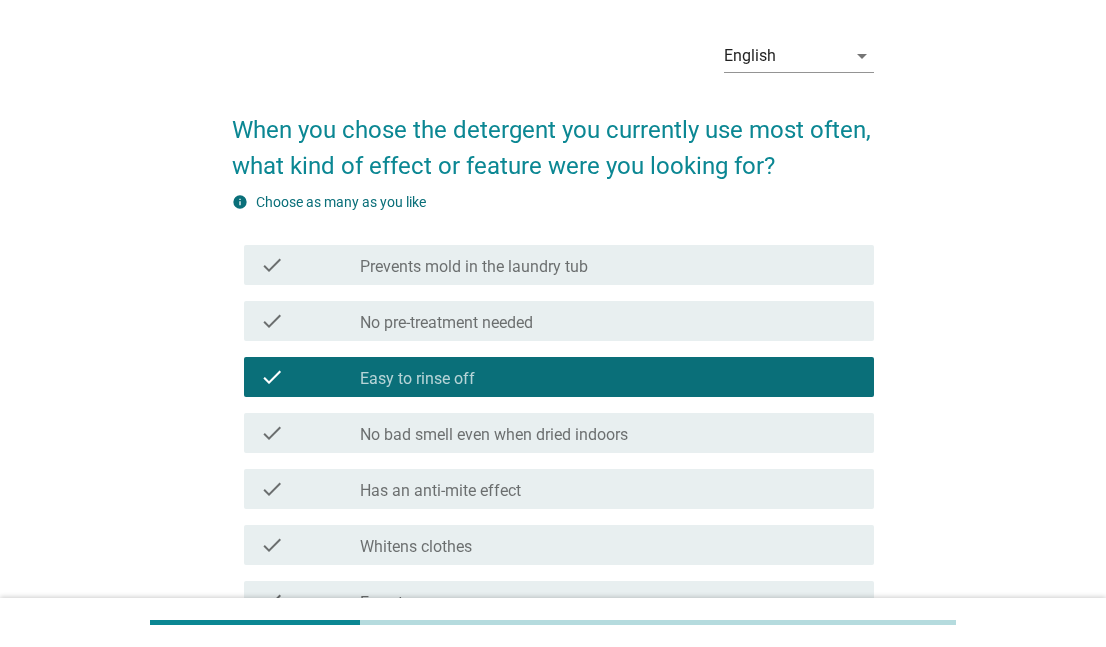 scroll, scrollTop: 100, scrollLeft: 0, axis: vertical 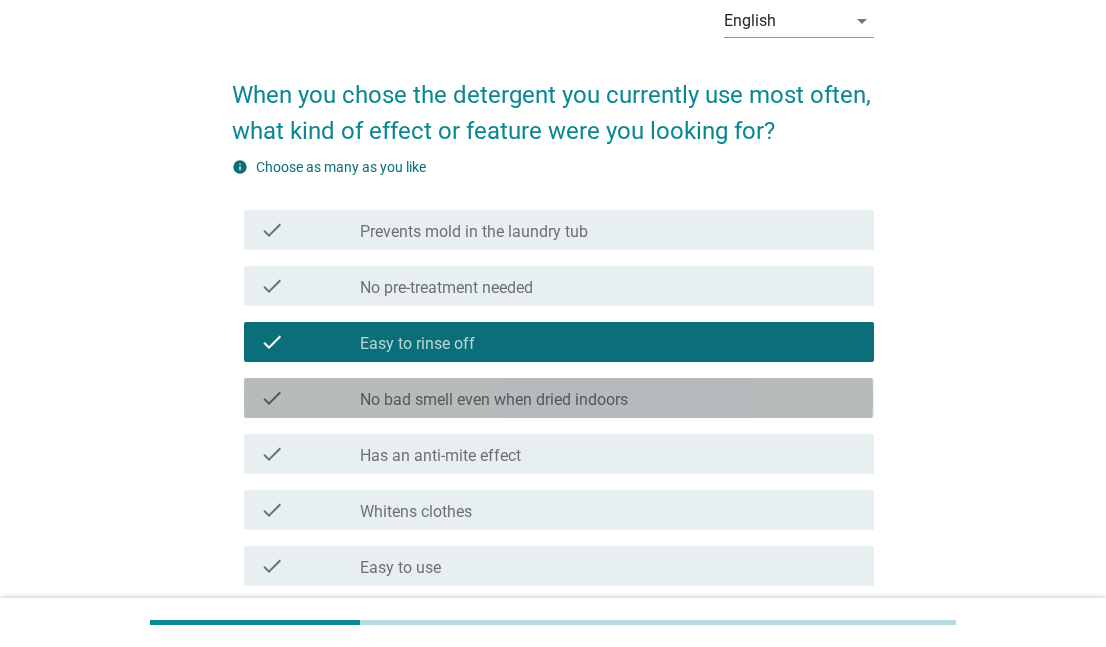 click on "check" at bounding box center [310, 398] 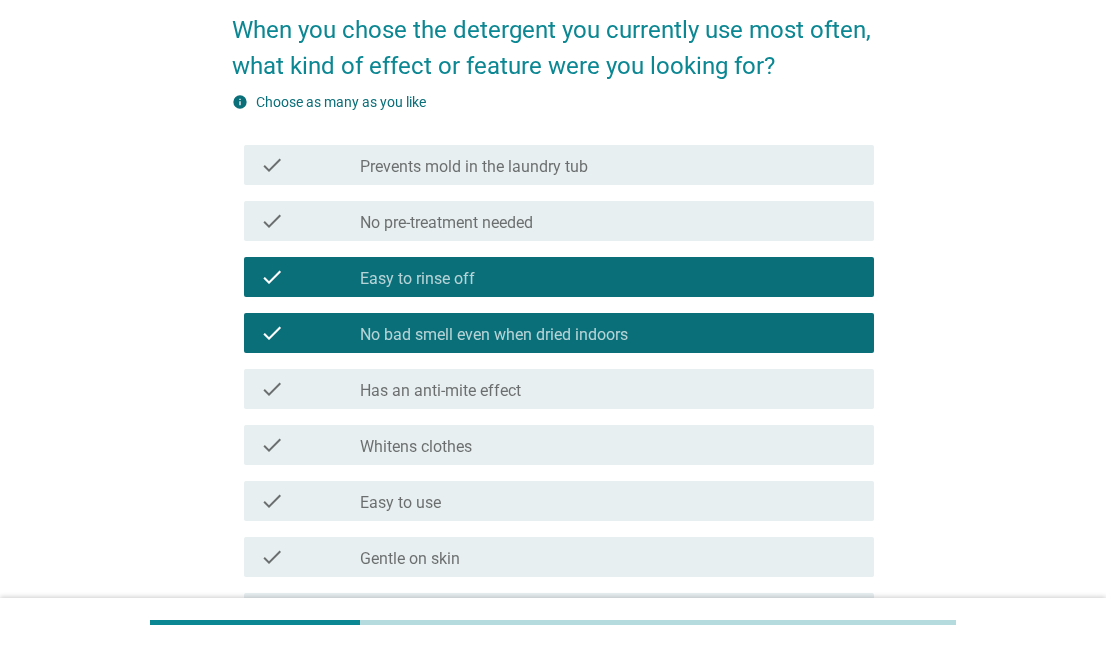 scroll, scrollTop: 200, scrollLeft: 0, axis: vertical 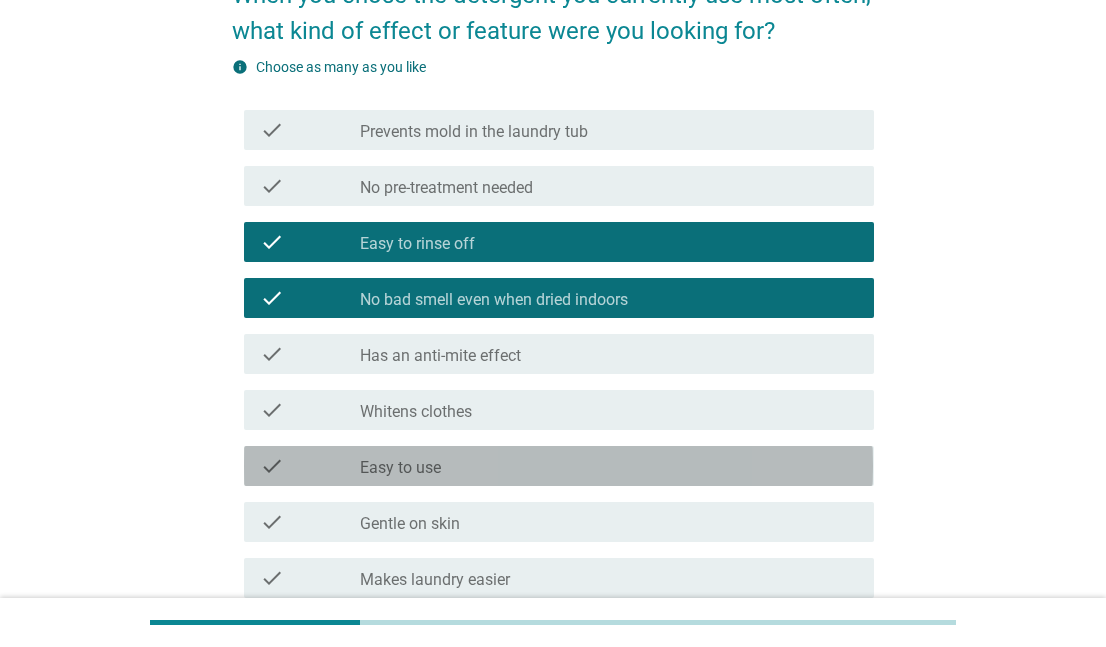 click on "Easy to use" at bounding box center (400, 468) 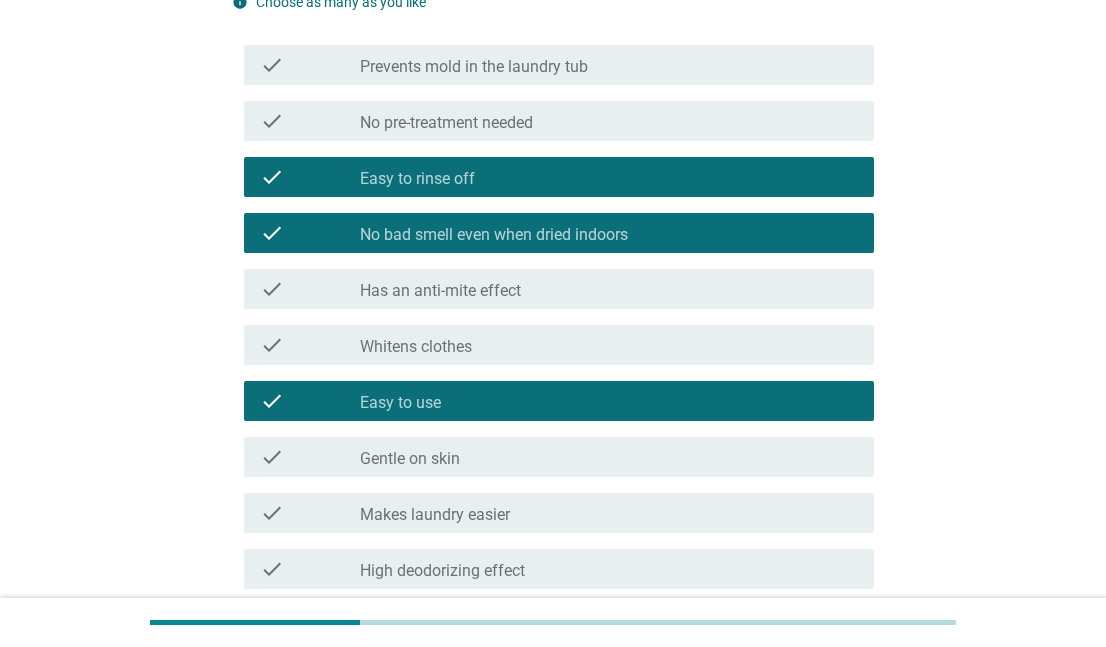 scroll, scrollTop: 300, scrollLeft: 0, axis: vertical 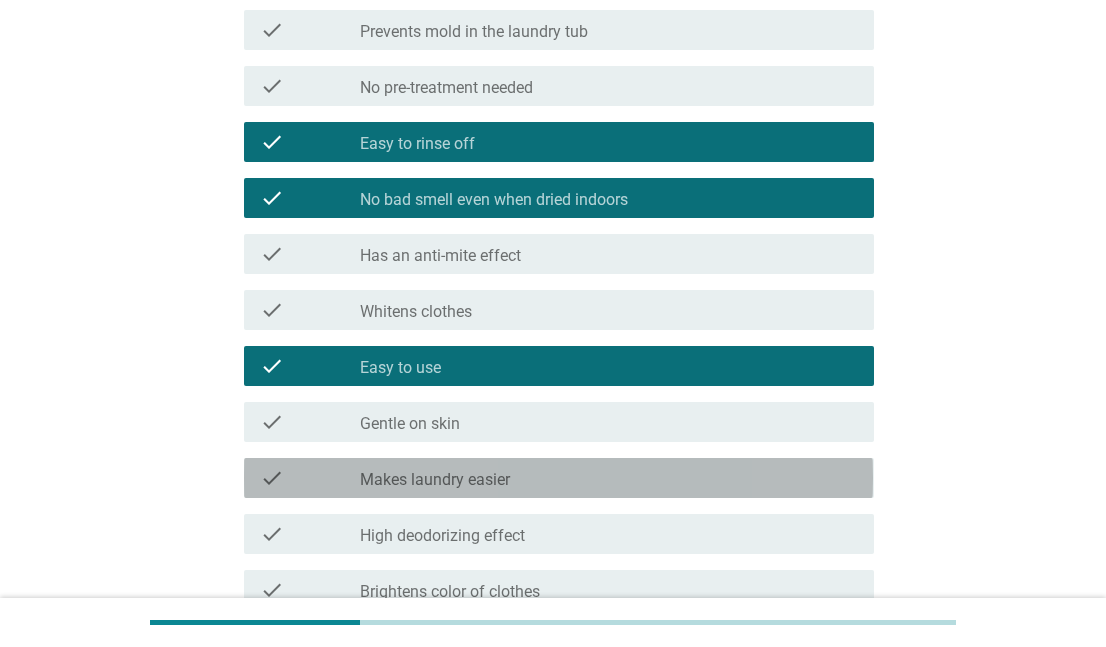 click on "Makes laundry easier" at bounding box center [435, 480] 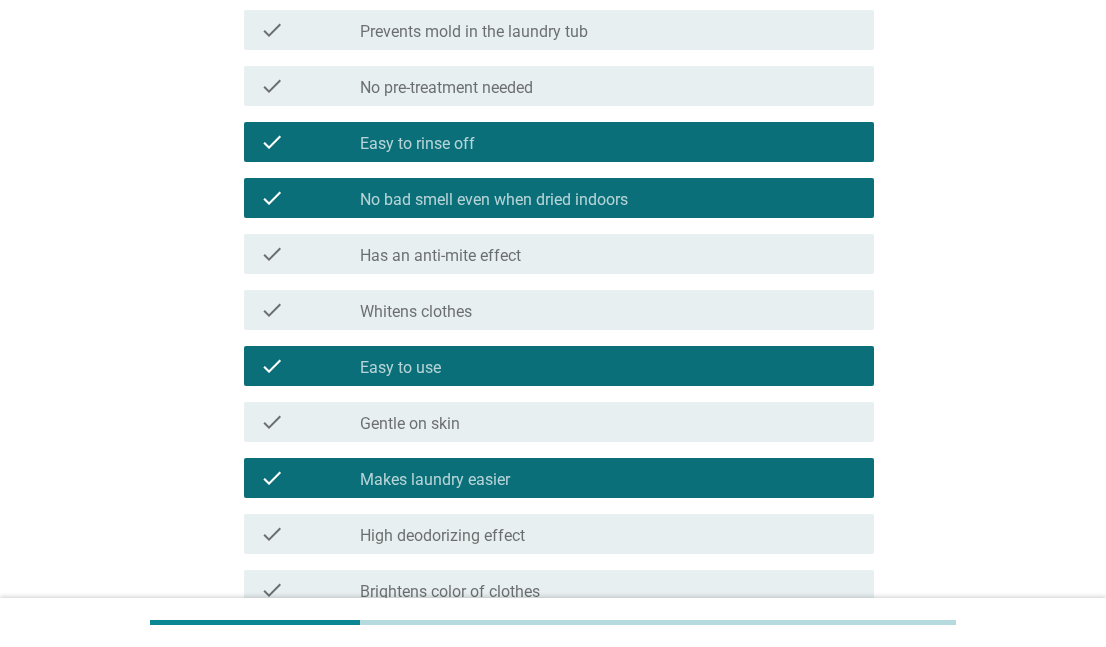 scroll, scrollTop: 400, scrollLeft: 0, axis: vertical 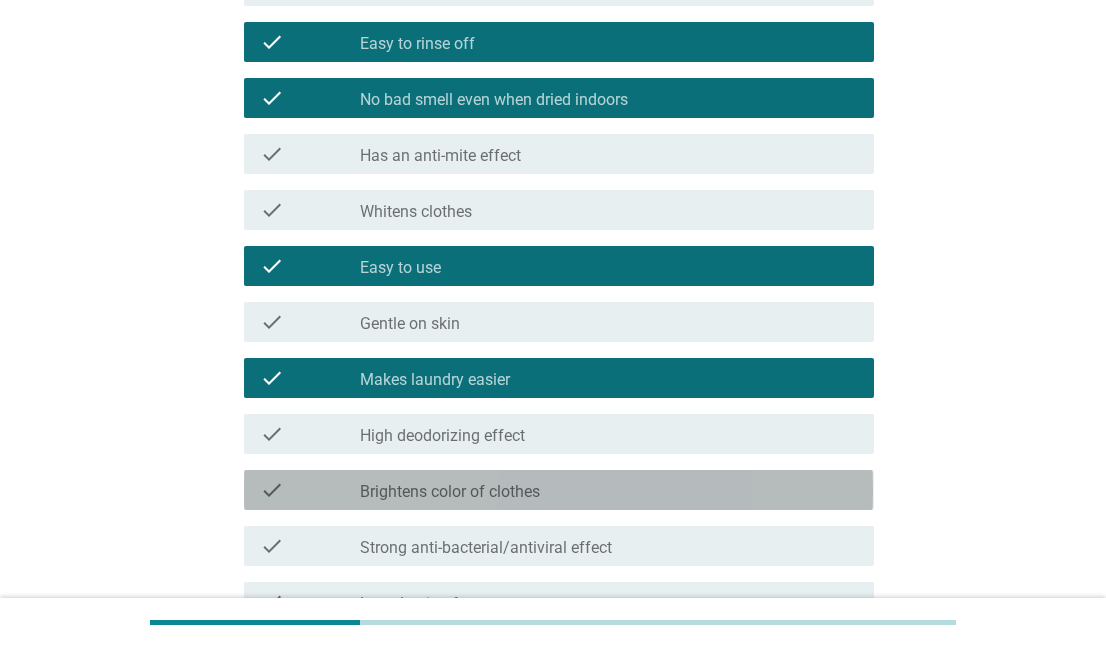 click on "Brightens color of clothes" at bounding box center [450, 492] 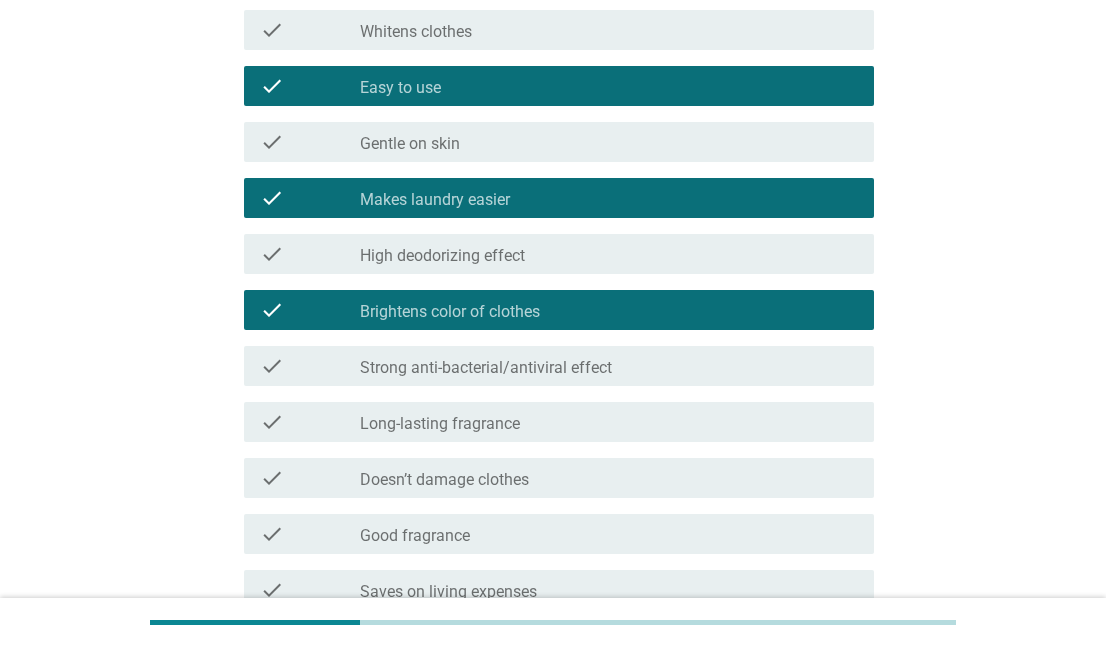 scroll, scrollTop: 600, scrollLeft: 0, axis: vertical 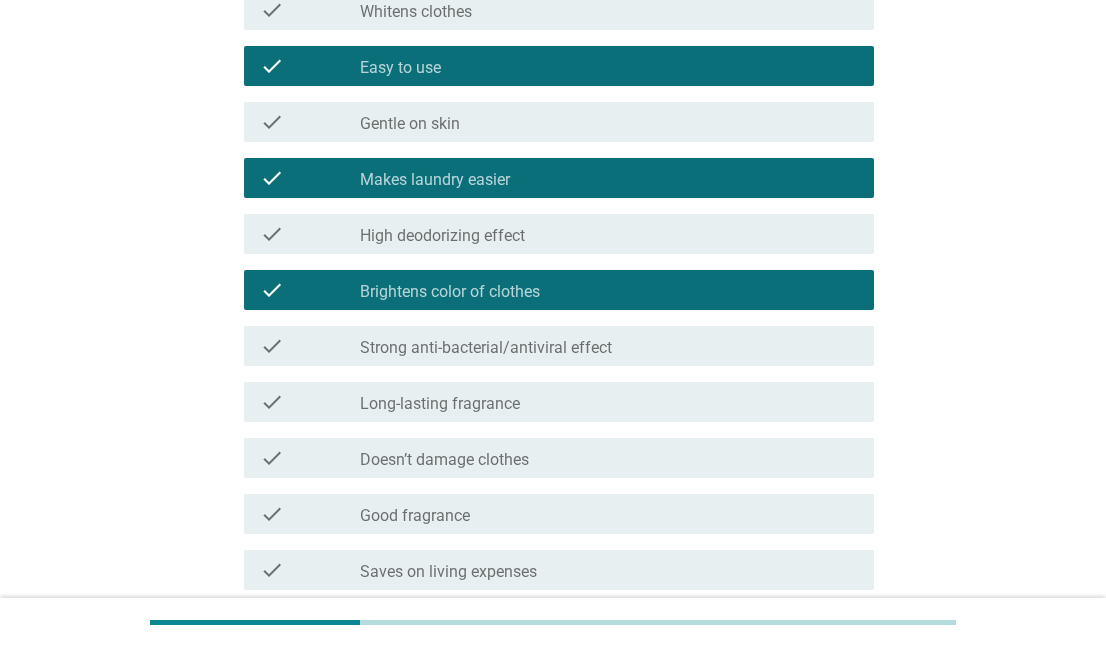 click on "Long-lasting fragrance" at bounding box center [440, 404] 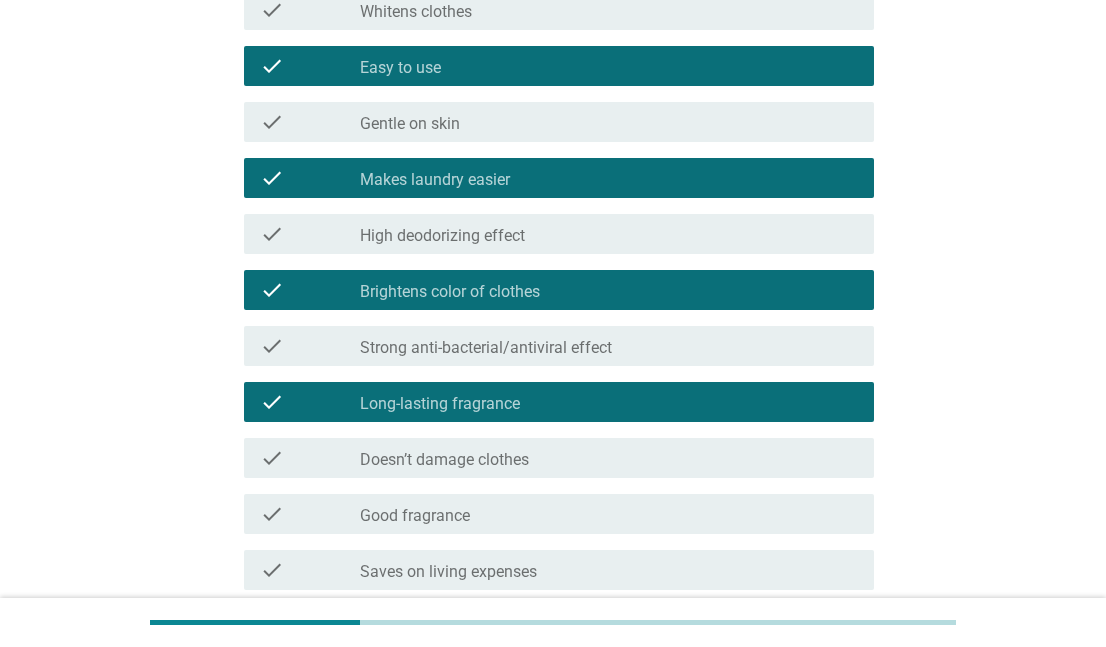scroll, scrollTop: 700, scrollLeft: 0, axis: vertical 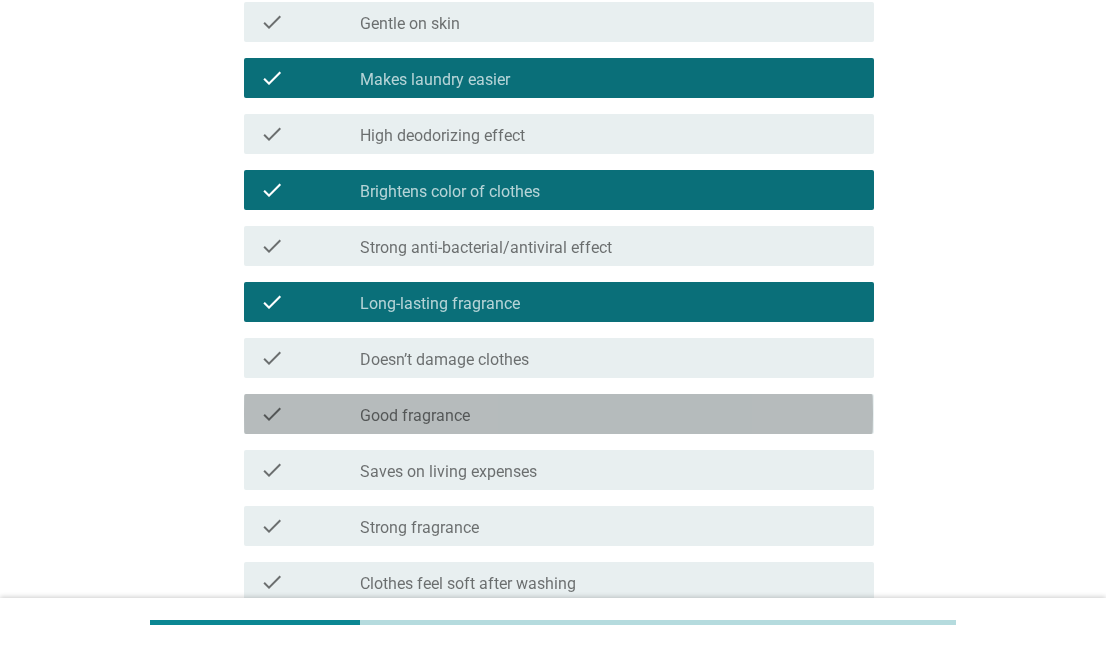 click on "check_box_outline_blank Good fragrance" at bounding box center (609, 414) 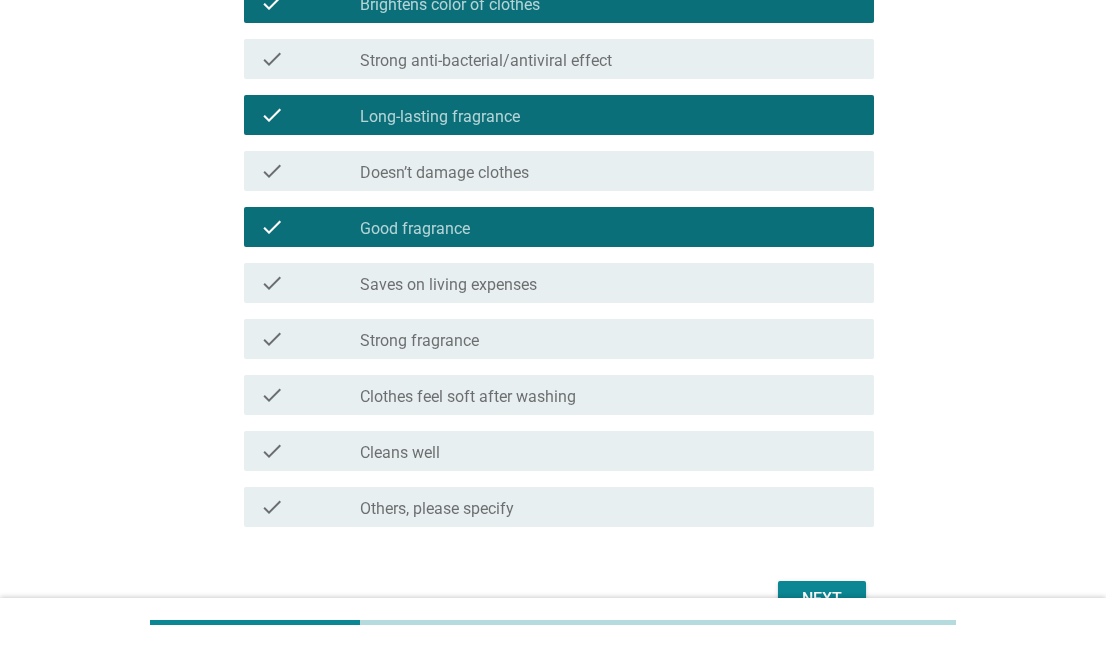 scroll, scrollTop: 900, scrollLeft: 0, axis: vertical 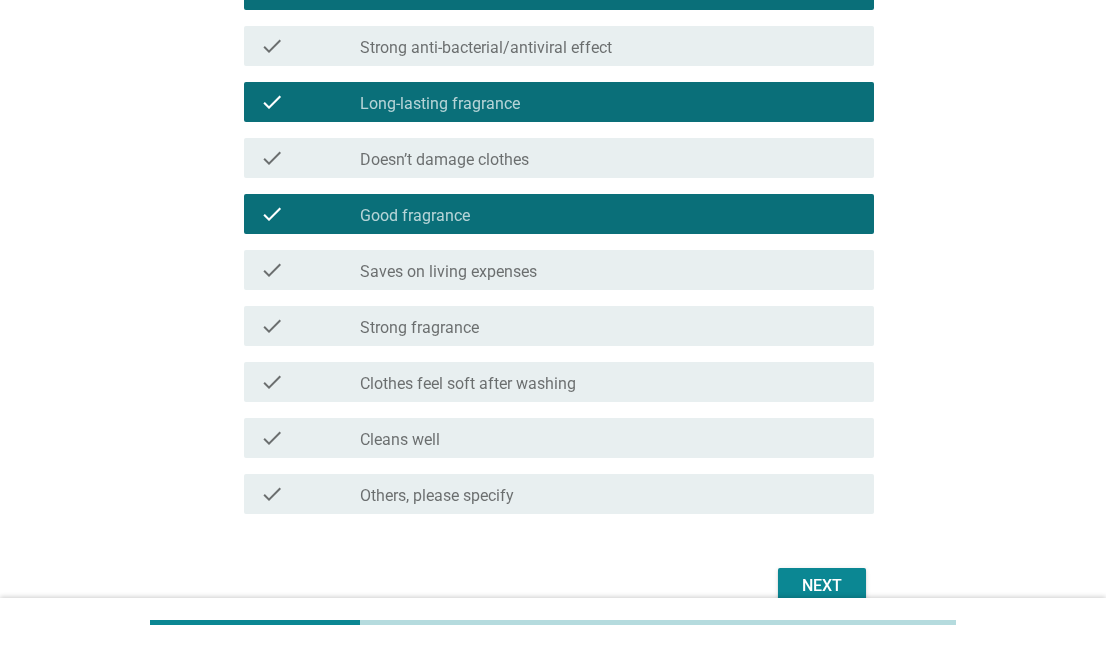 click on "check_box_outline_blank Strong fragrance" at bounding box center [609, 326] 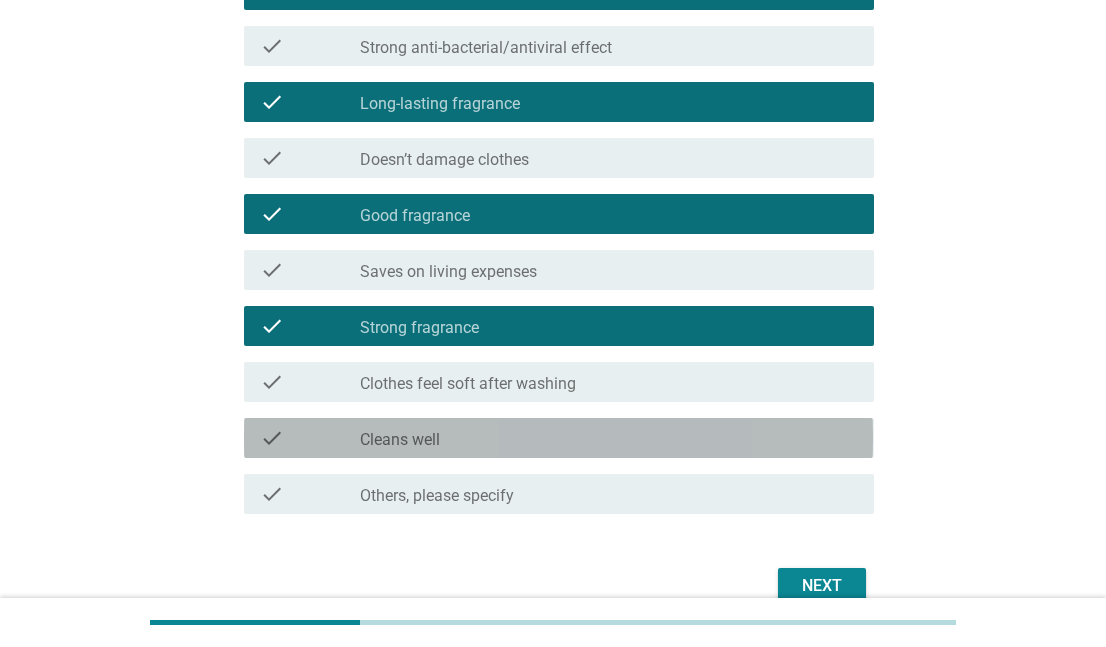 click on "check_box_outline_blank Cleans well" at bounding box center [609, 438] 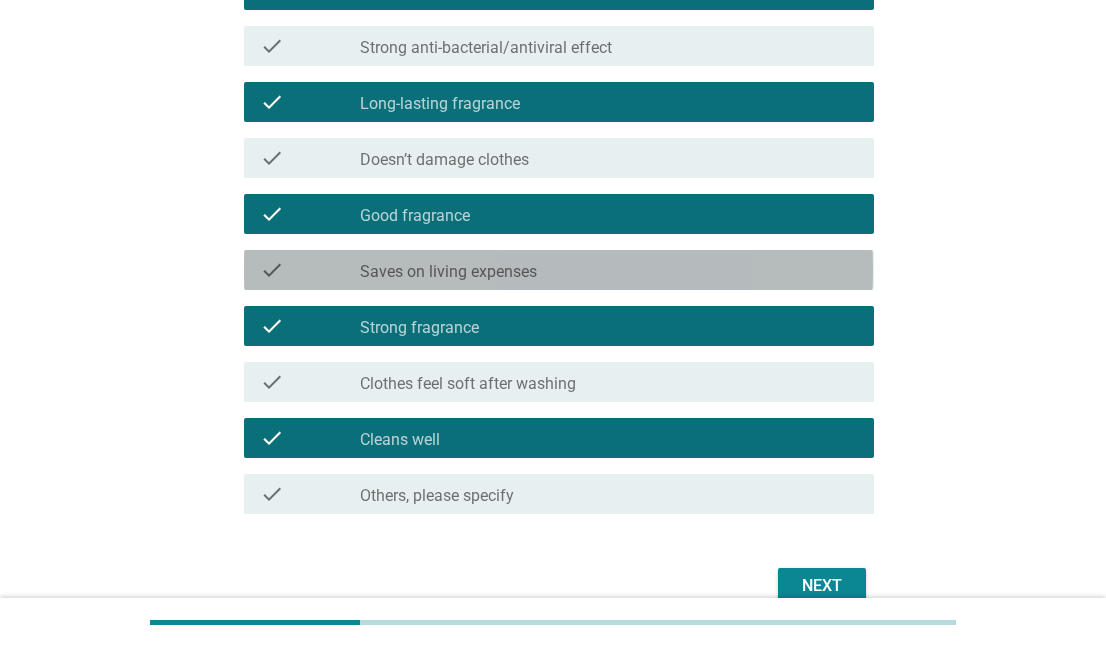 click on "check     check_box_outline_blank Saves on living expenses" at bounding box center [558, 270] 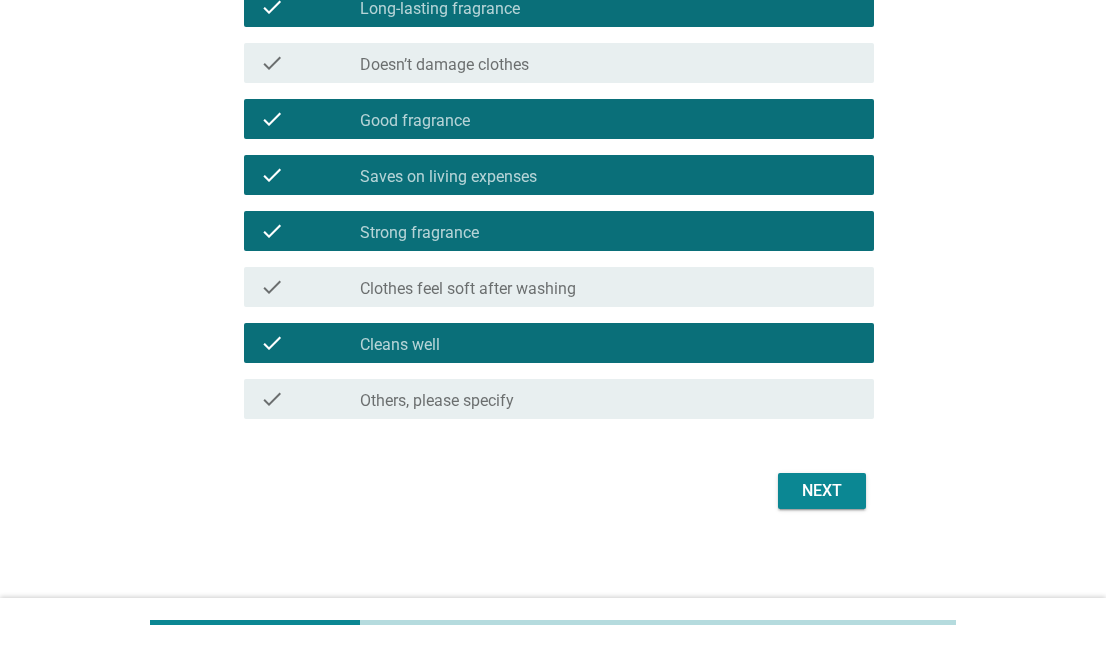 scroll, scrollTop: 1000, scrollLeft: 0, axis: vertical 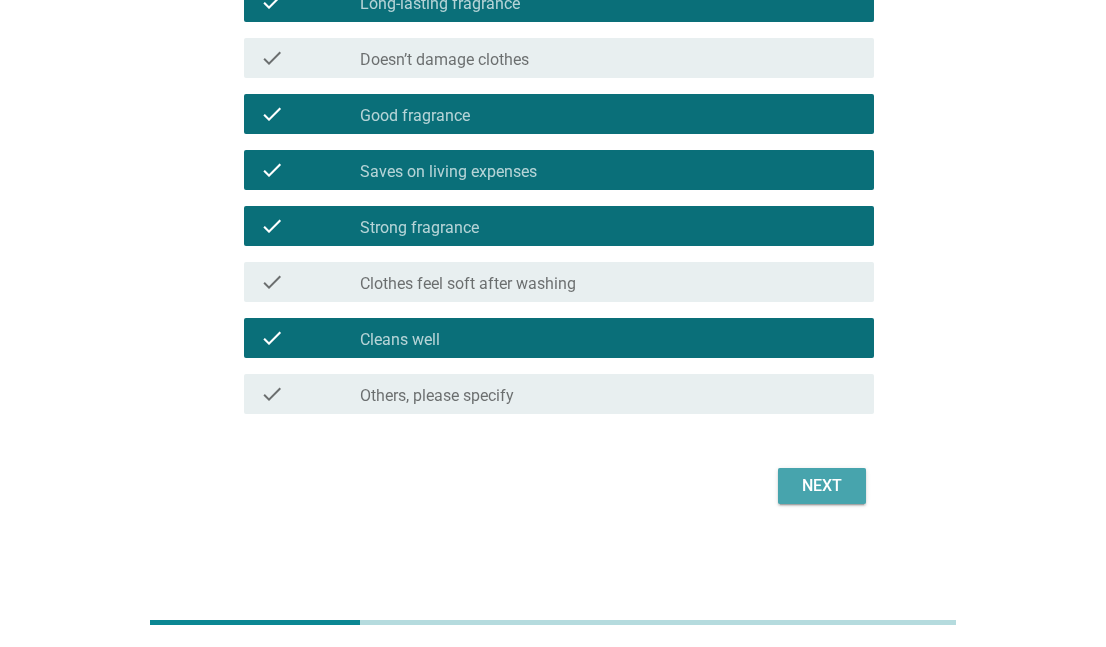 click on "Next" at bounding box center (822, 486) 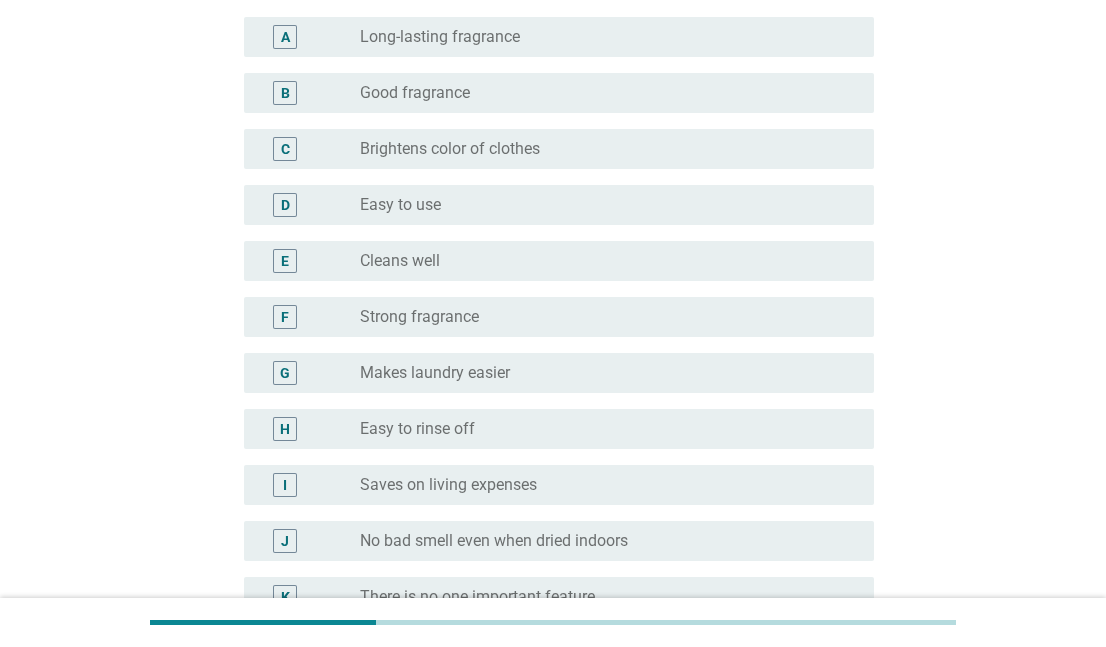 scroll, scrollTop: 400, scrollLeft: 0, axis: vertical 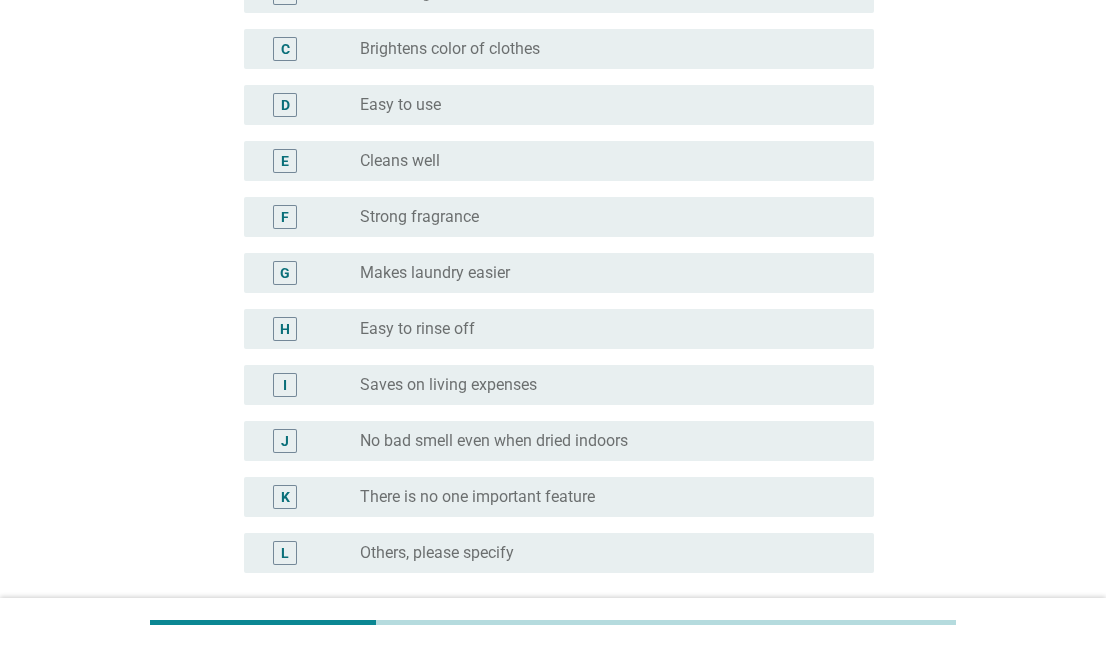 click on "radio_button_unchecked No bad smell even when dried indoors" at bounding box center [601, 441] 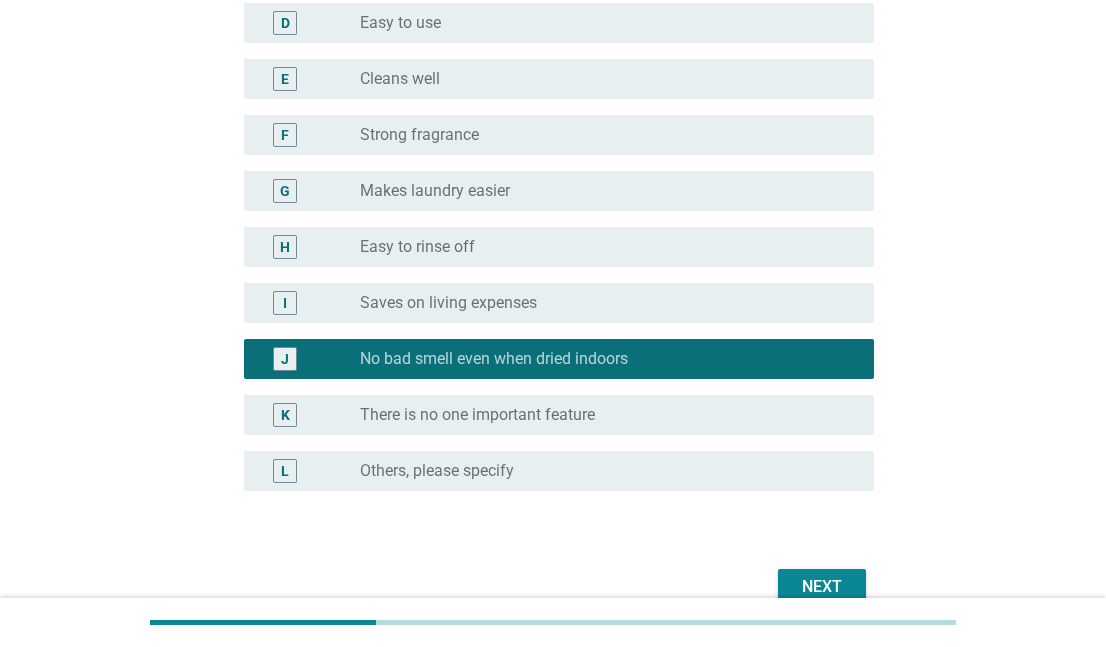 scroll, scrollTop: 583, scrollLeft: 0, axis: vertical 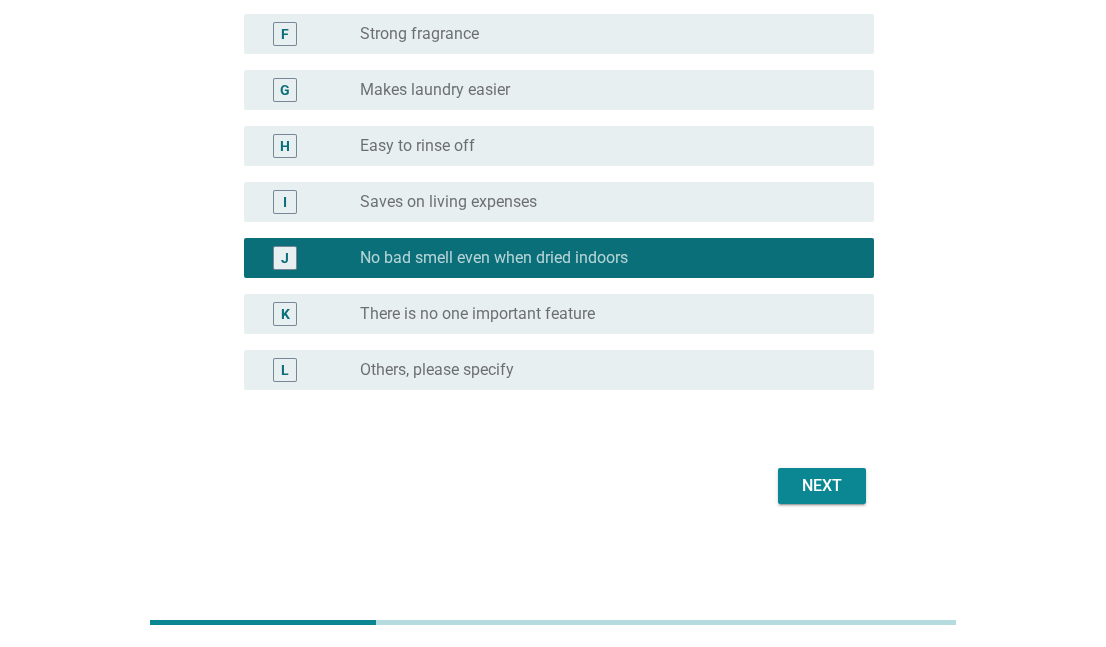 click on "Saves on living expenses" at bounding box center [448, 202] 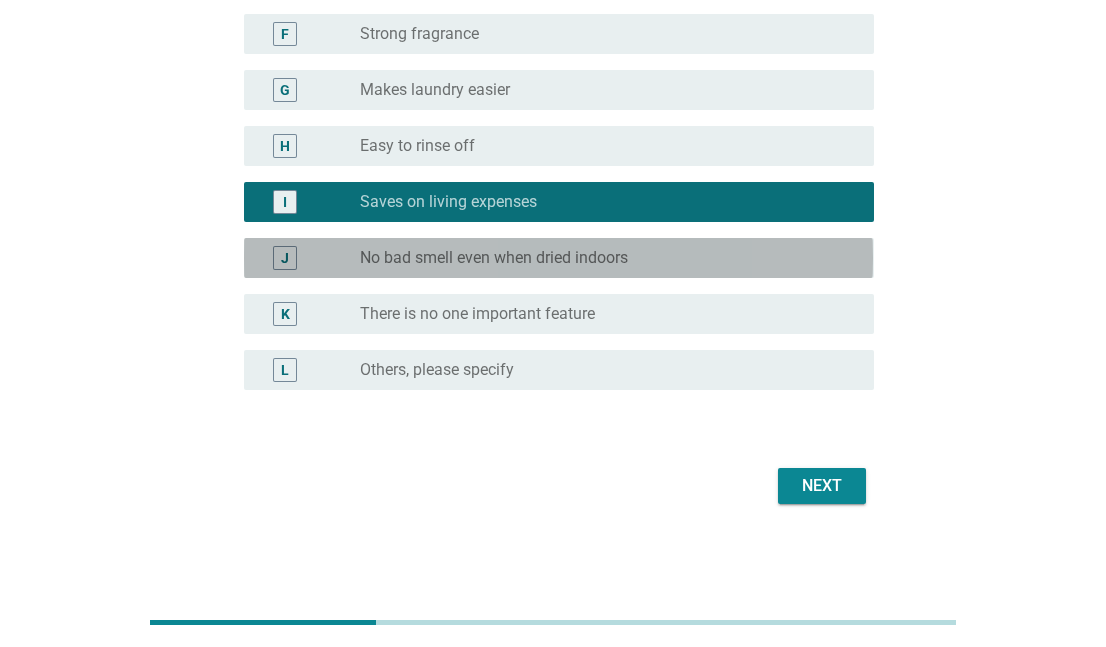 click on "No bad smell even when dried indoors" at bounding box center (494, 258) 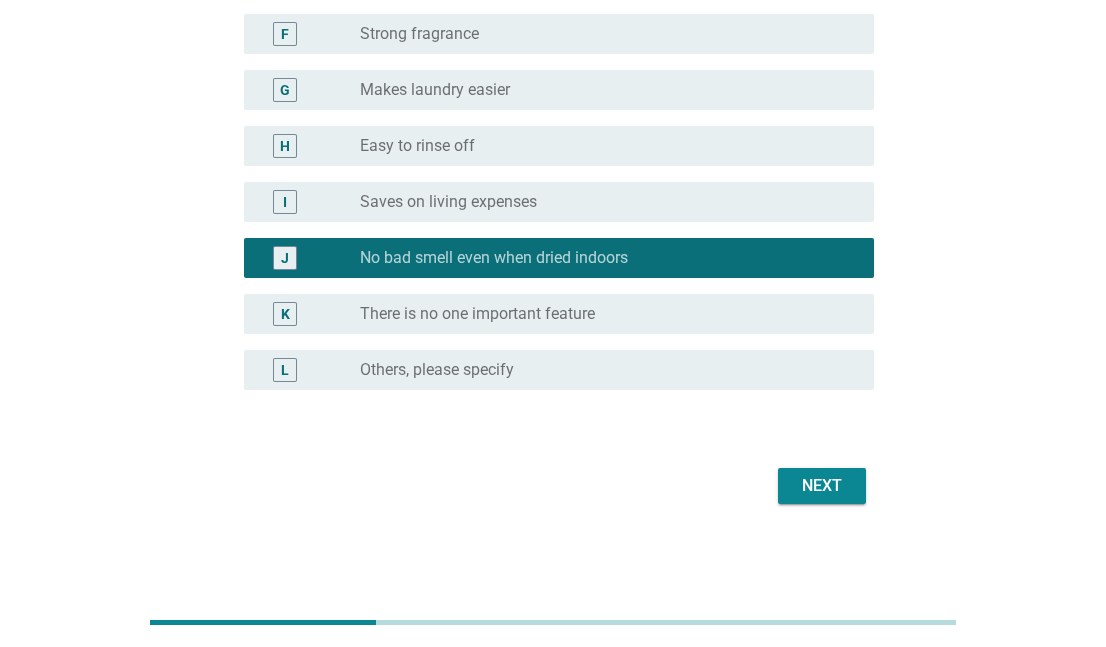 click on "Next" at bounding box center [822, 486] 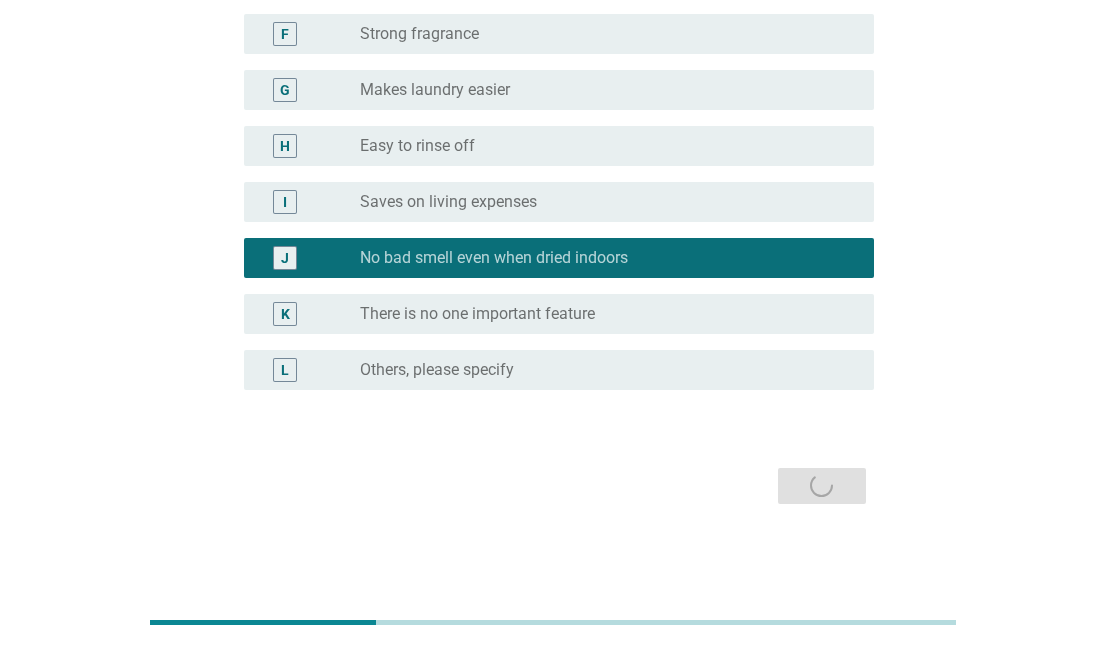 scroll, scrollTop: 0, scrollLeft: 0, axis: both 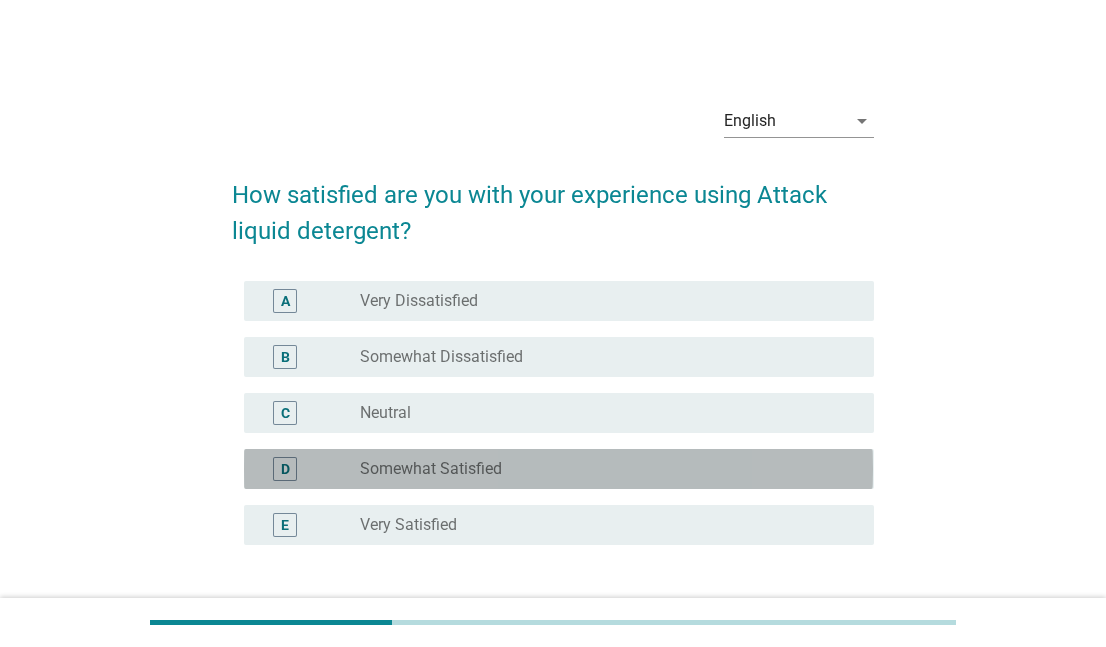 click on "Somewhat Satisfied" at bounding box center [431, 469] 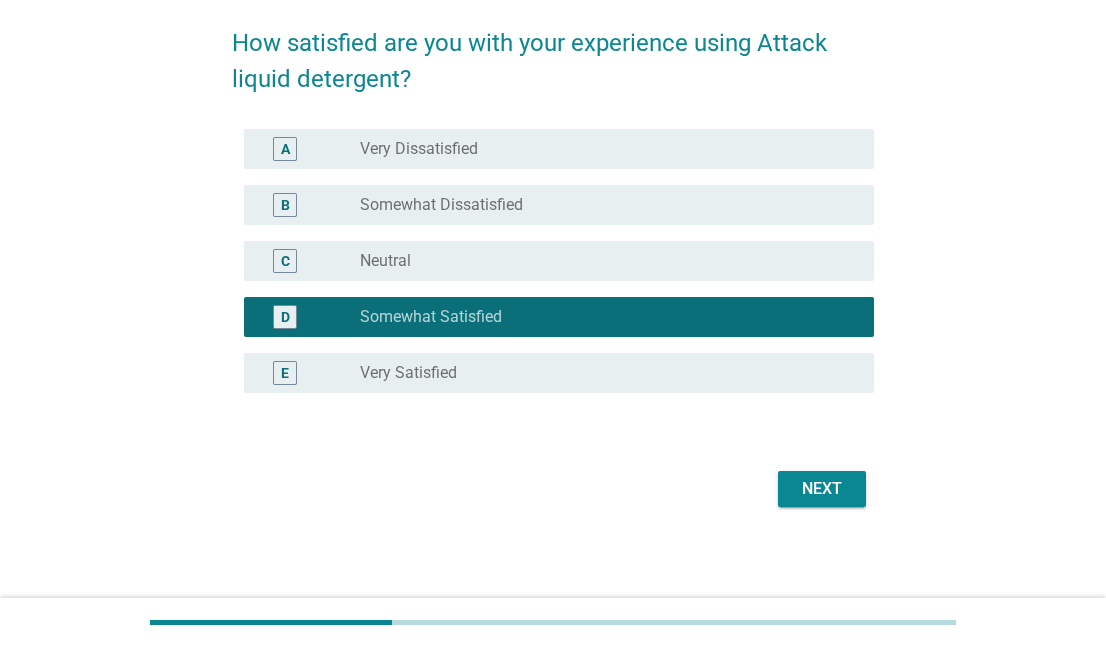 scroll, scrollTop: 155, scrollLeft: 0, axis: vertical 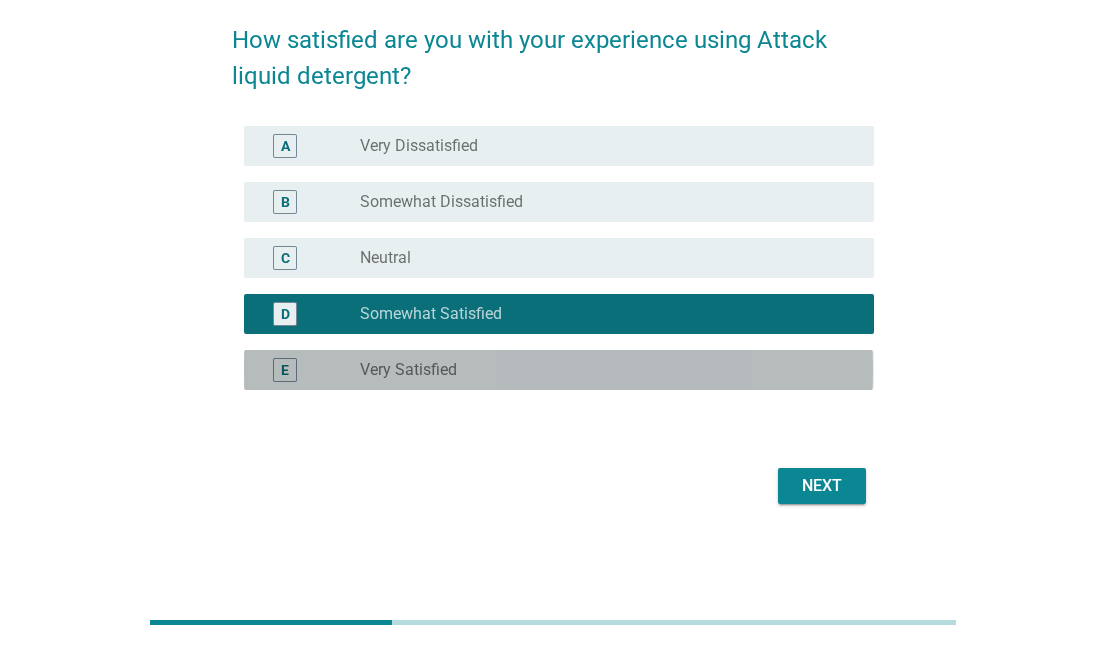 click on "radio_button_unchecked Very Satisfied" at bounding box center (601, 370) 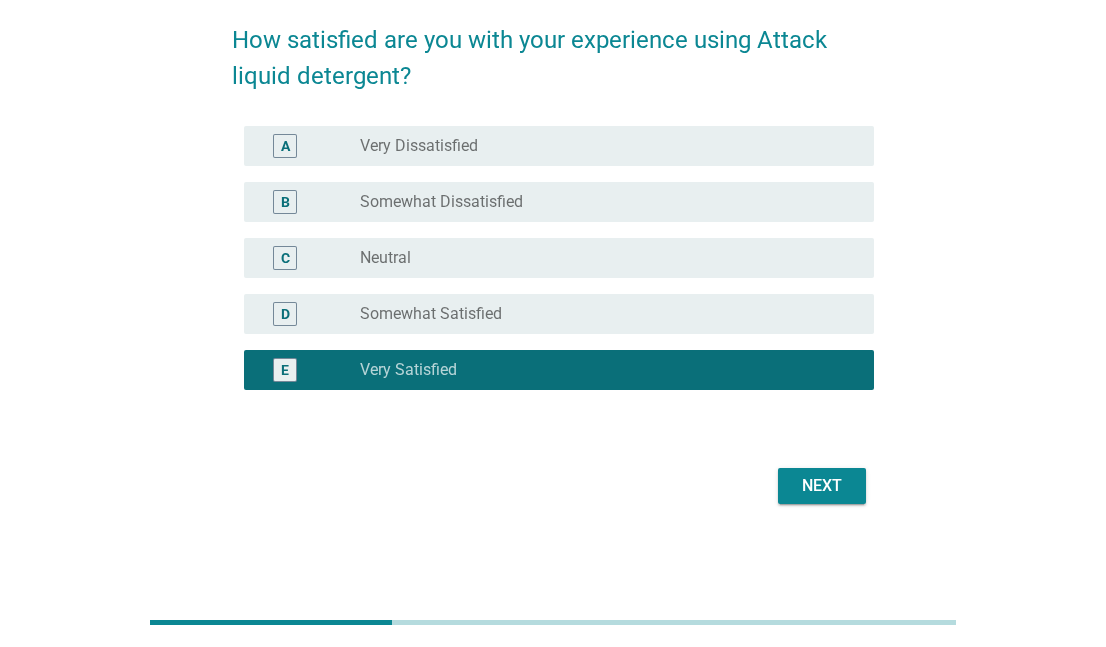 click on "radio_button_unchecked Somewhat Satisfied" at bounding box center [601, 314] 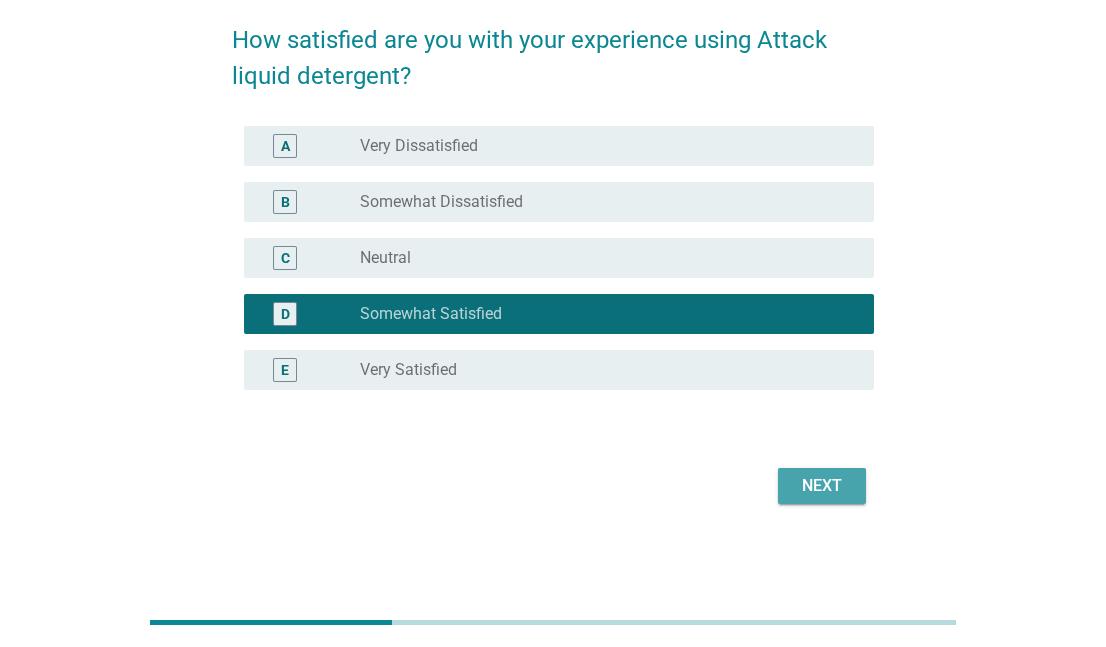 click on "Next" at bounding box center [822, 486] 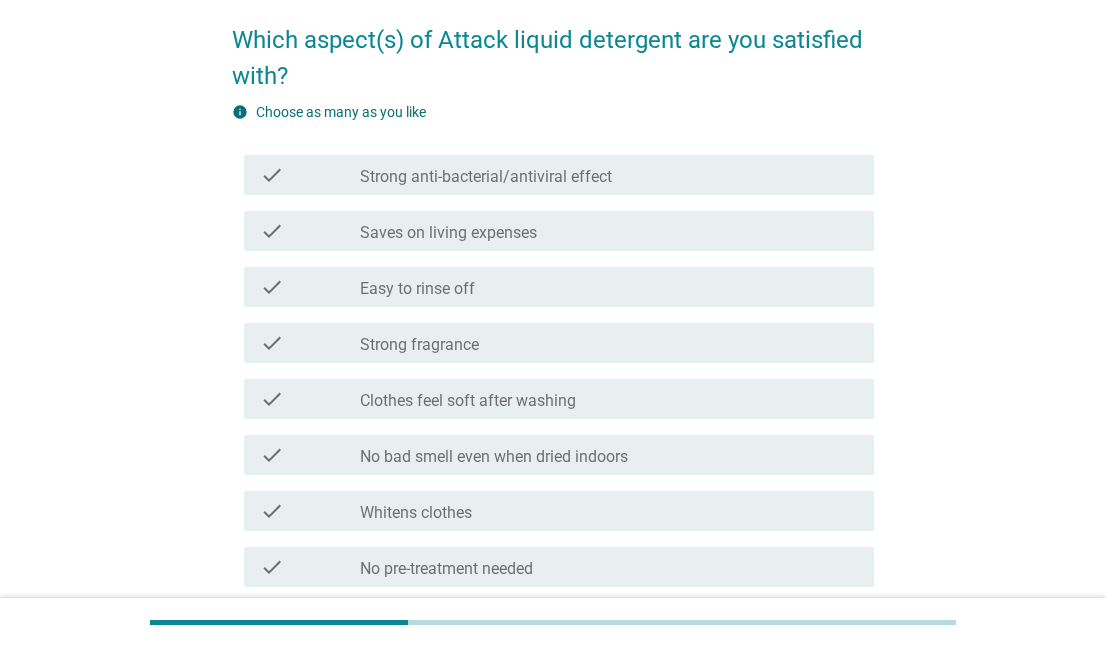scroll, scrollTop: 0, scrollLeft: 0, axis: both 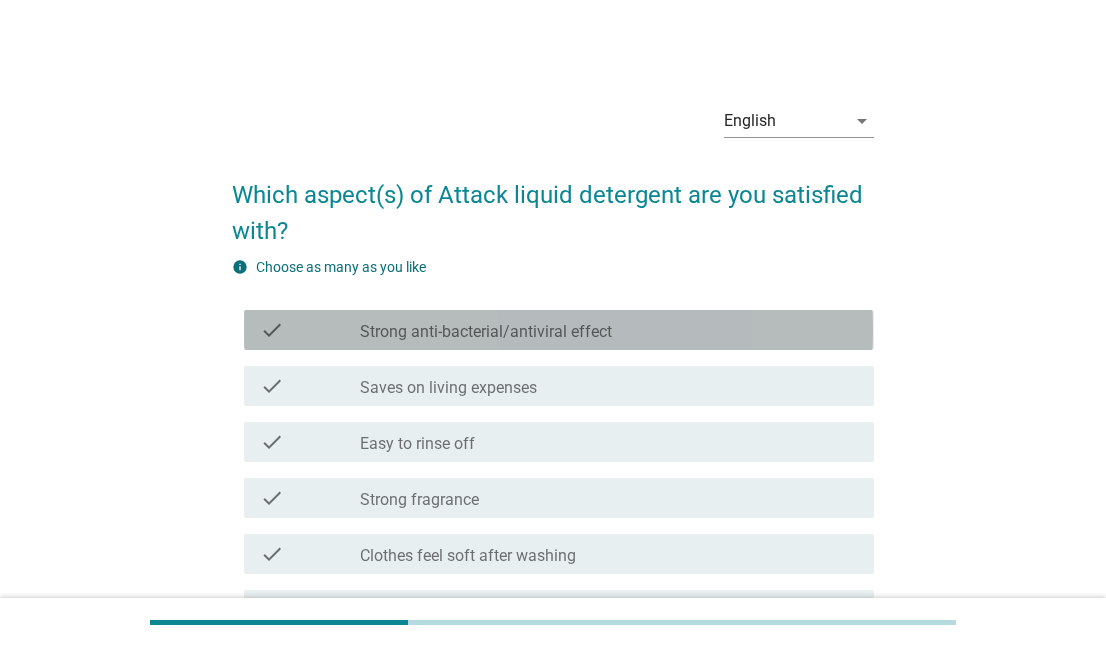 click on "check_box_outline_blank Strong anti-bacterial/antiviral effect" at bounding box center (609, 330) 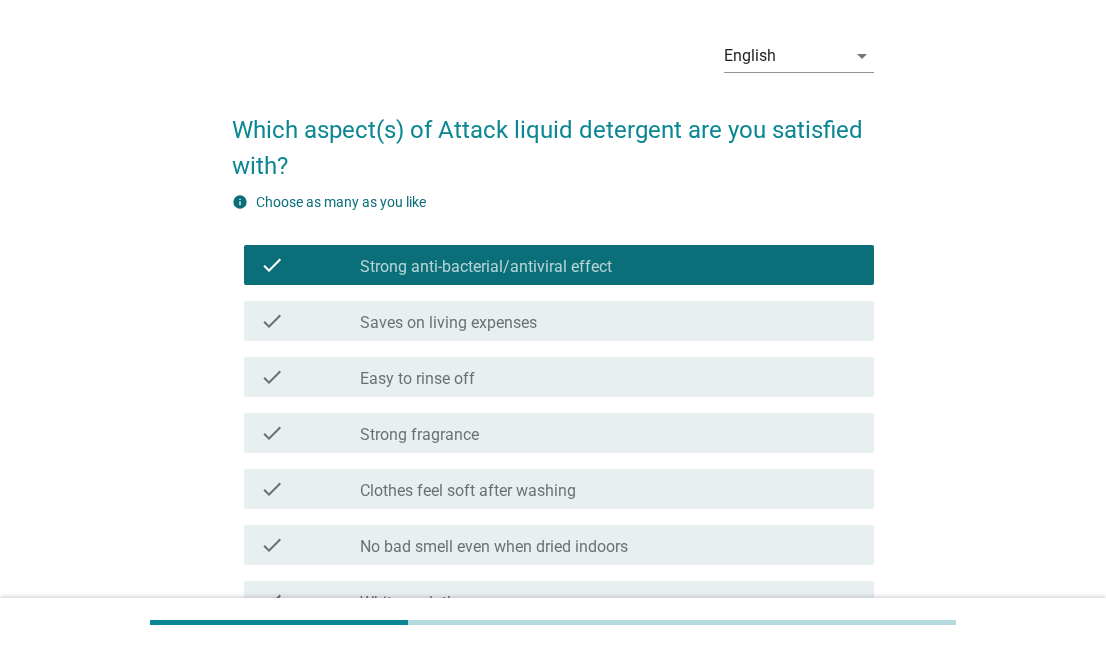 scroll, scrollTop: 100, scrollLeft: 0, axis: vertical 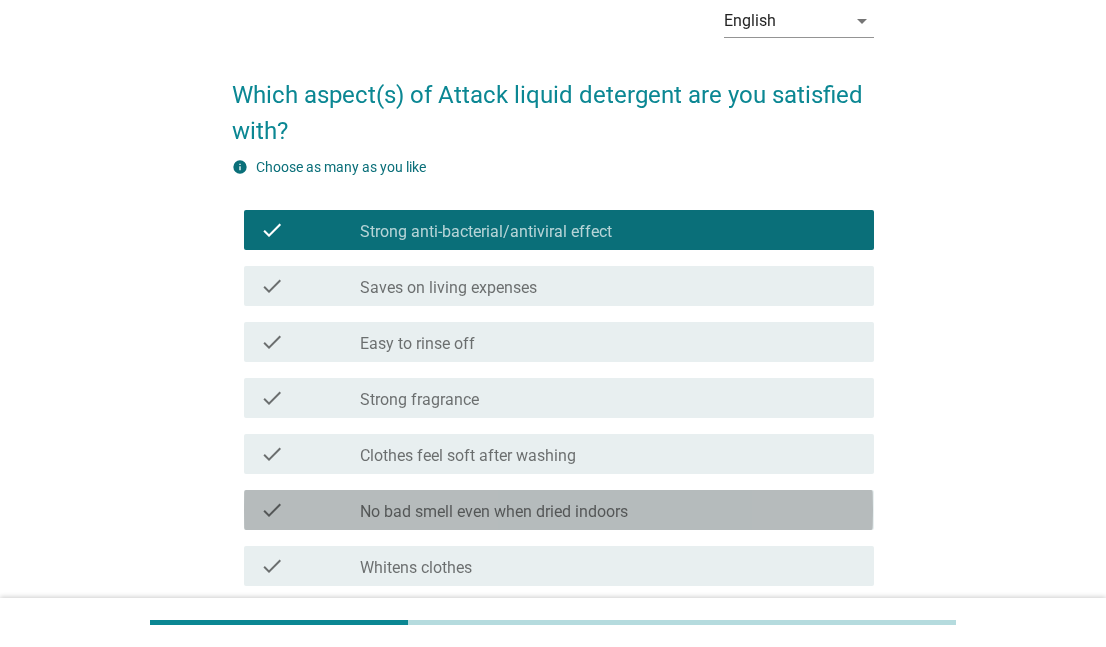 click on "No bad smell even when dried indoors" at bounding box center (494, 512) 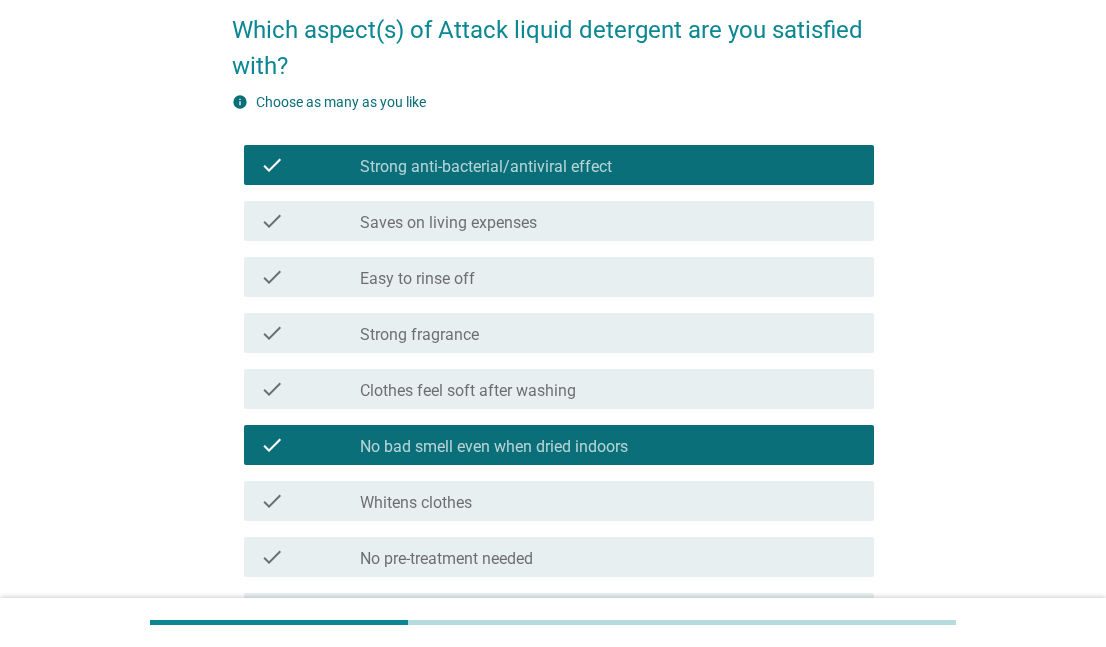 scroll, scrollTop: 200, scrollLeft: 0, axis: vertical 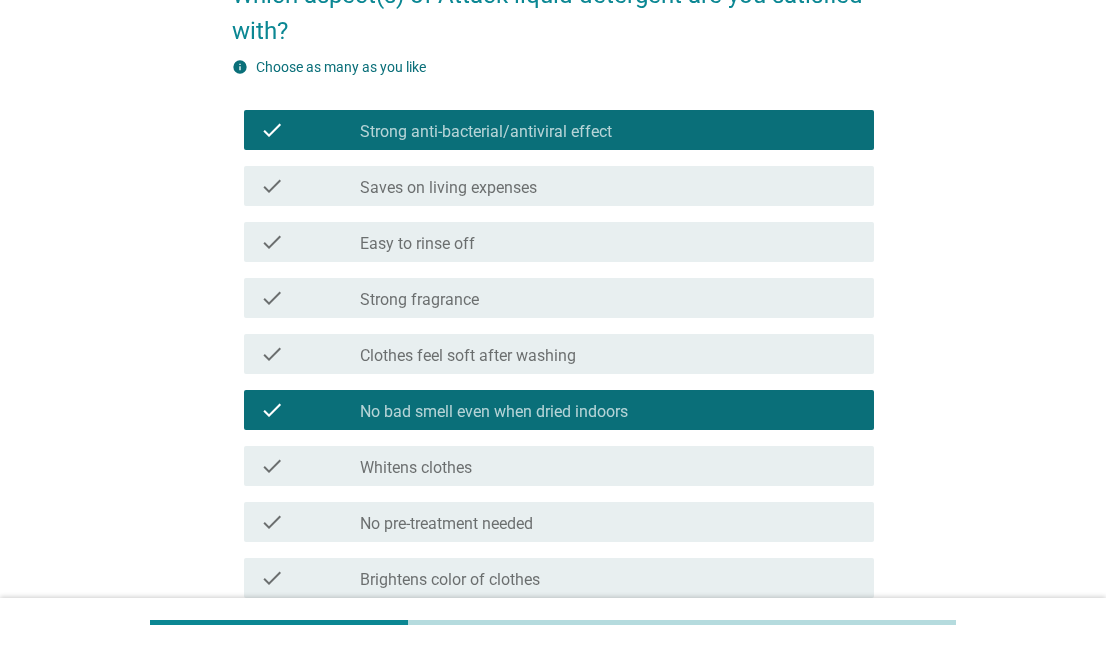 click on "check_box_outline_blank Easy to rinse off" at bounding box center [609, 242] 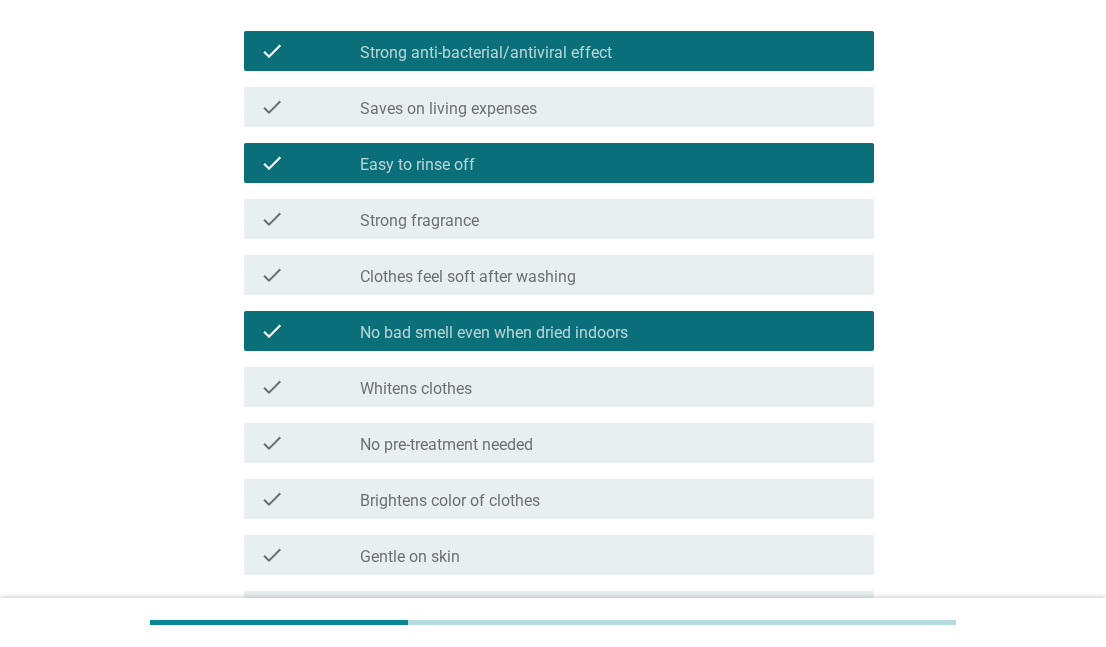 scroll, scrollTop: 400, scrollLeft: 0, axis: vertical 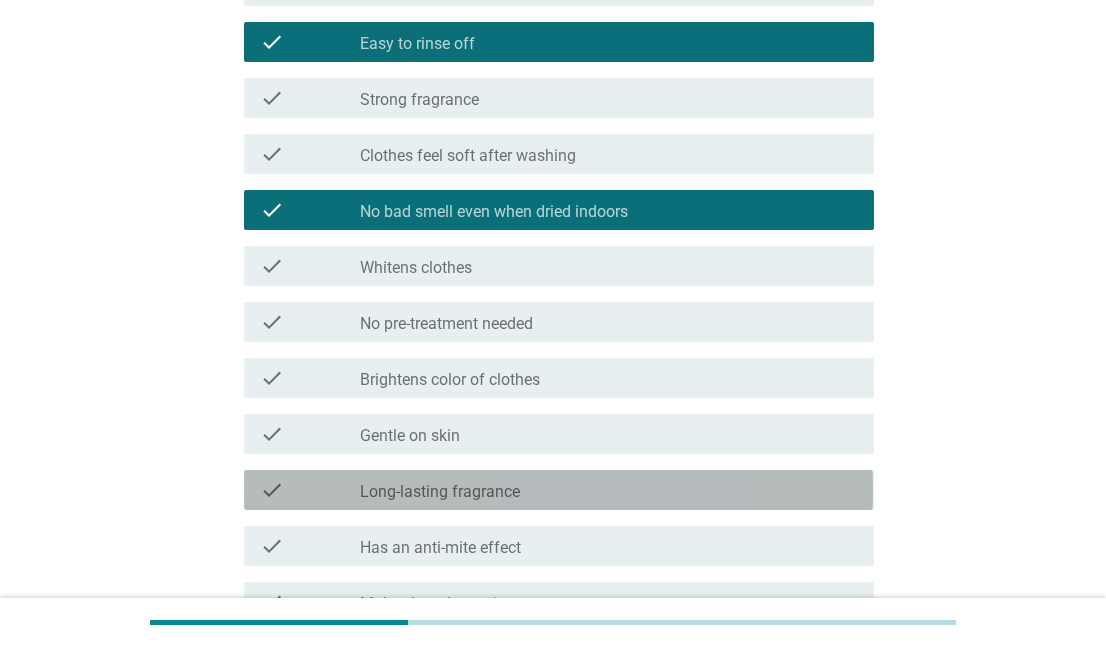 click on "check_box_outline_blank Long-lasting fragrance" at bounding box center (609, 490) 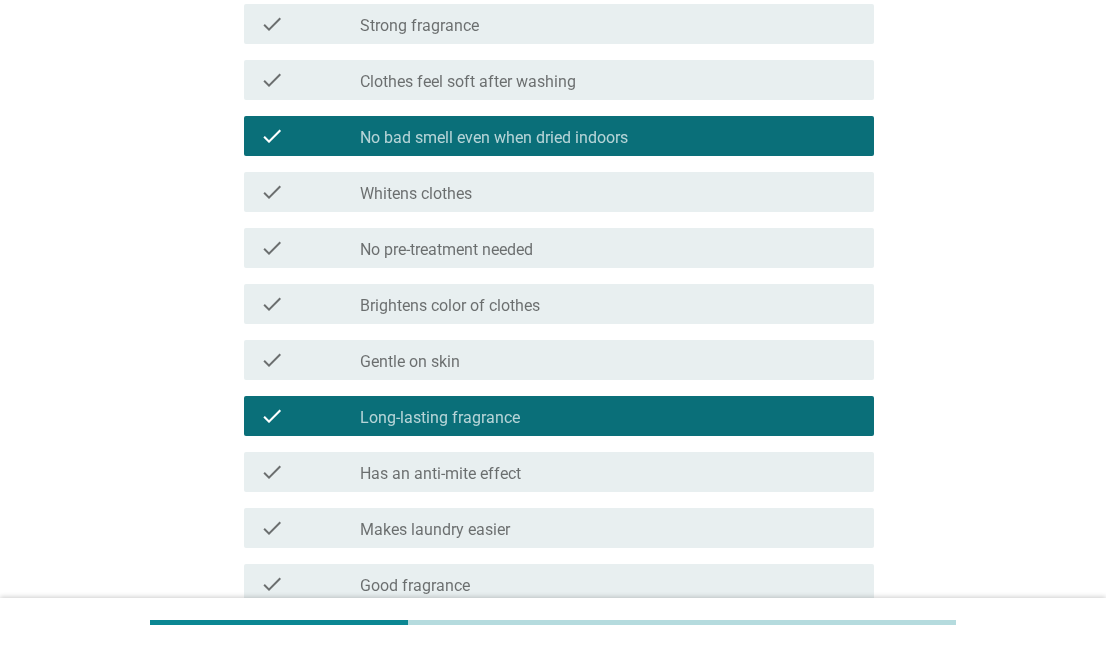 scroll, scrollTop: 600, scrollLeft: 0, axis: vertical 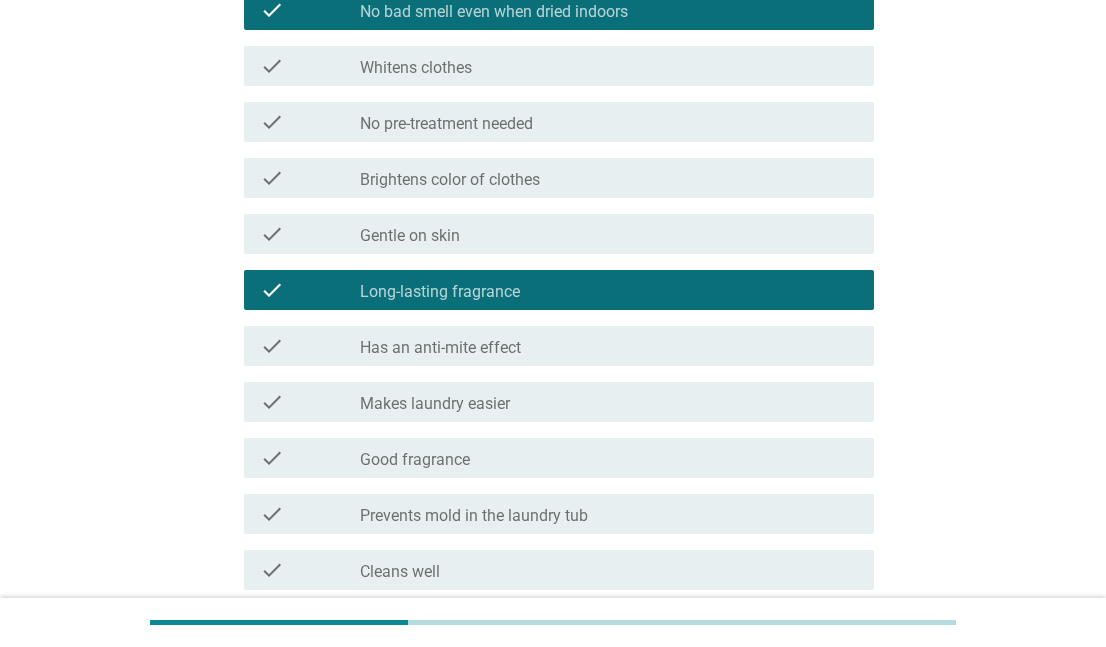 click on "Makes laundry easier" at bounding box center (435, 404) 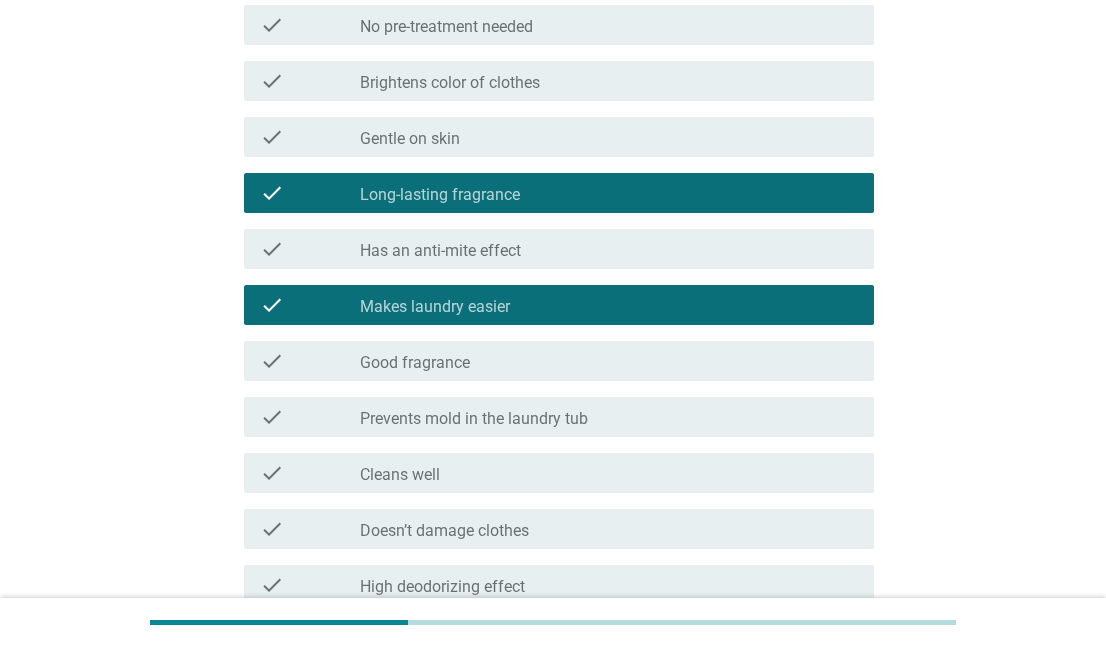 scroll, scrollTop: 800, scrollLeft: 0, axis: vertical 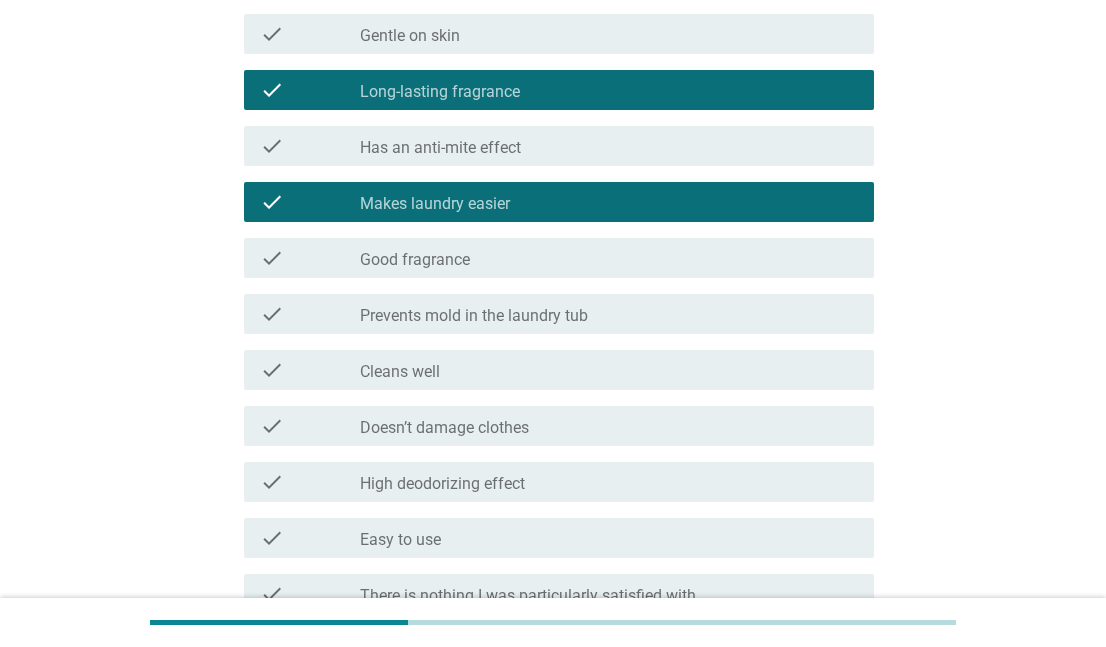click on "check_box_outline_blank Cleans well" at bounding box center (609, 370) 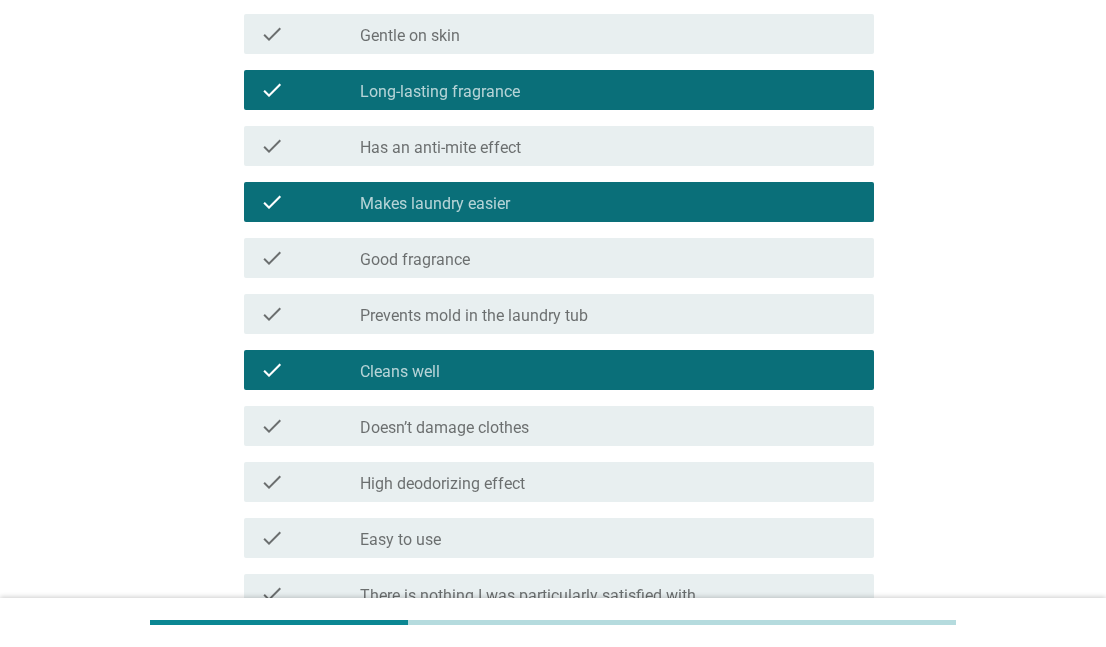 scroll, scrollTop: 900, scrollLeft: 0, axis: vertical 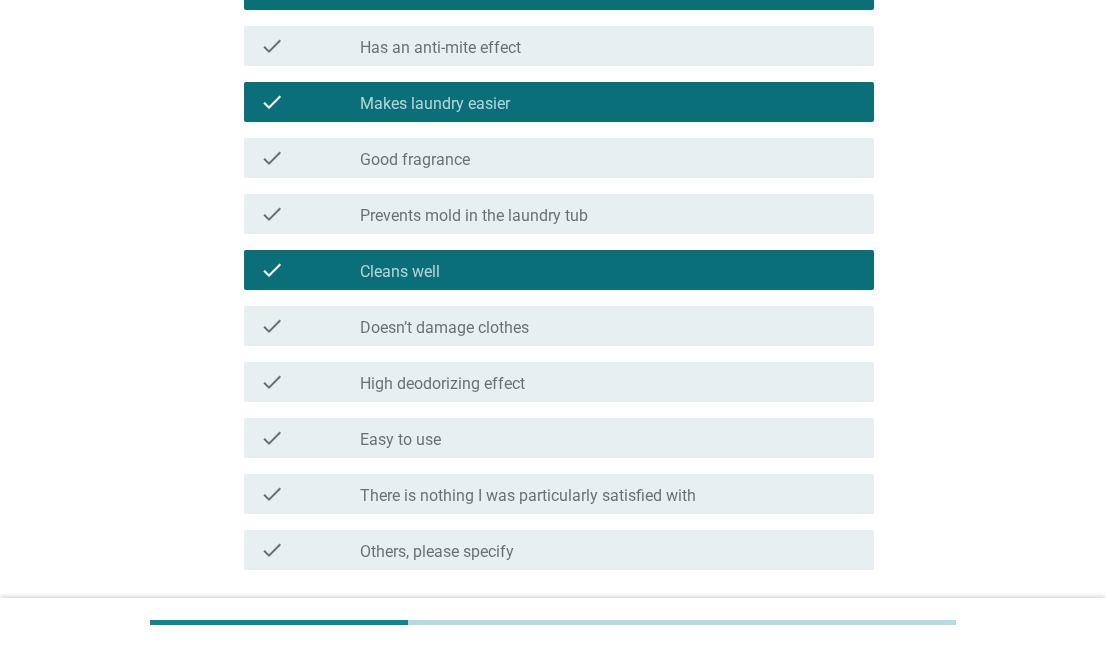 click on "check_box_outline_blank Easy to use" at bounding box center [609, 438] 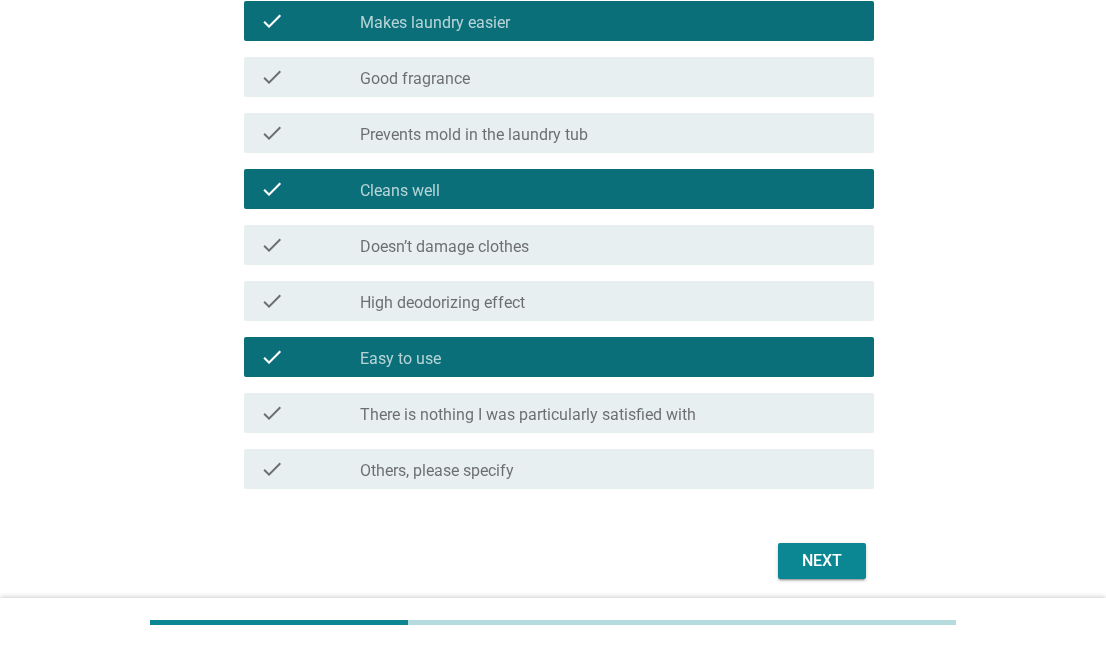 scroll, scrollTop: 1056, scrollLeft: 0, axis: vertical 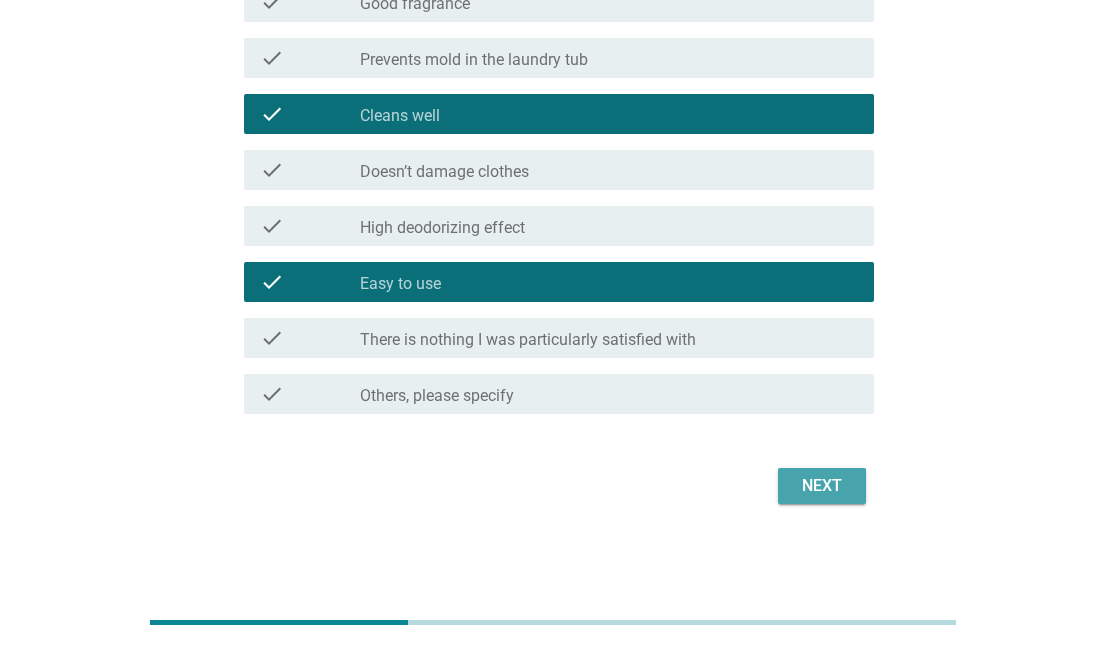 click on "Next" at bounding box center [822, 486] 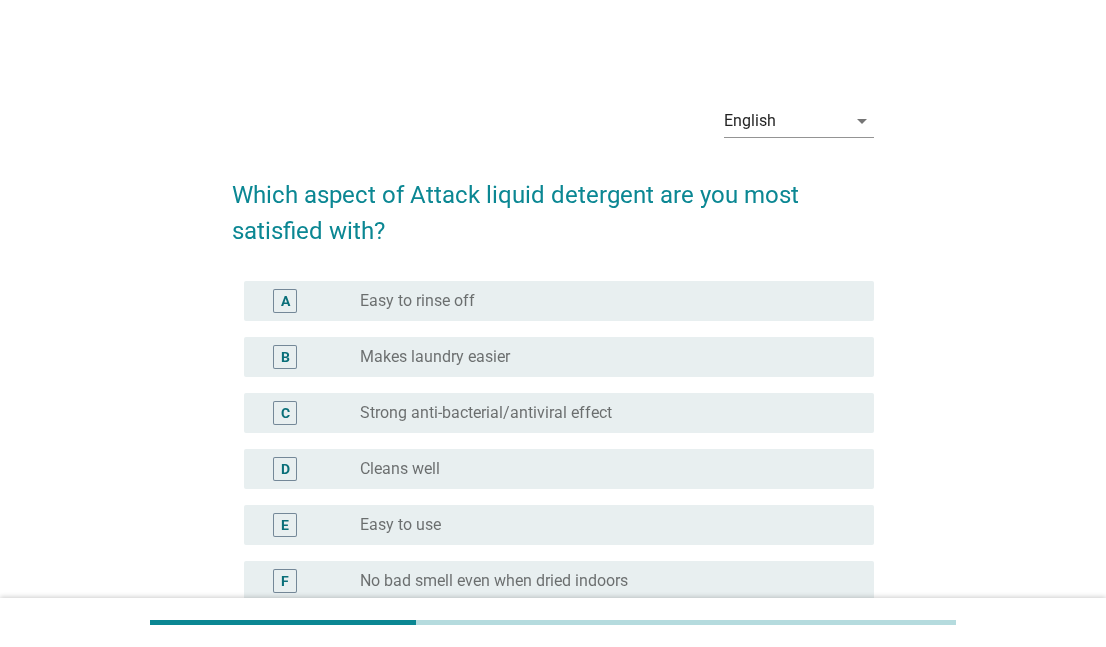 scroll, scrollTop: 100, scrollLeft: 0, axis: vertical 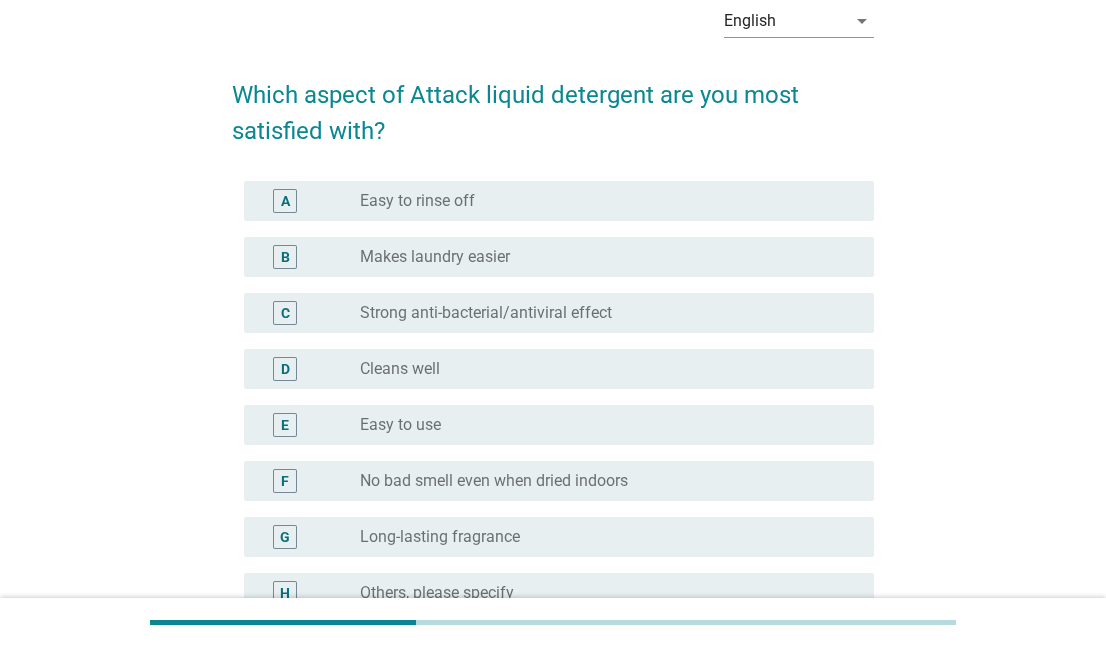 click on "No bad smell even when dried indoors" at bounding box center (494, 481) 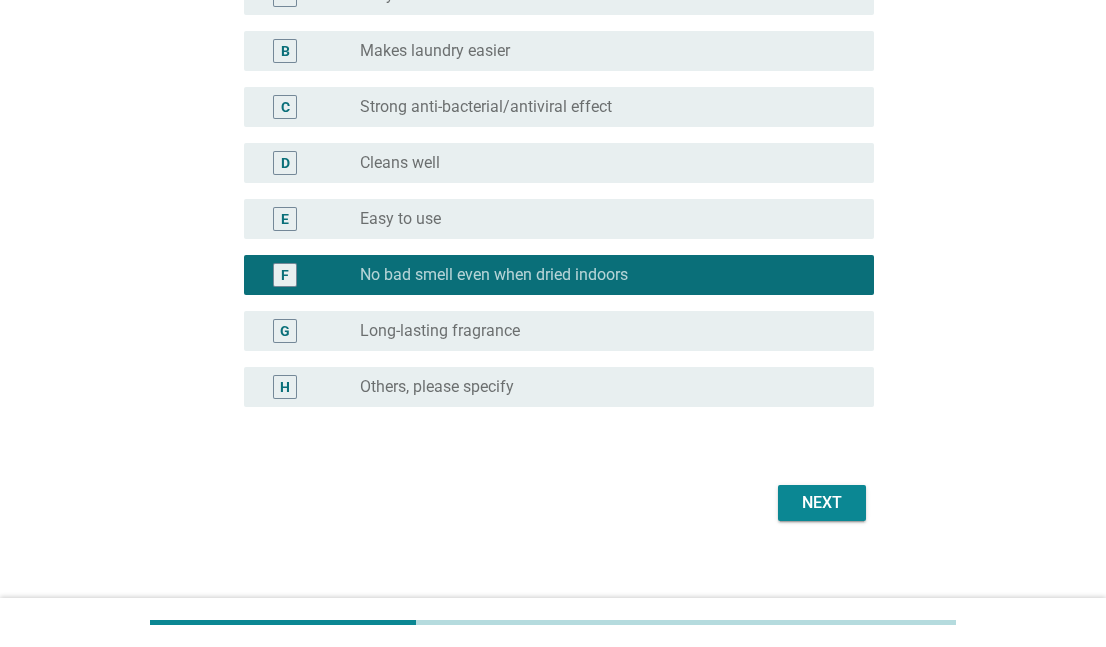 scroll, scrollTop: 323, scrollLeft: 0, axis: vertical 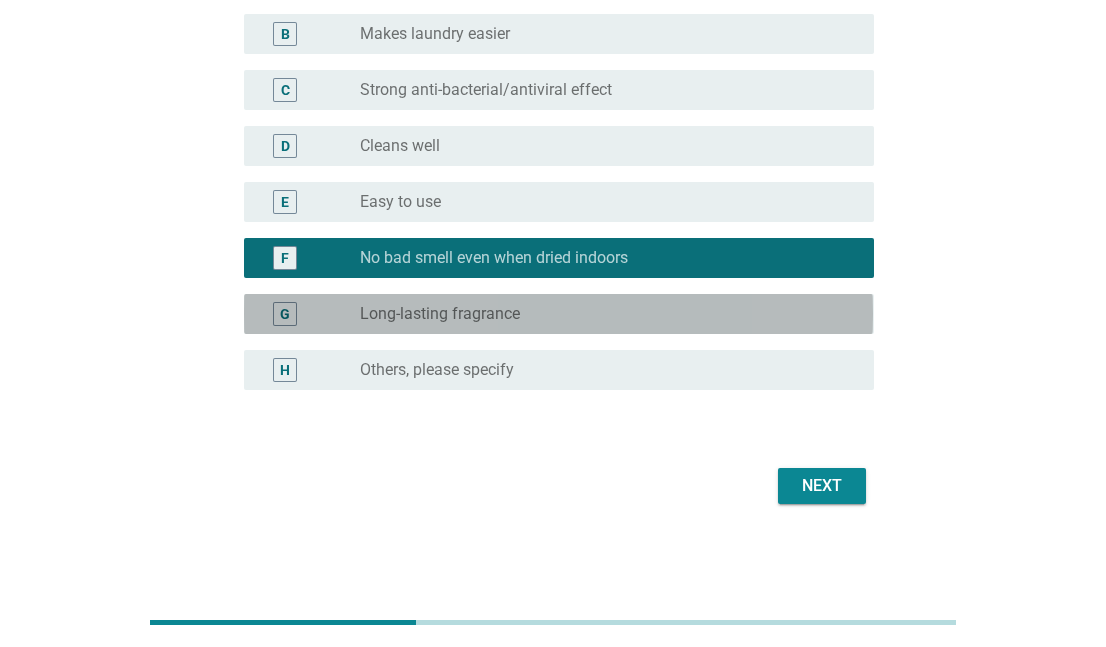 click on "radio_button_unchecked Long-lasting fragrance" at bounding box center (601, 314) 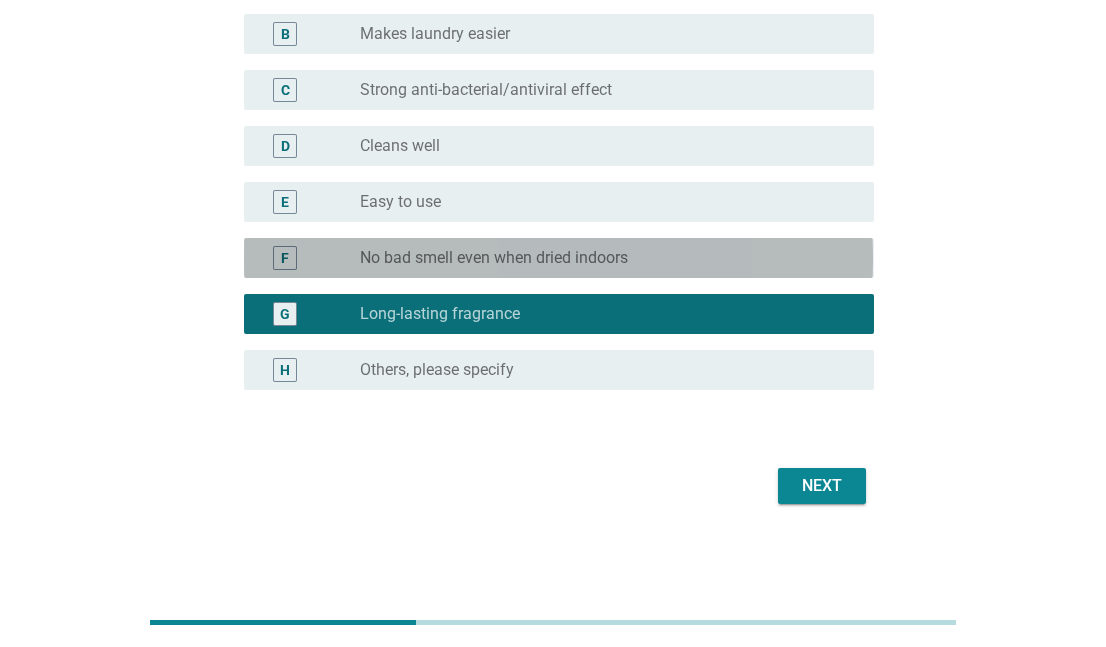 click on "radio_button_unchecked No bad smell even when dried indoors" at bounding box center [601, 258] 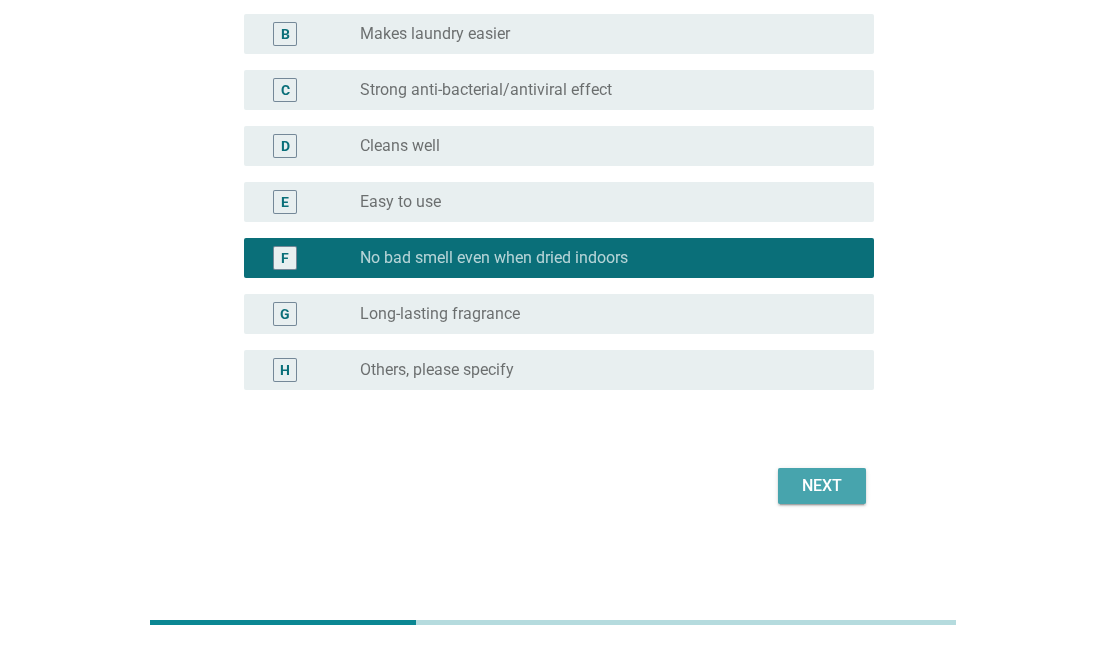 click on "Next" at bounding box center [822, 486] 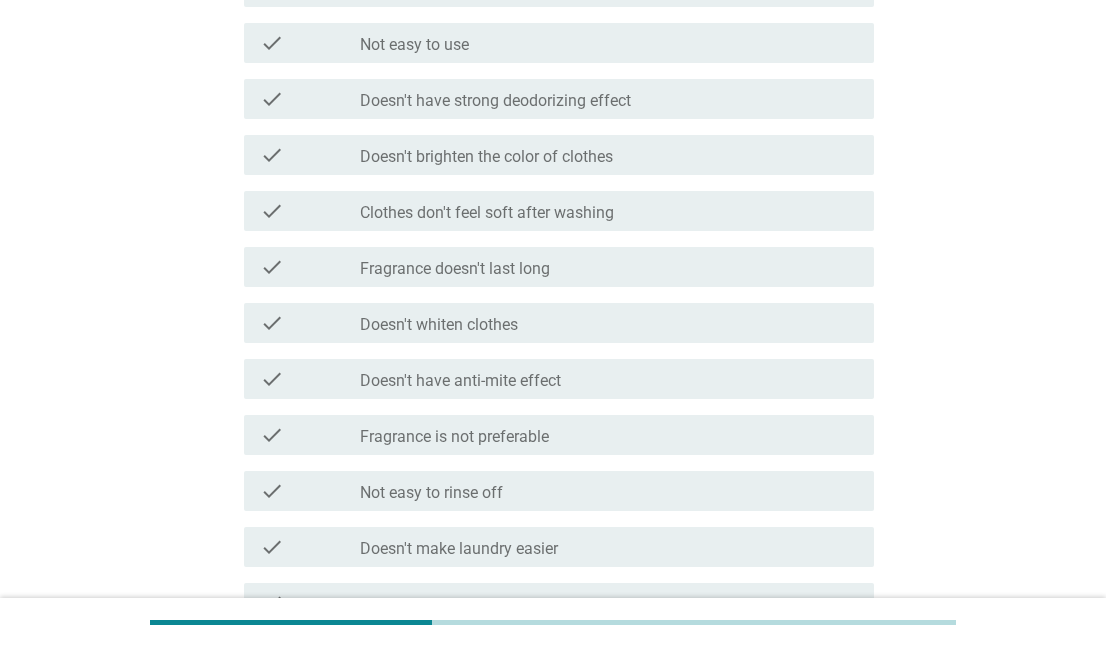 scroll, scrollTop: 900, scrollLeft: 0, axis: vertical 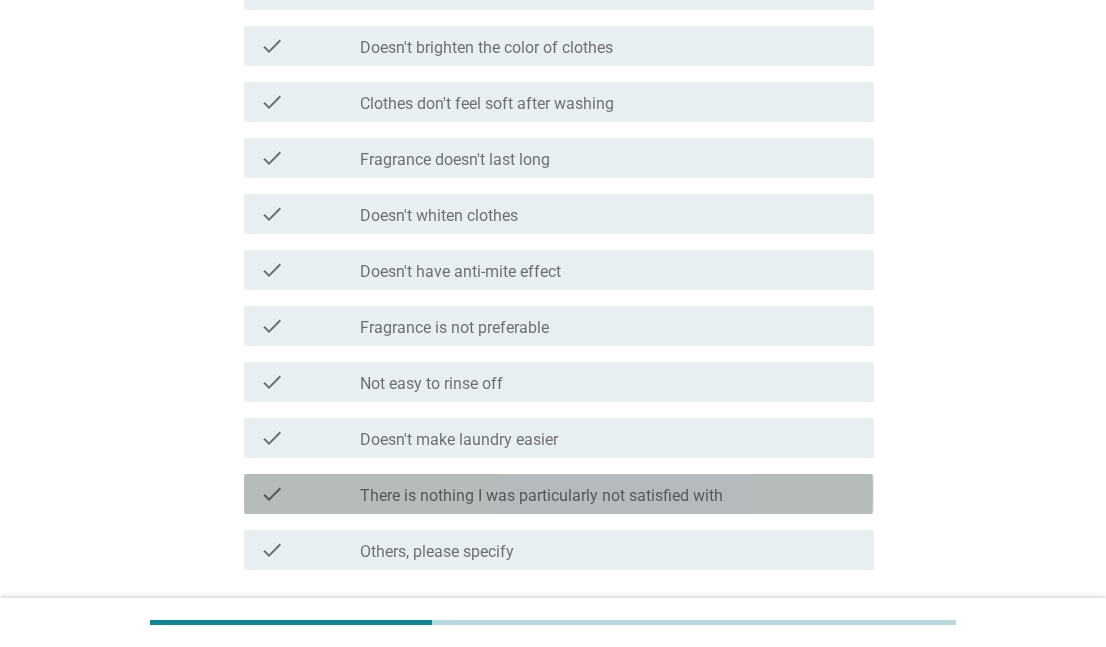 click on "There is nothing I was particularly not satisfied with" at bounding box center [541, 496] 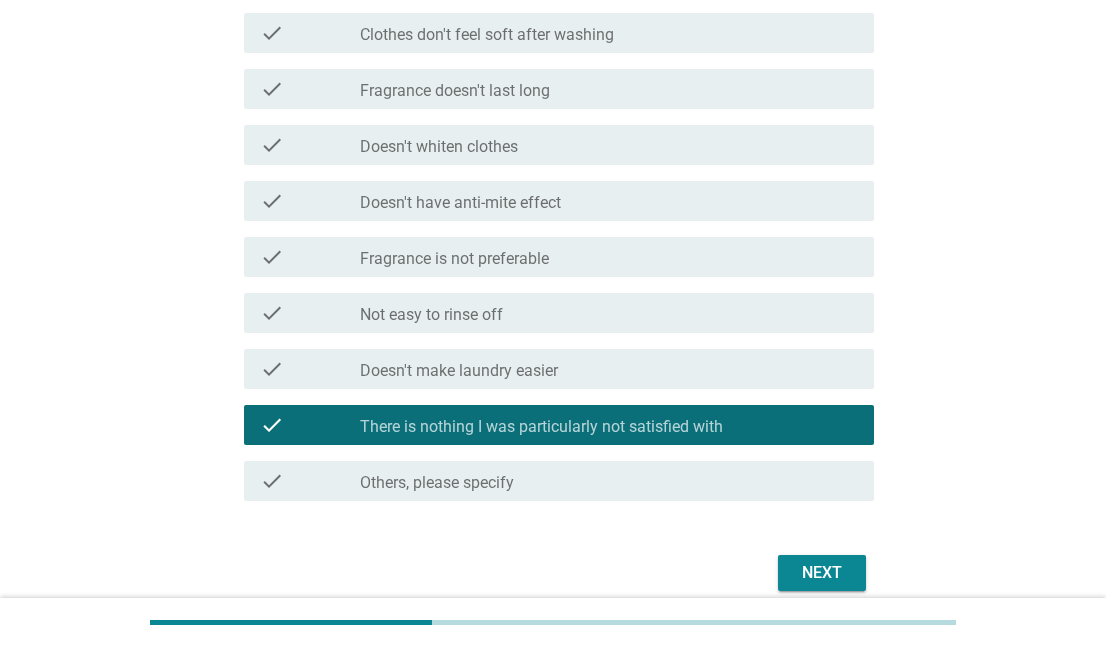 scroll, scrollTop: 1056, scrollLeft: 0, axis: vertical 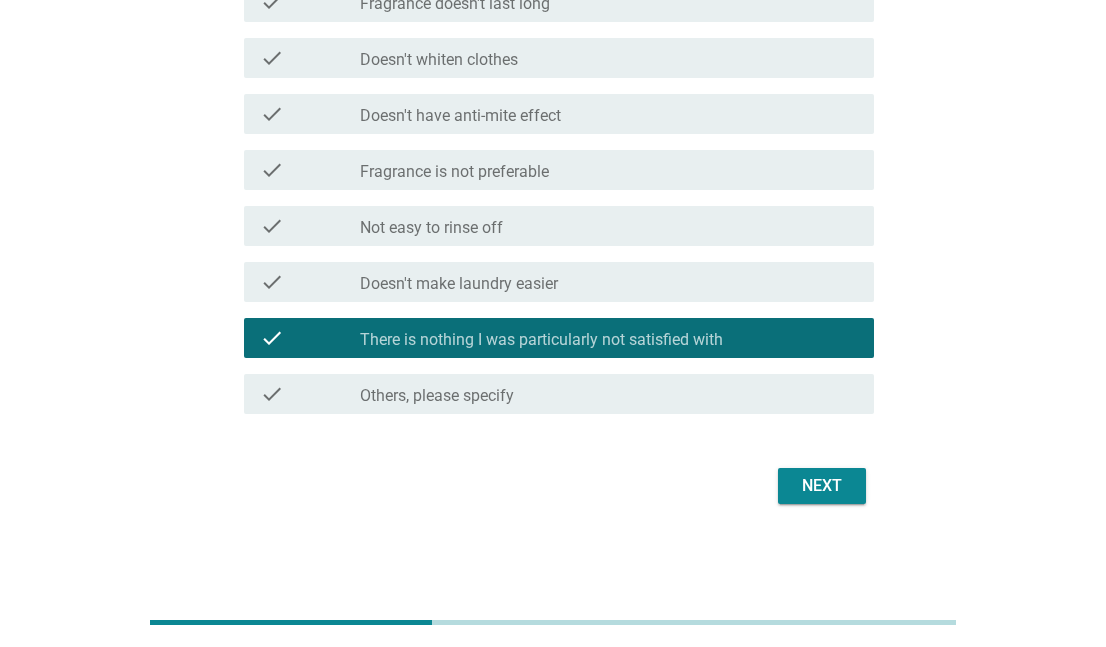 click on "Next" at bounding box center [822, 486] 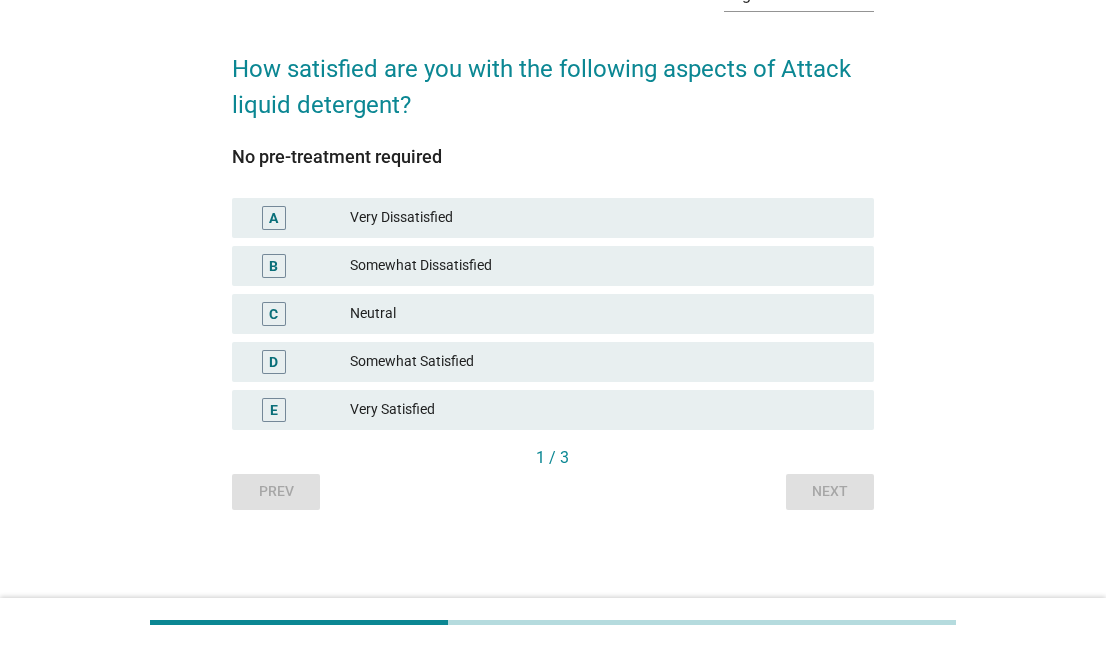 scroll, scrollTop: 0, scrollLeft: 0, axis: both 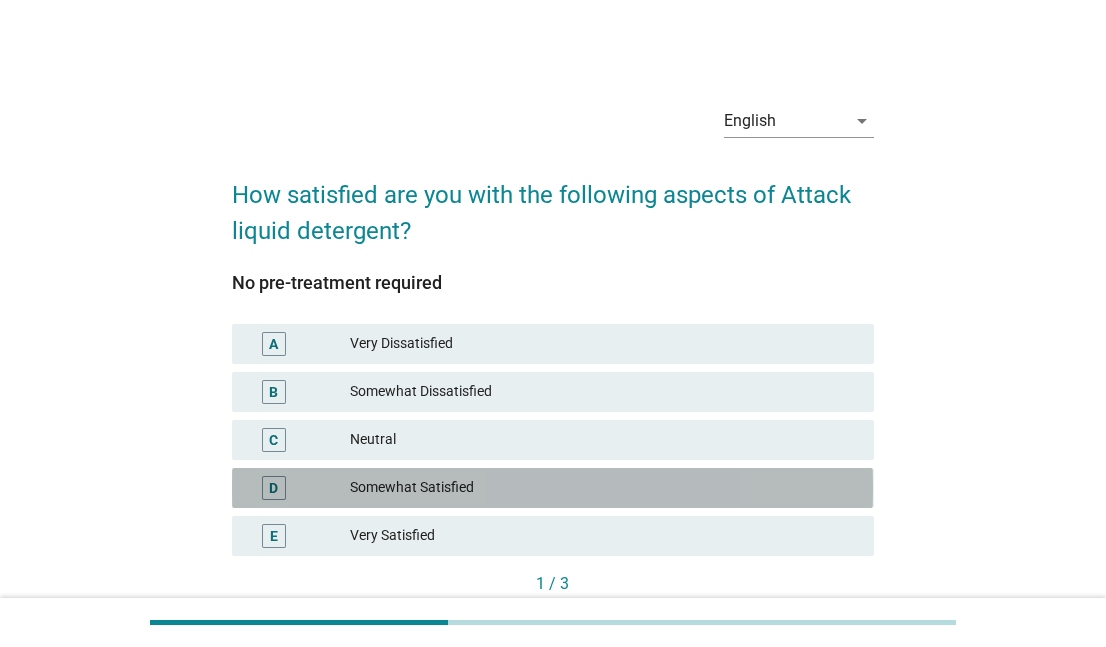 click on "Somewhat Satisfied" at bounding box center (604, 488) 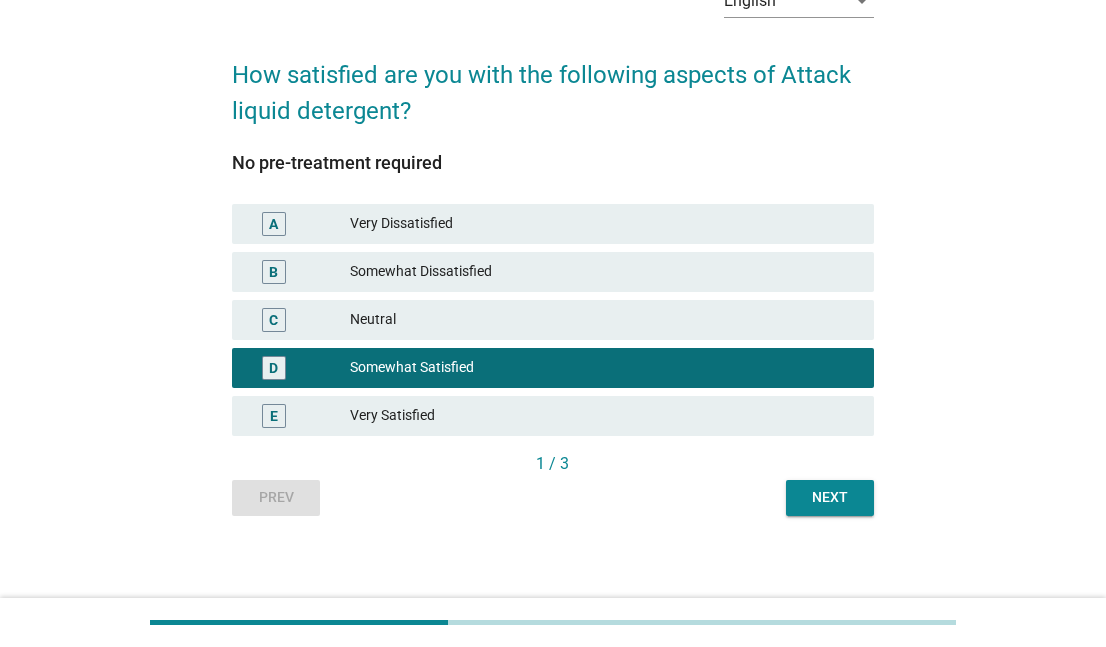 scroll, scrollTop: 126, scrollLeft: 0, axis: vertical 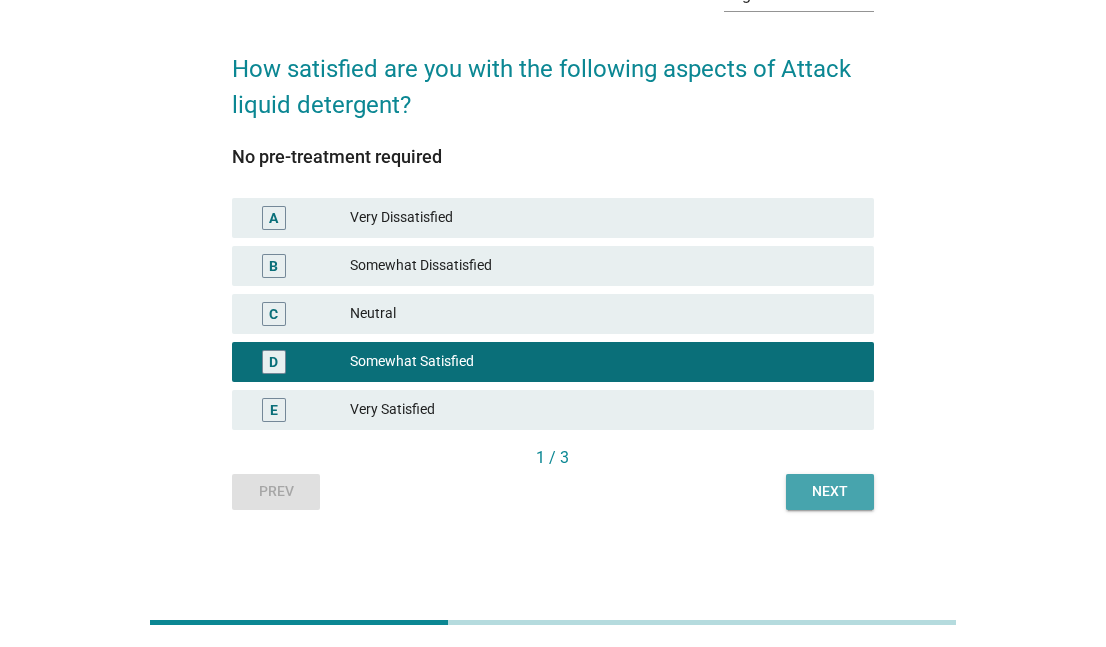 click on "Next" at bounding box center [830, 491] 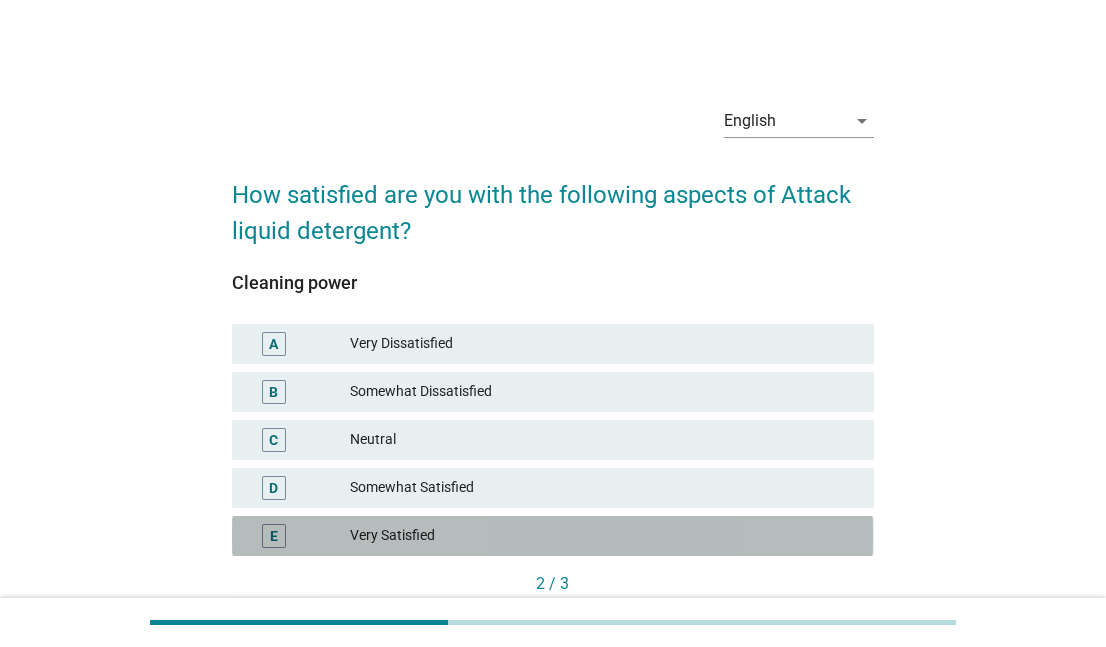 click on "Very Satisfied" at bounding box center (604, 536) 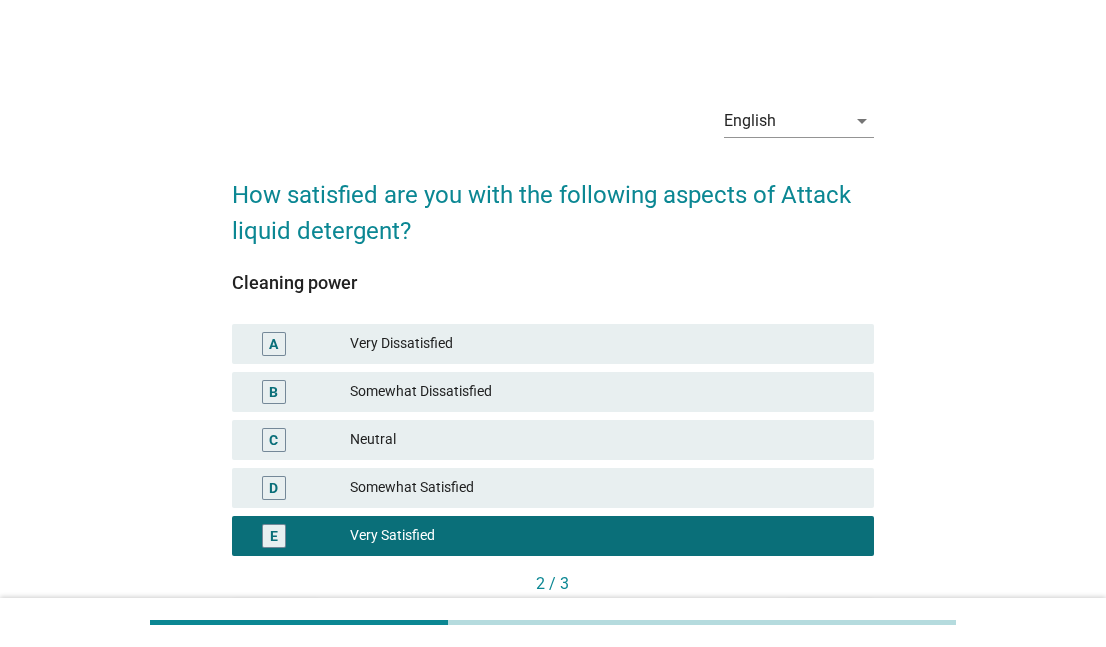 scroll, scrollTop: 126, scrollLeft: 0, axis: vertical 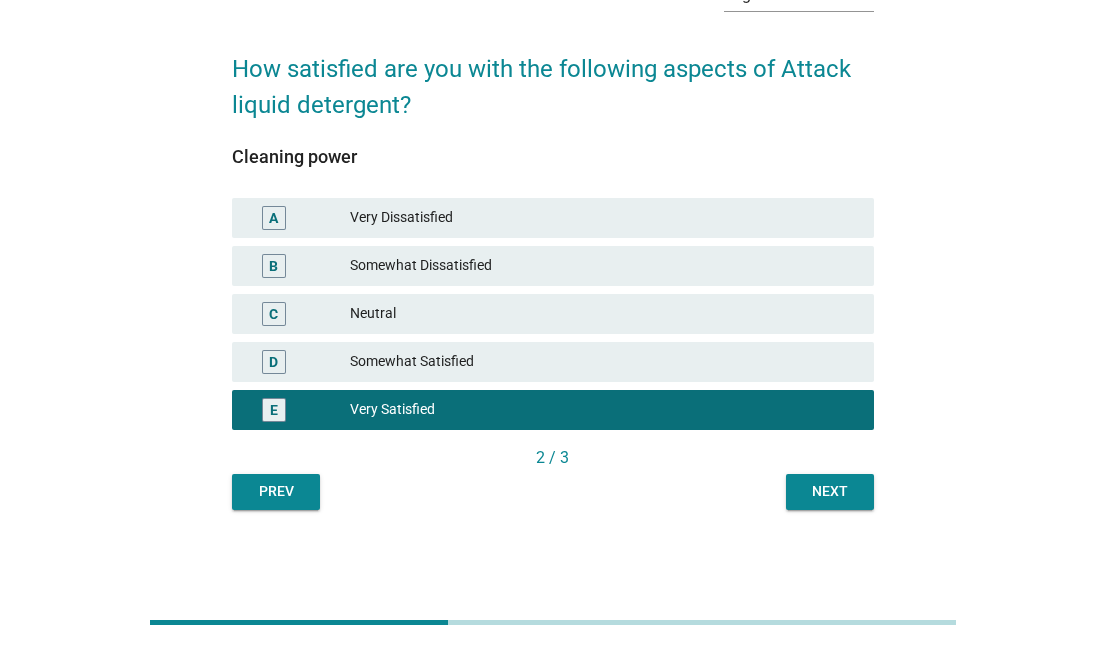 click on "Next" at bounding box center [830, 491] 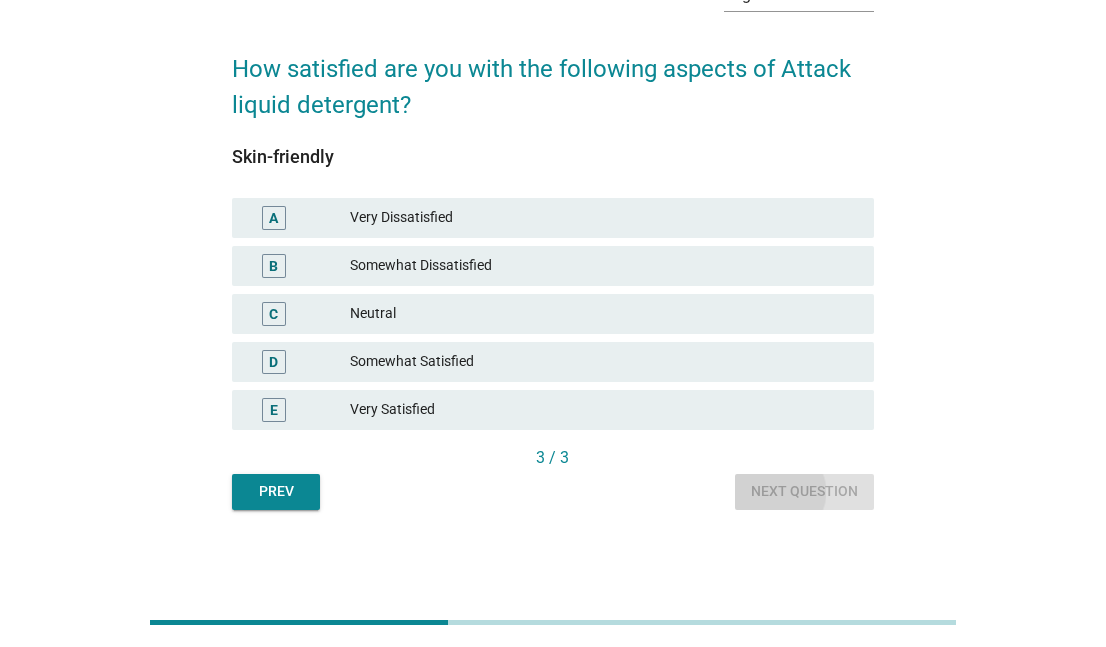 scroll, scrollTop: 0, scrollLeft: 0, axis: both 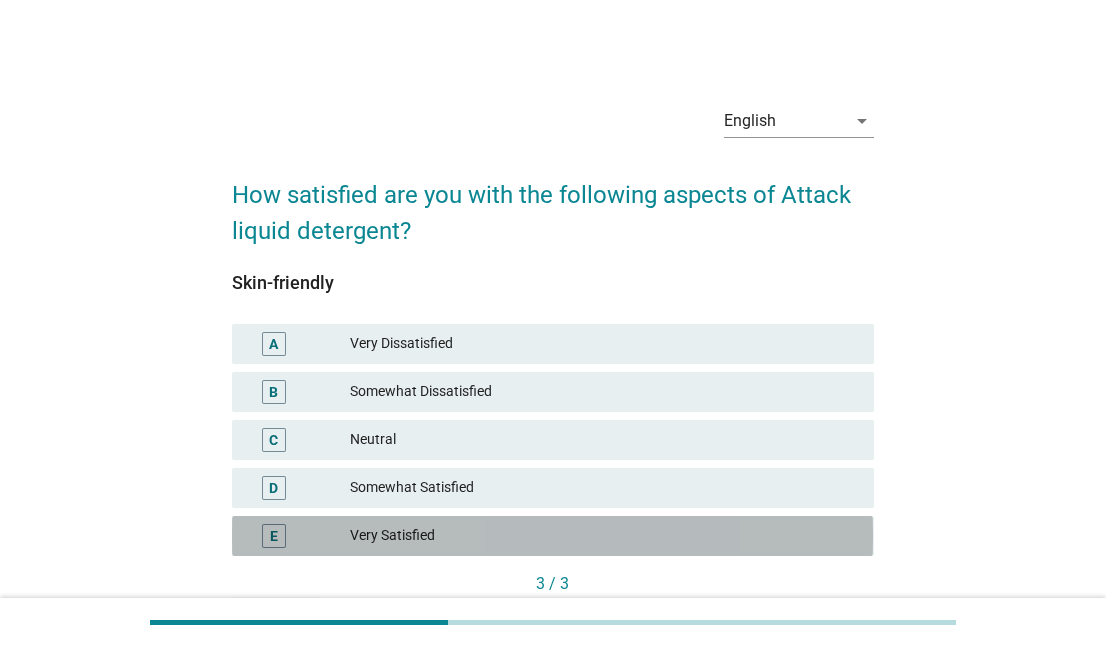 click on "Very Satisfied" at bounding box center [604, 536] 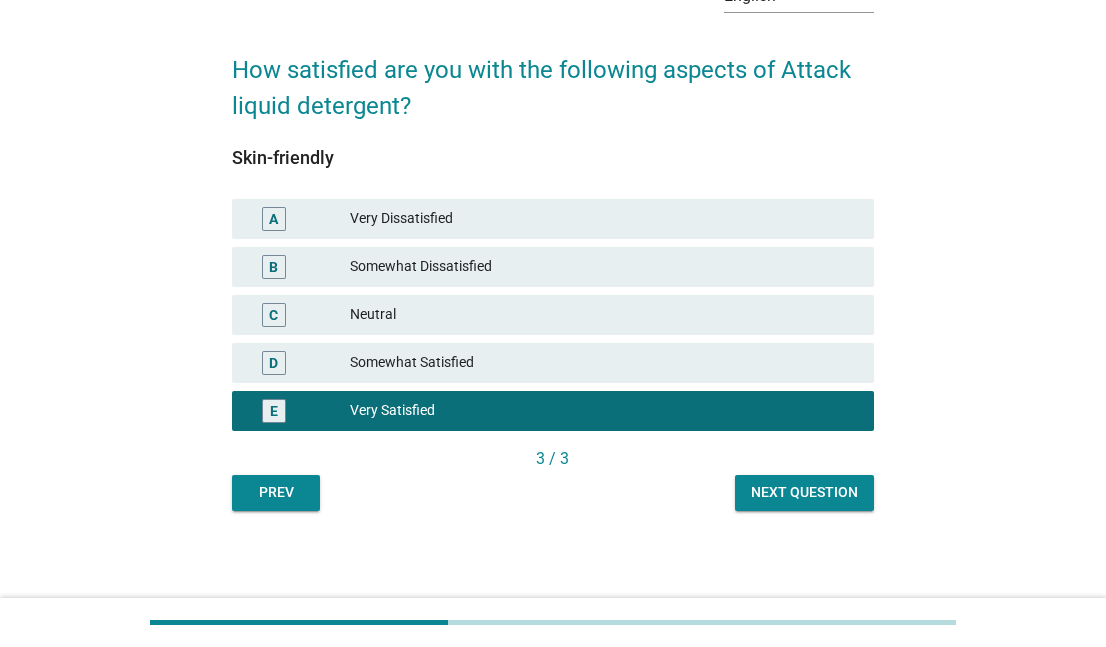 scroll, scrollTop: 126, scrollLeft: 0, axis: vertical 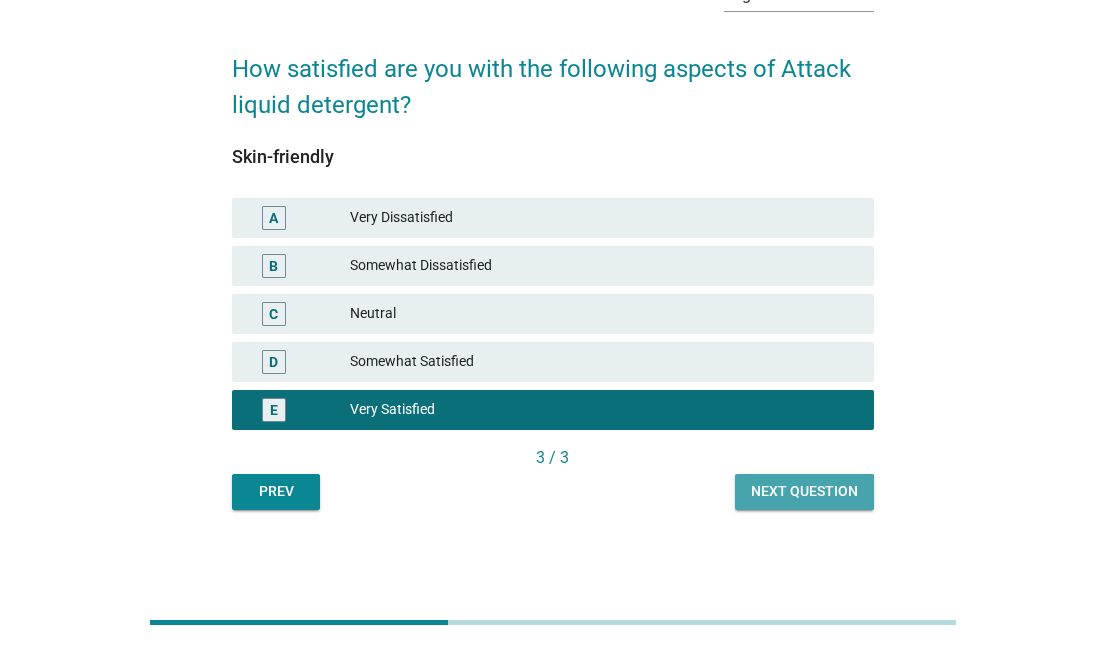 click on "Next question" at bounding box center (804, 491) 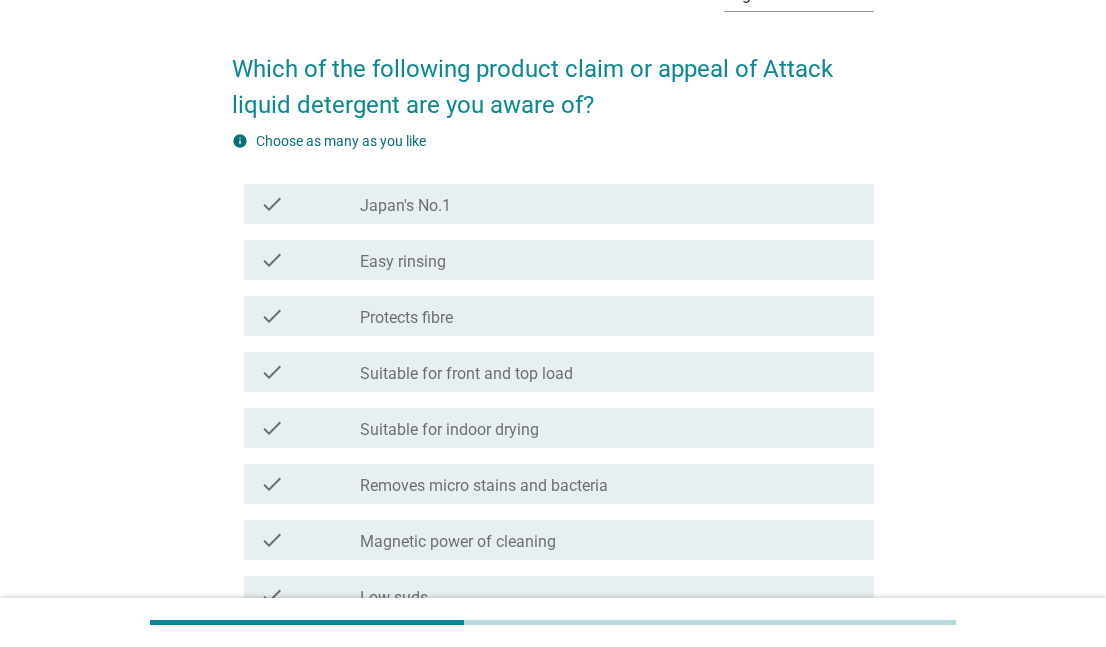 scroll, scrollTop: 0, scrollLeft: 0, axis: both 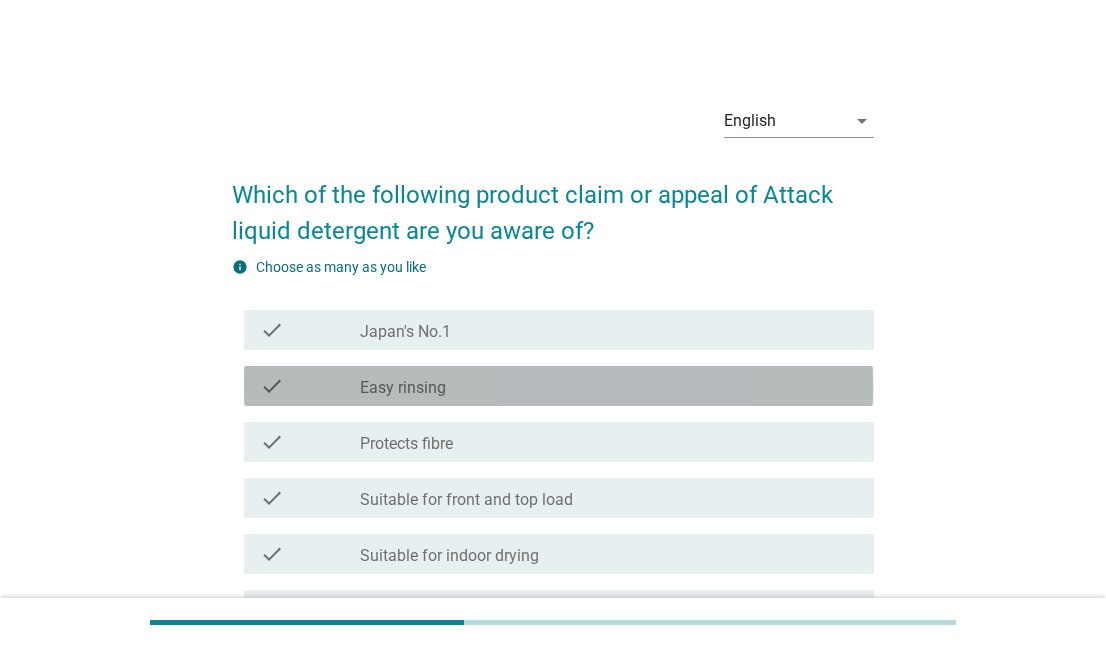 click on "check_box_outline_blank Easy rinsing" at bounding box center (609, 386) 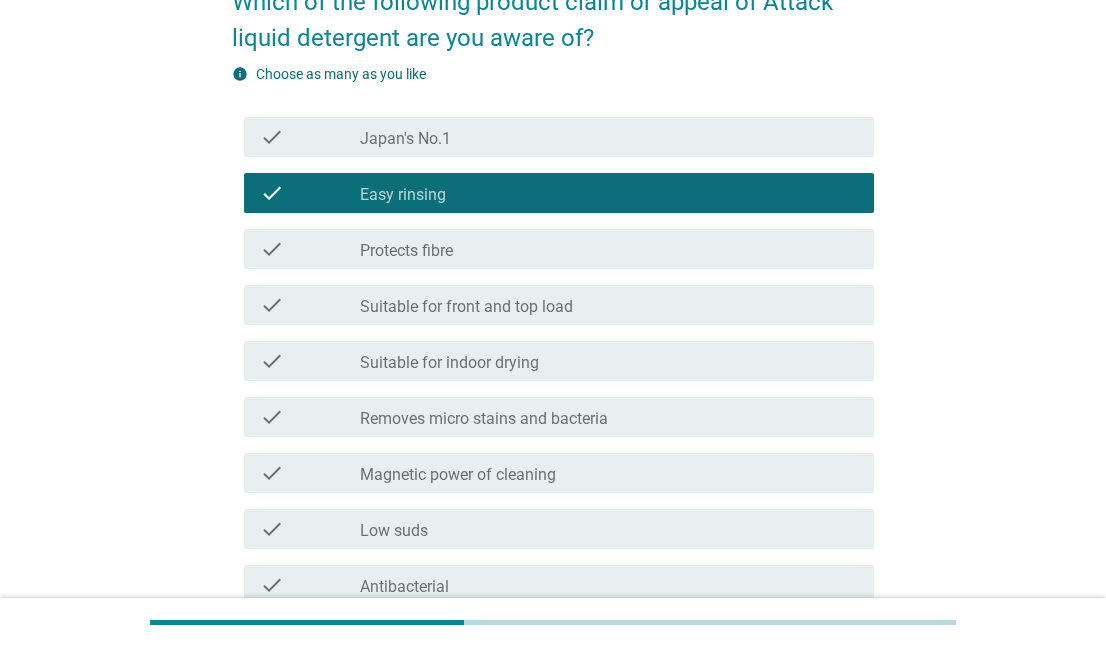 scroll, scrollTop: 200, scrollLeft: 0, axis: vertical 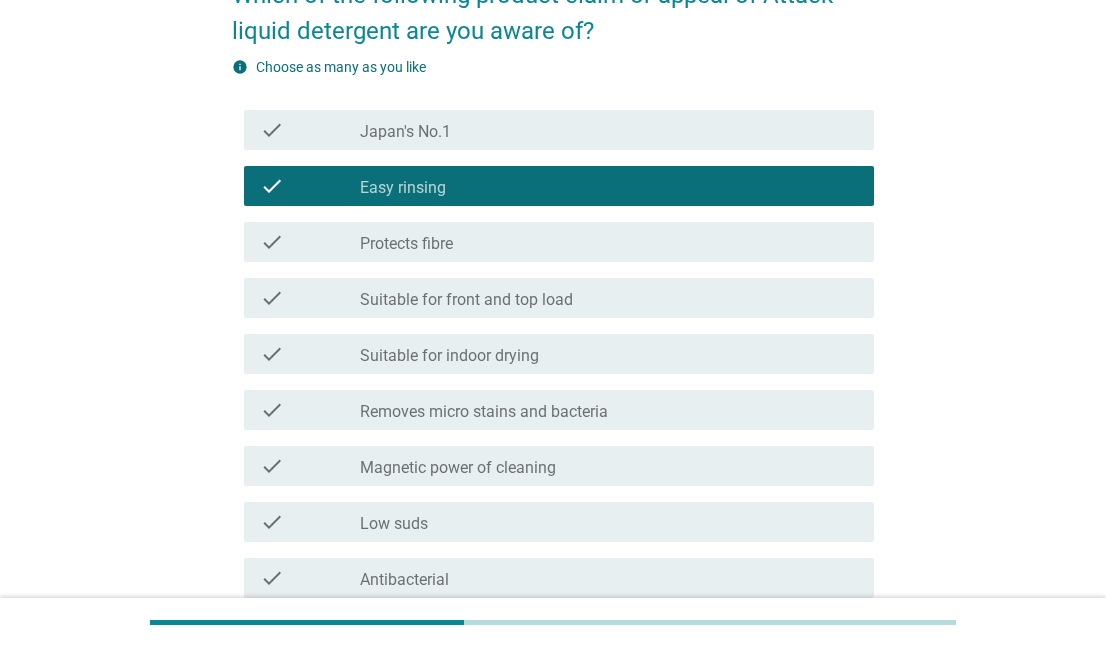click on "Suitable for front and top load" at bounding box center [466, 300] 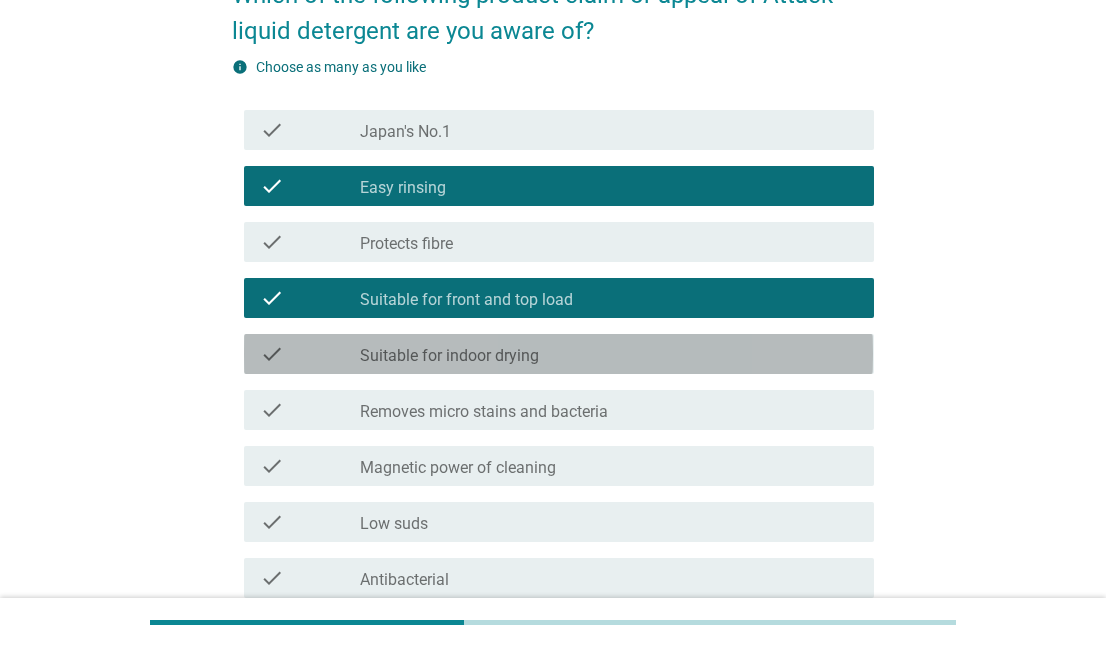 click on "check_box_outline_blank Suitable for indoor drying" at bounding box center [609, 354] 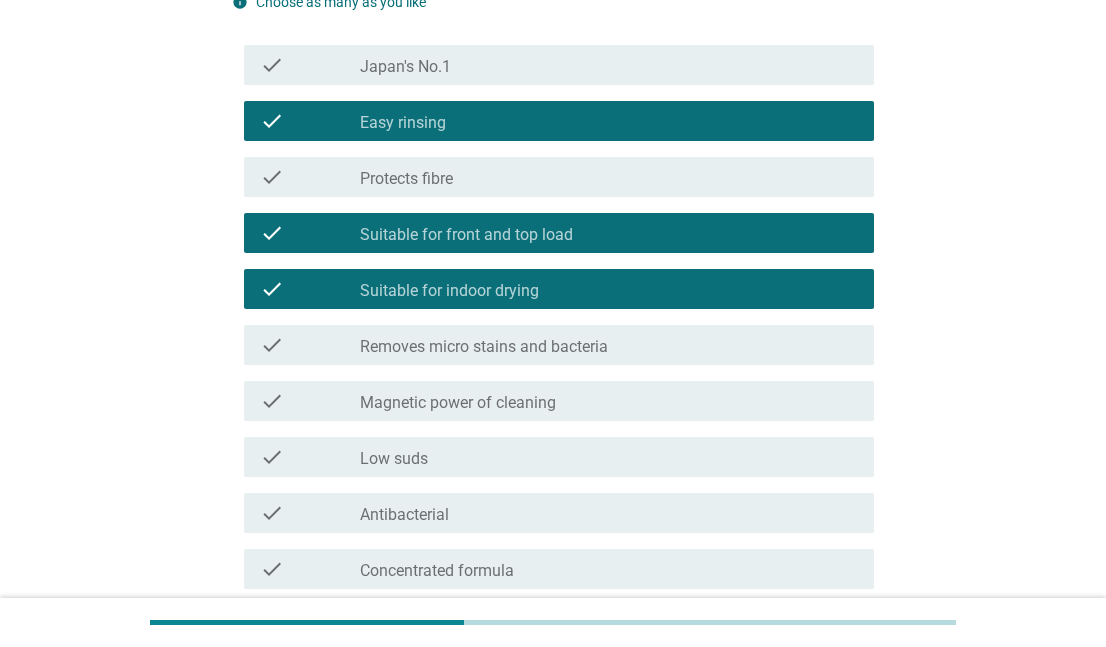 scroll, scrollTop: 300, scrollLeft: 0, axis: vertical 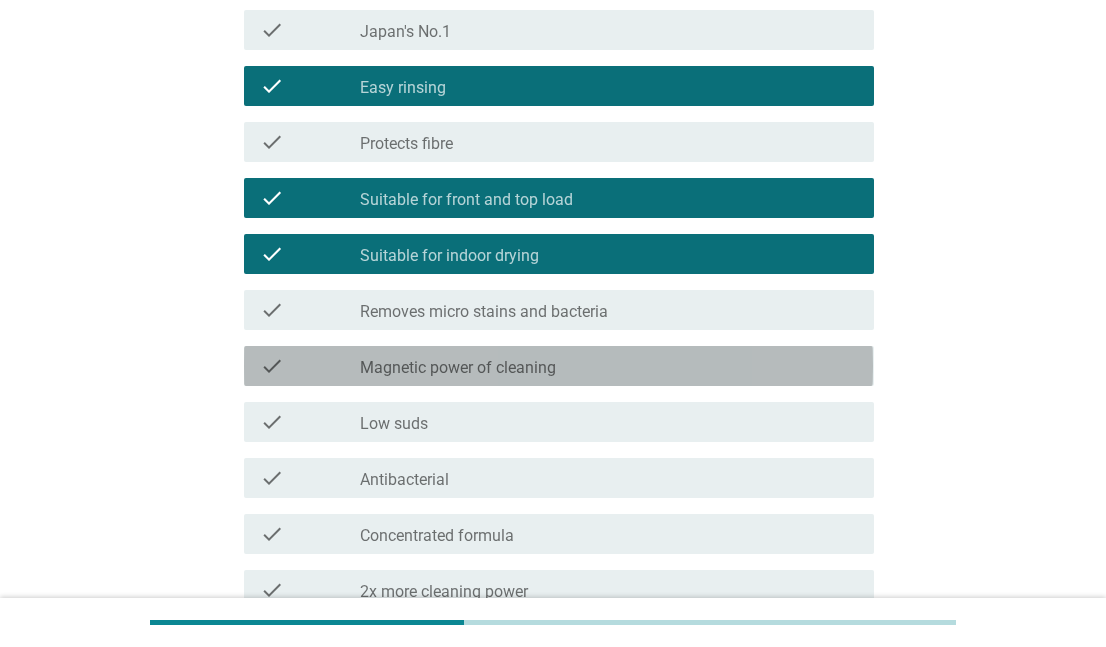 click on "Magnetic power of cleaning" at bounding box center (458, 368) 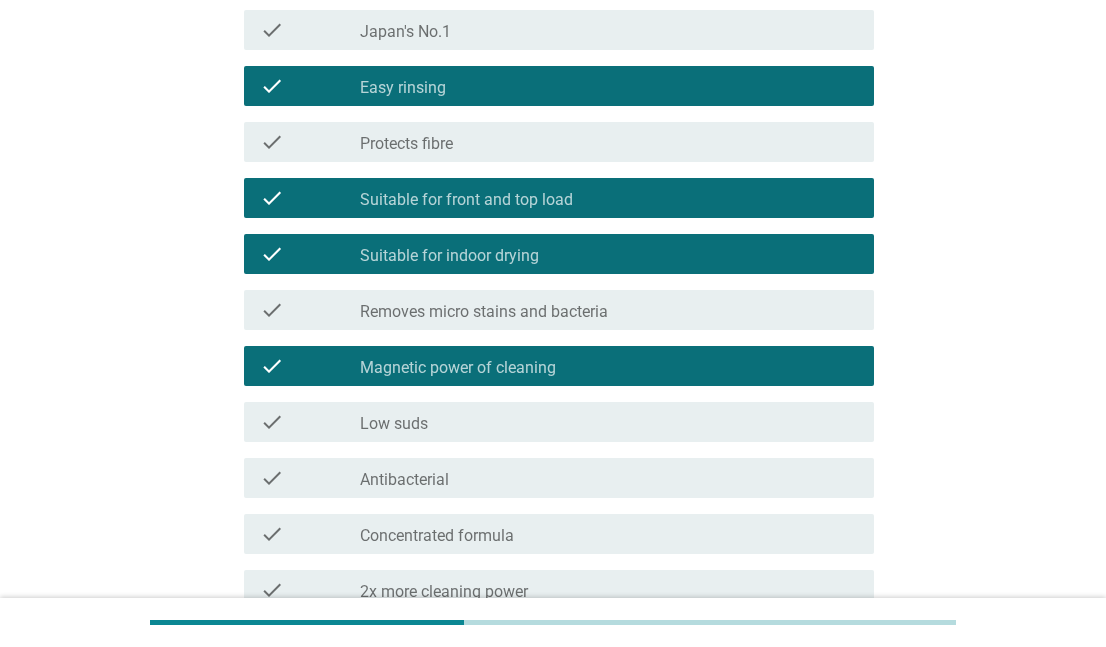 click on "check_box_outline_blank Antibacterial" at bounding box center (609, 478) 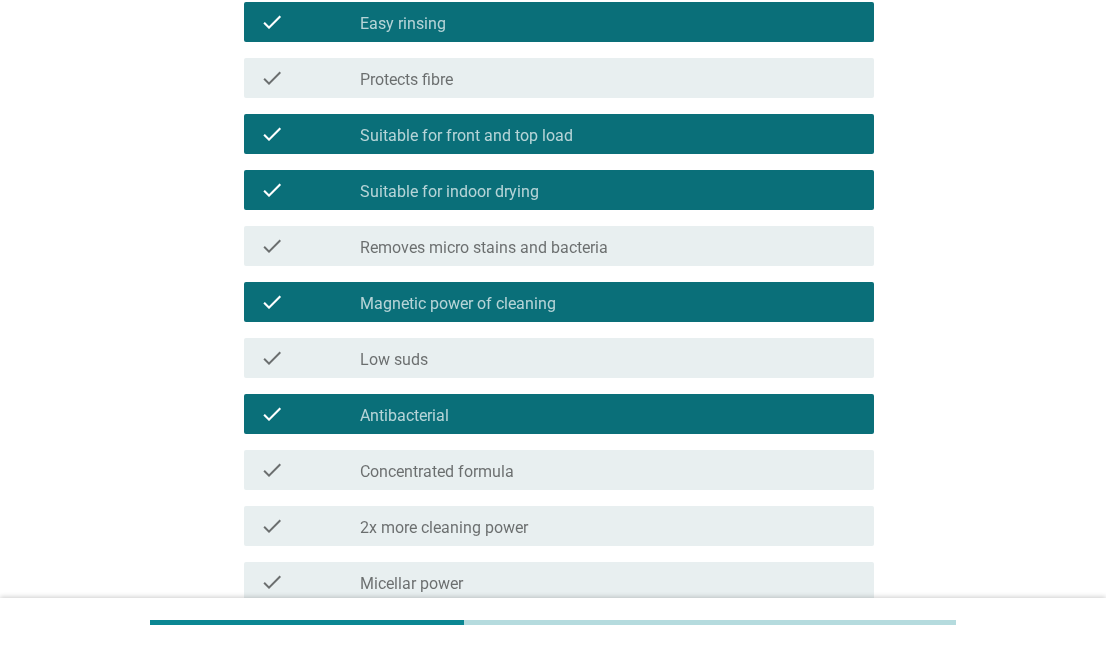 scroll, scrollTop: 400, scrollLeft: 0, axis: vertical 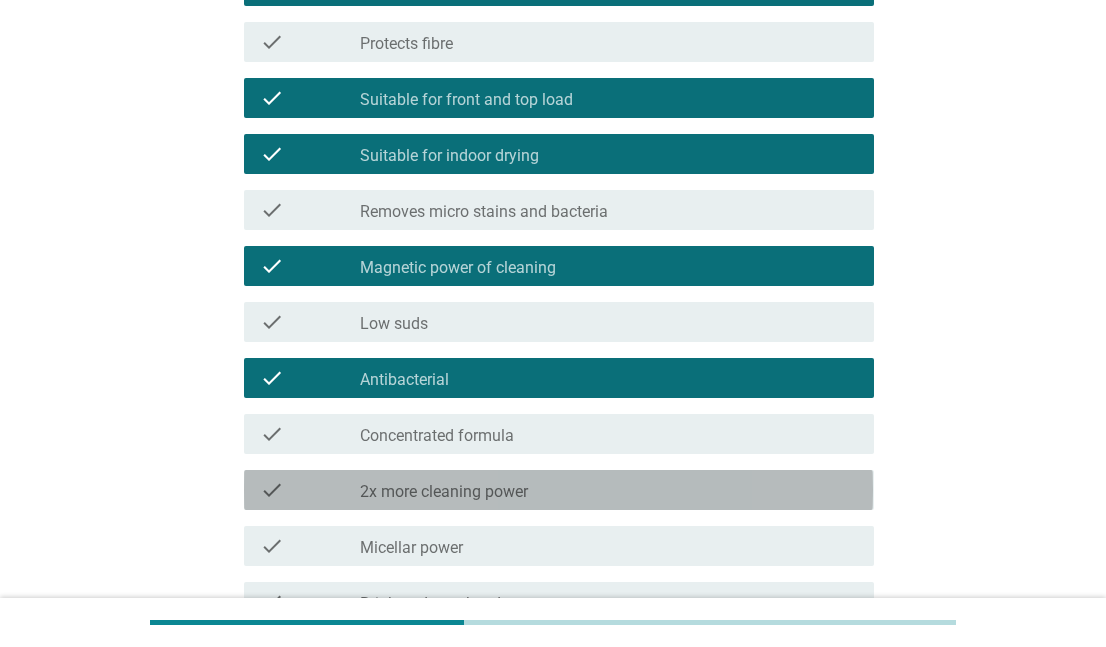 click on "check_box_outline_blank 2x more cleaning power" at bounding box center [609, 490] 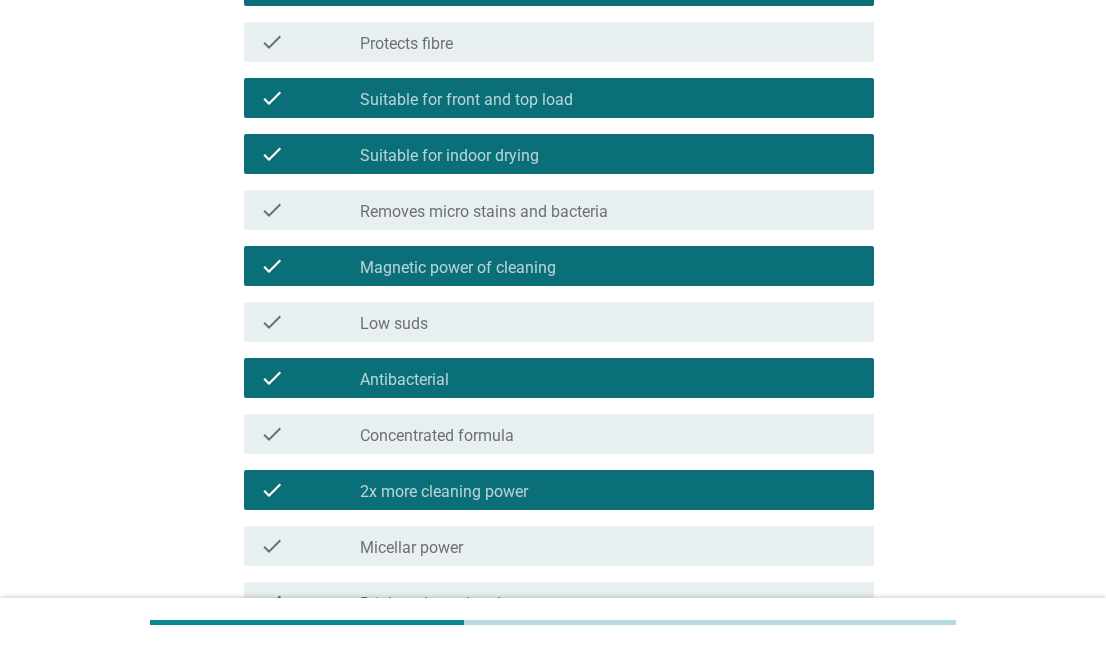 scroll, scrollTop: 500, scrollLeft: 0, axis: vertical 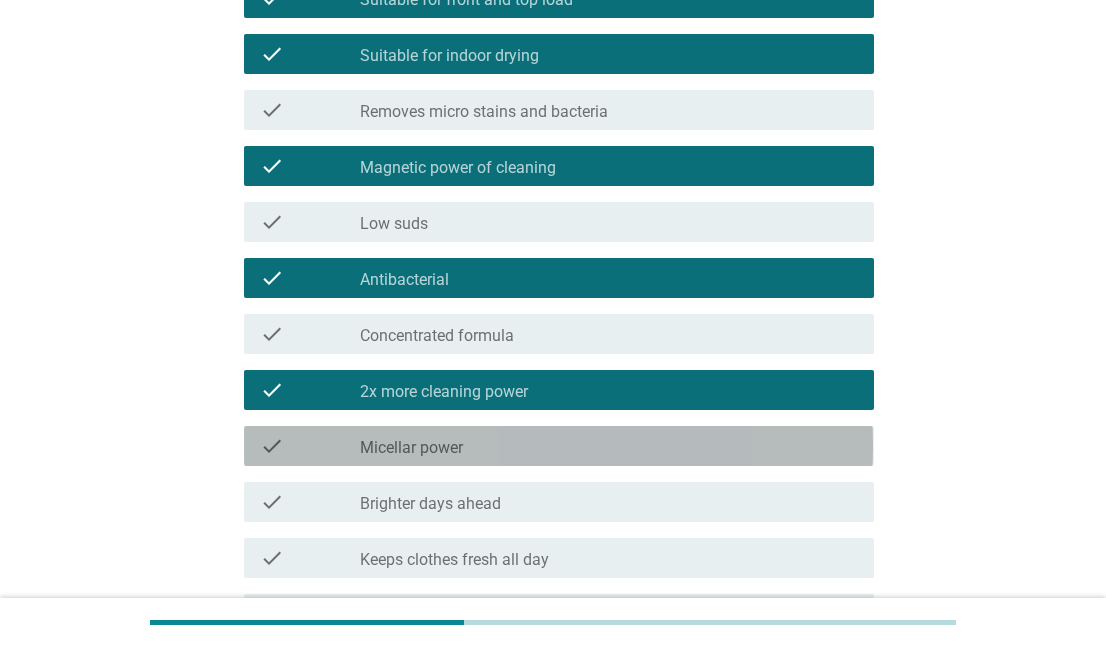 click on "check     check_box_outline_blank Micellar power" at bounding box center (558, 446) 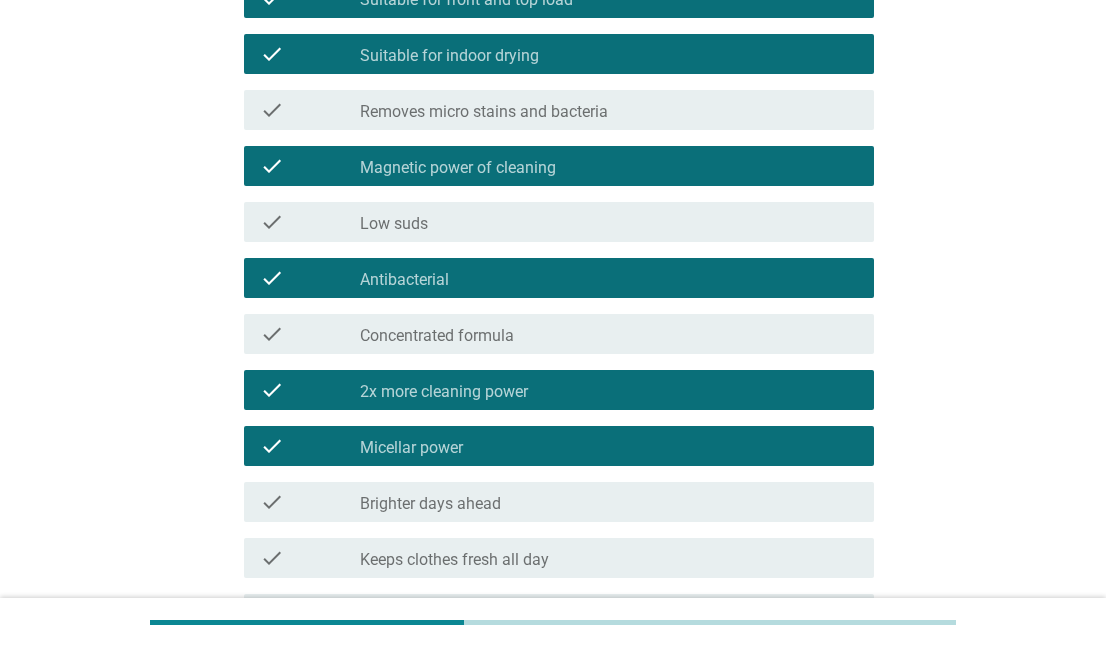 scroll, scrollTop: 600, scrollLeft: 0, axis: vertical 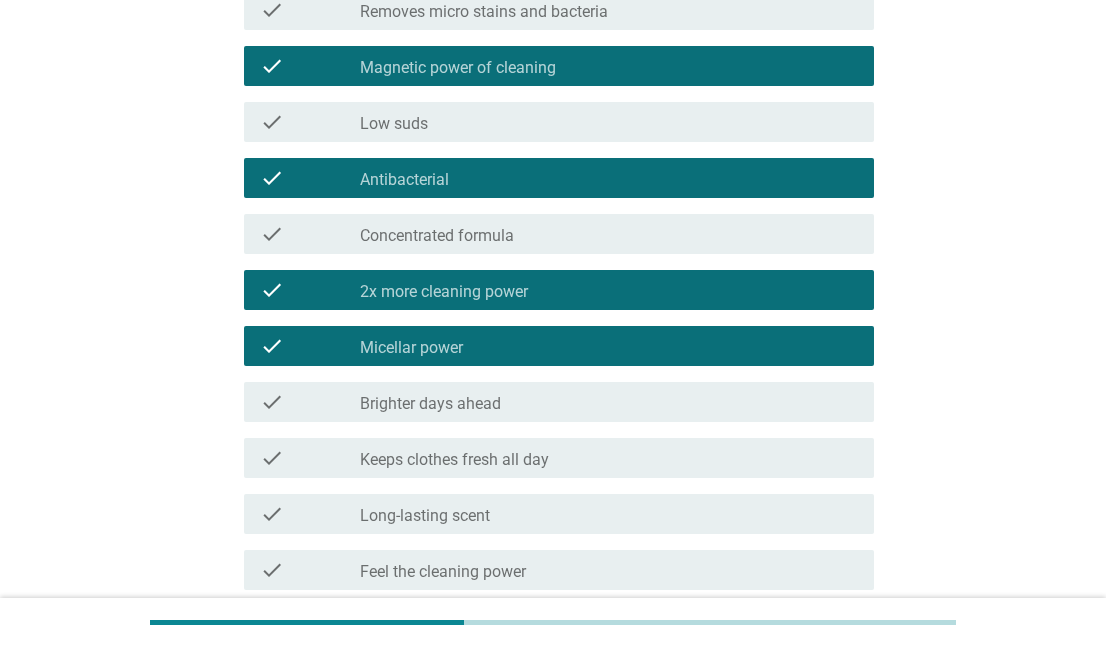 click on "Keeps clothes fresh all day" at bounding box center [454, 460] 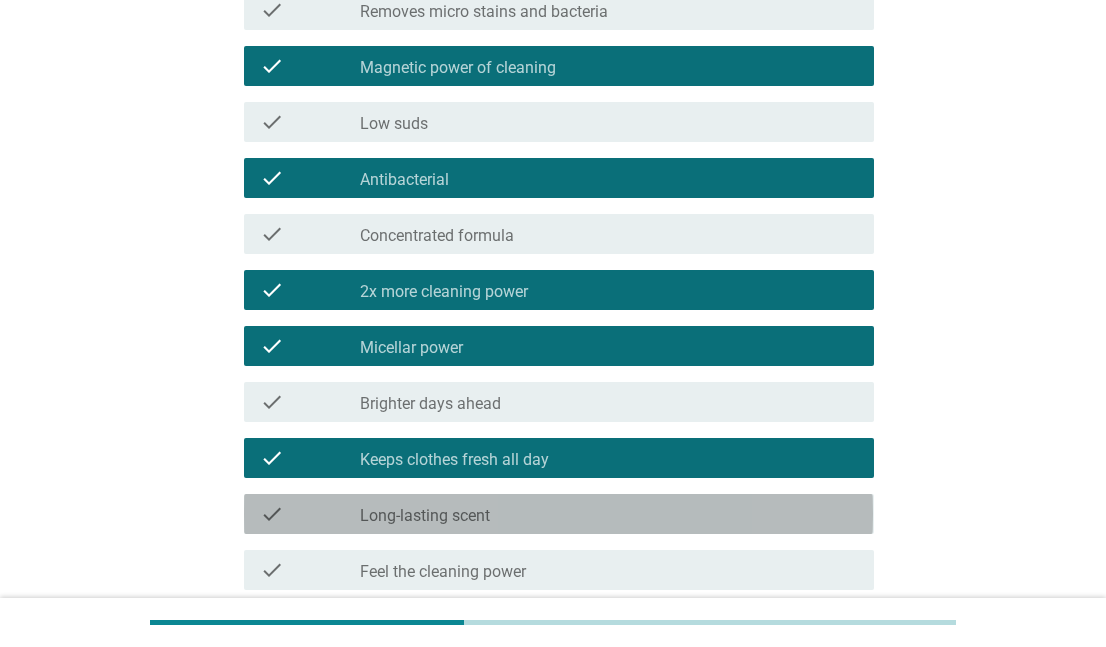 click on "check_box_outline_blank Long-lasting scent" at bounding box center (609, 514) 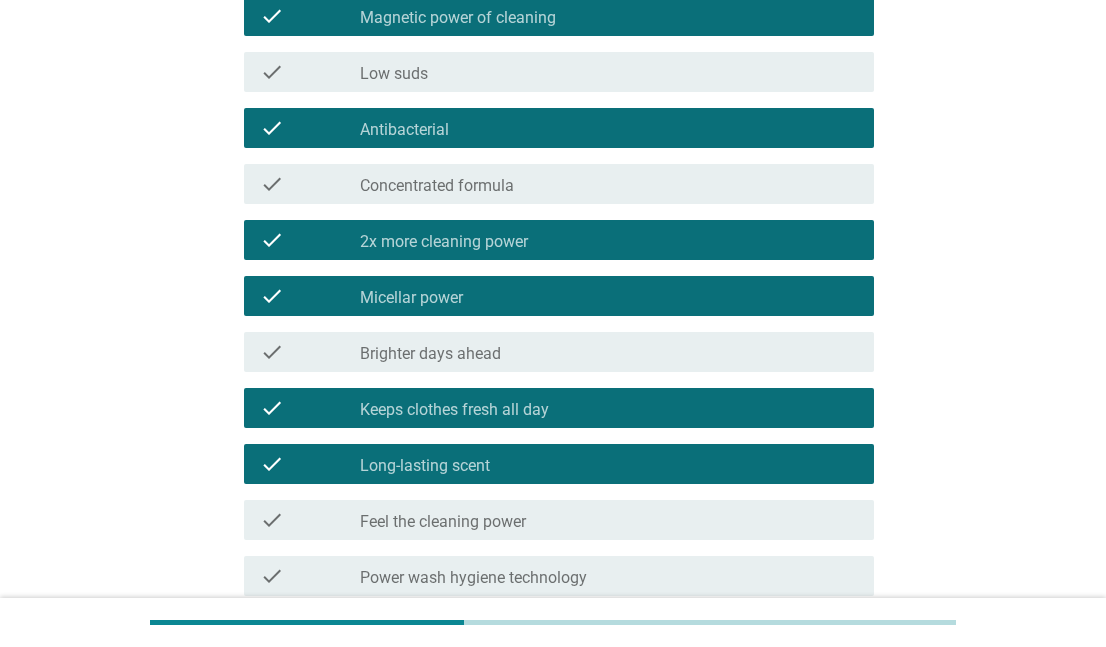 scroll, scrollTop: 700, scrollLeft: 0, axis: vertical 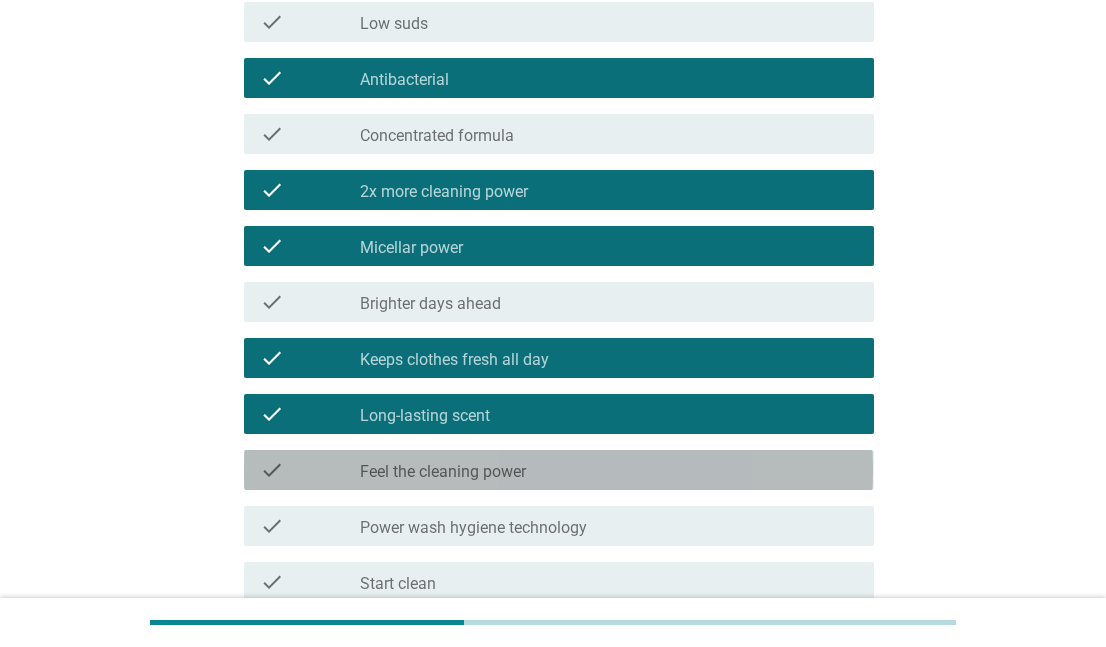 click on "check_box_outline_blank Feel the cleaning power" at bounding box center (609, 470) 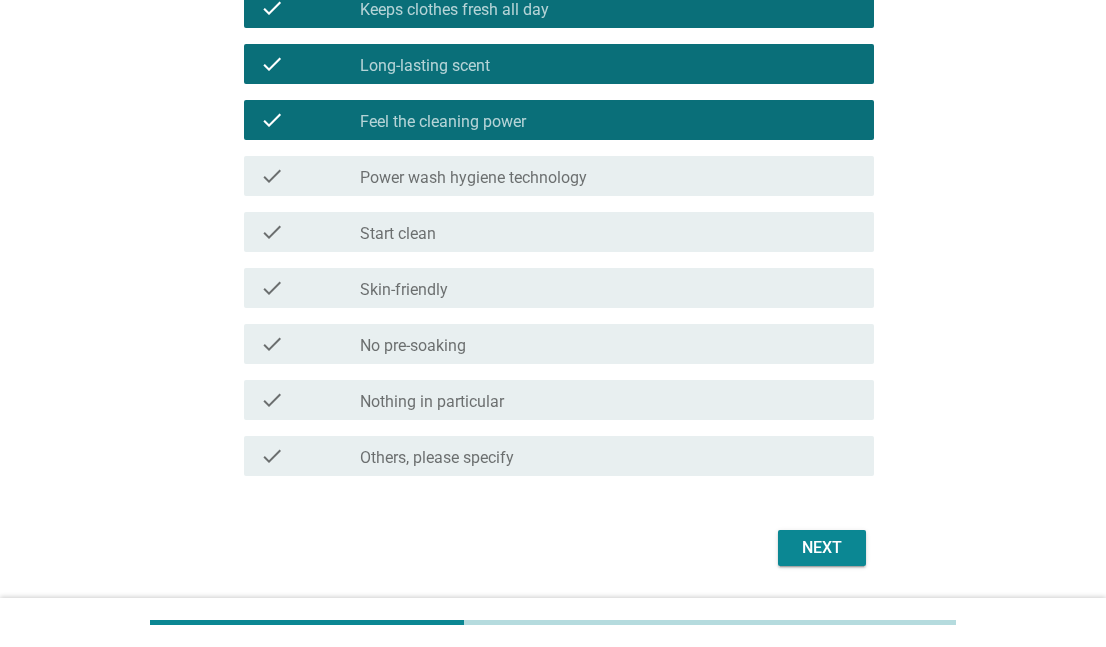 scroll, scrollTop: 1100, scrollLeft: 0, axis: vertical 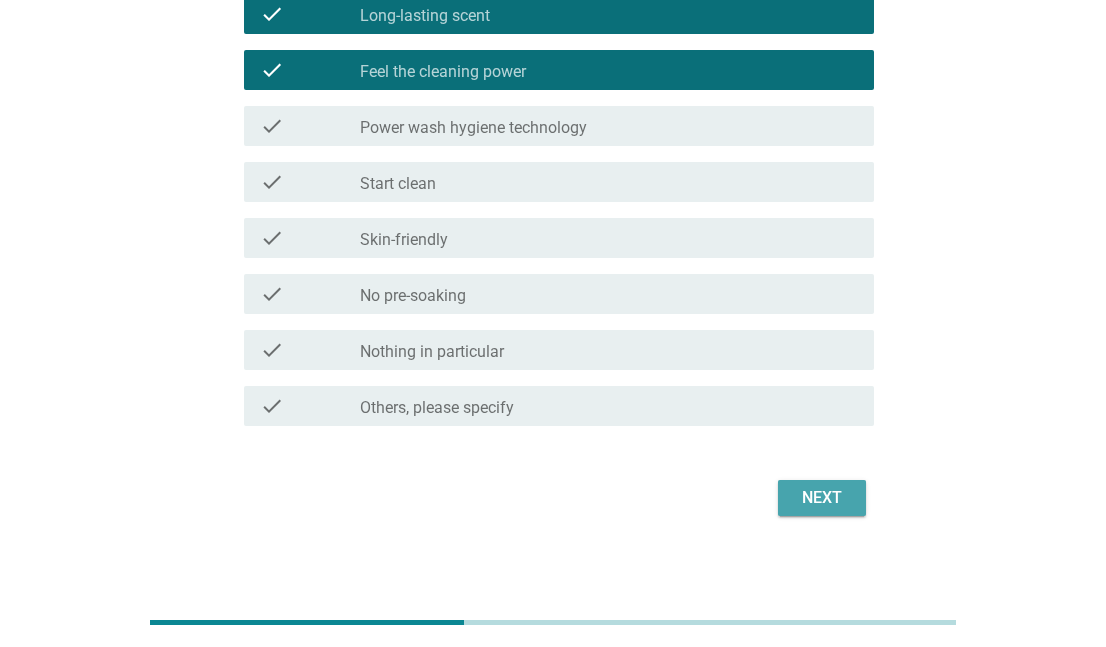 click on "Next" at bounding box center (822, 498) 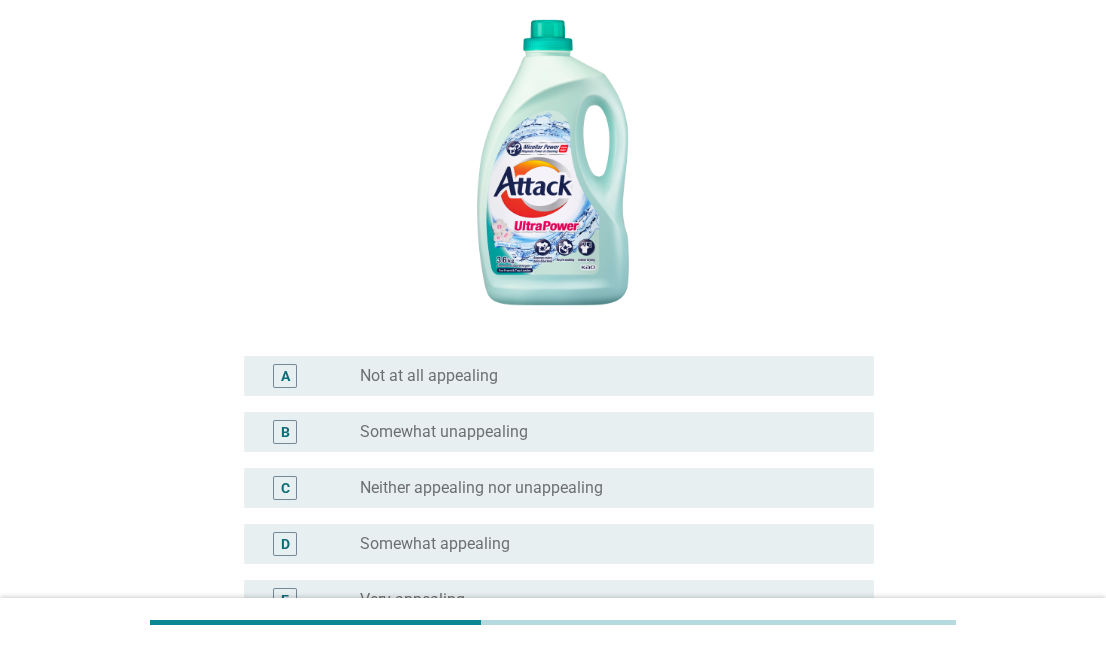 scroll, scrollTop: 400, scrollLeft: 0, axis: vertical 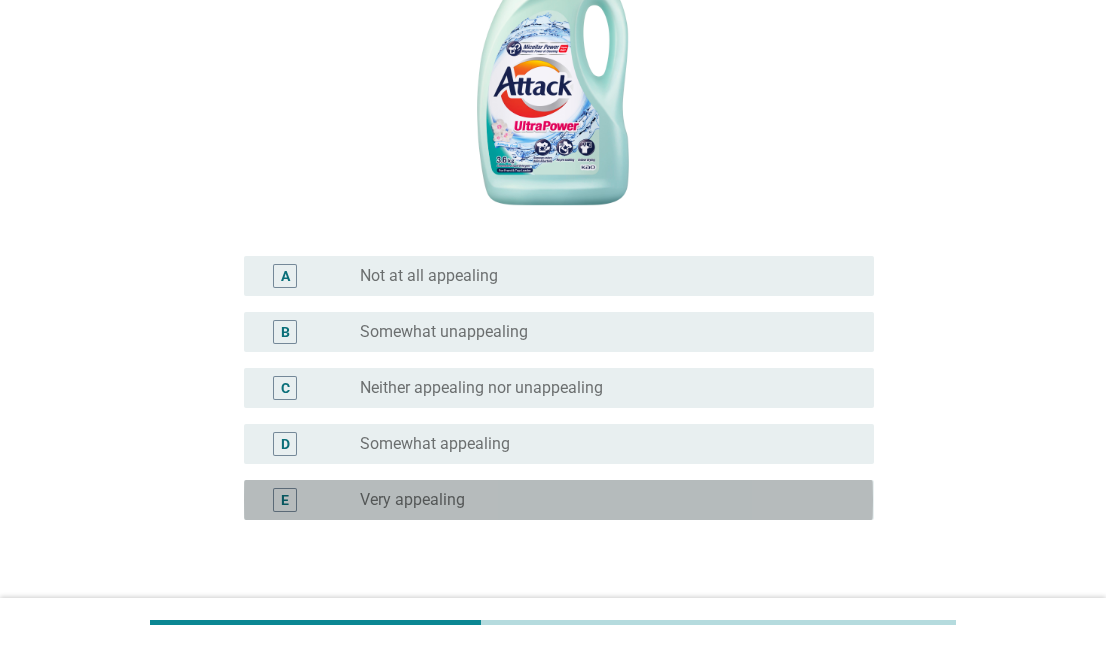 click on "radio_button_unchecked Very appealing" at bounding box center [601, 500] 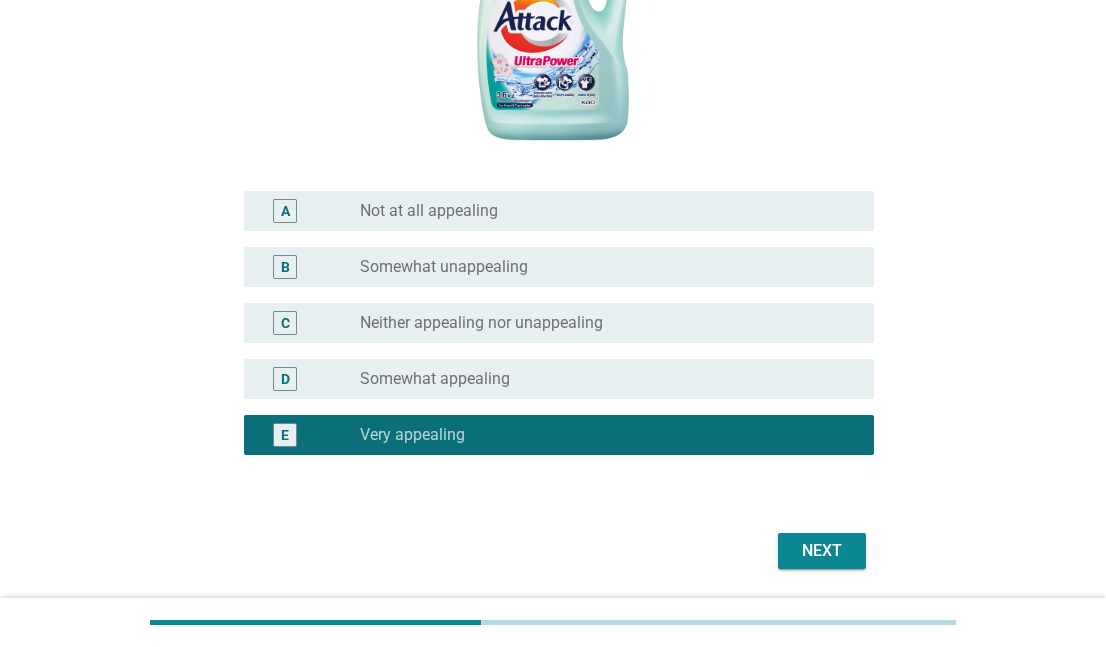 scroll, scrollTop: 500, scrollLeft: 0, axis: vertical 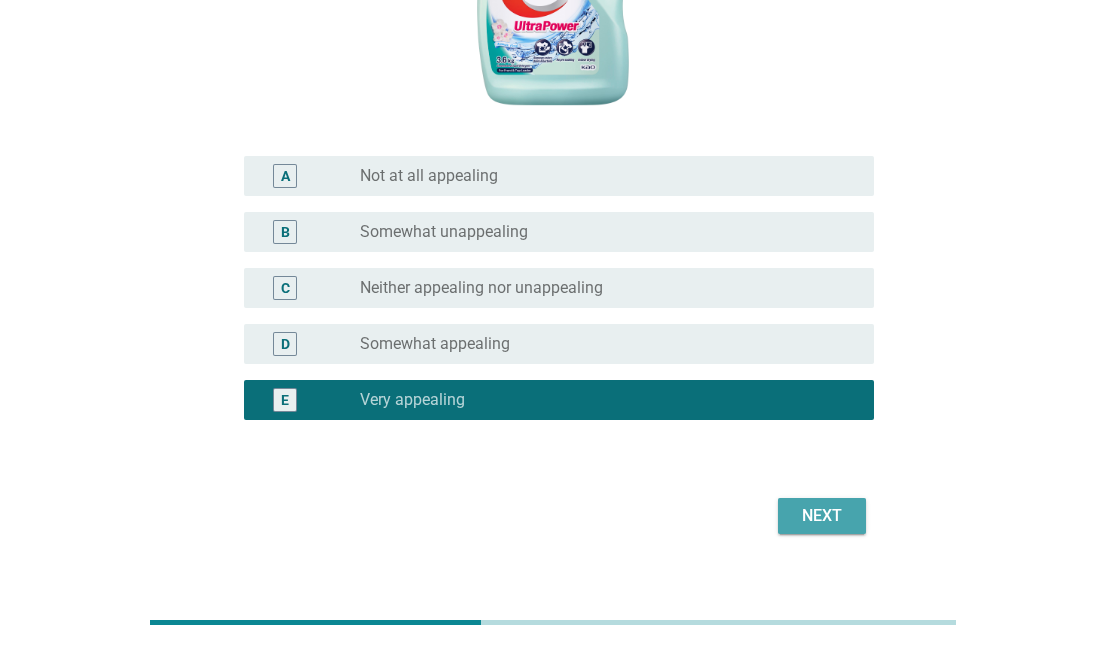 click on "Next" at bounding box center [822, 516] 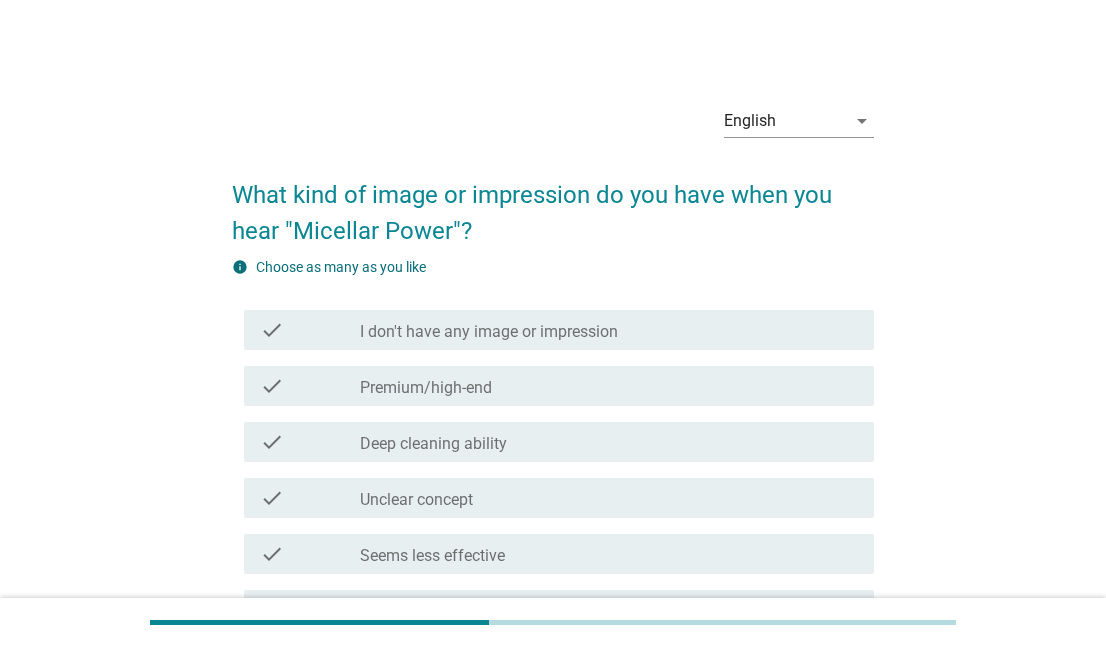 scroll, scrollTop: 100, scrollLeft: 0, axis: vertical 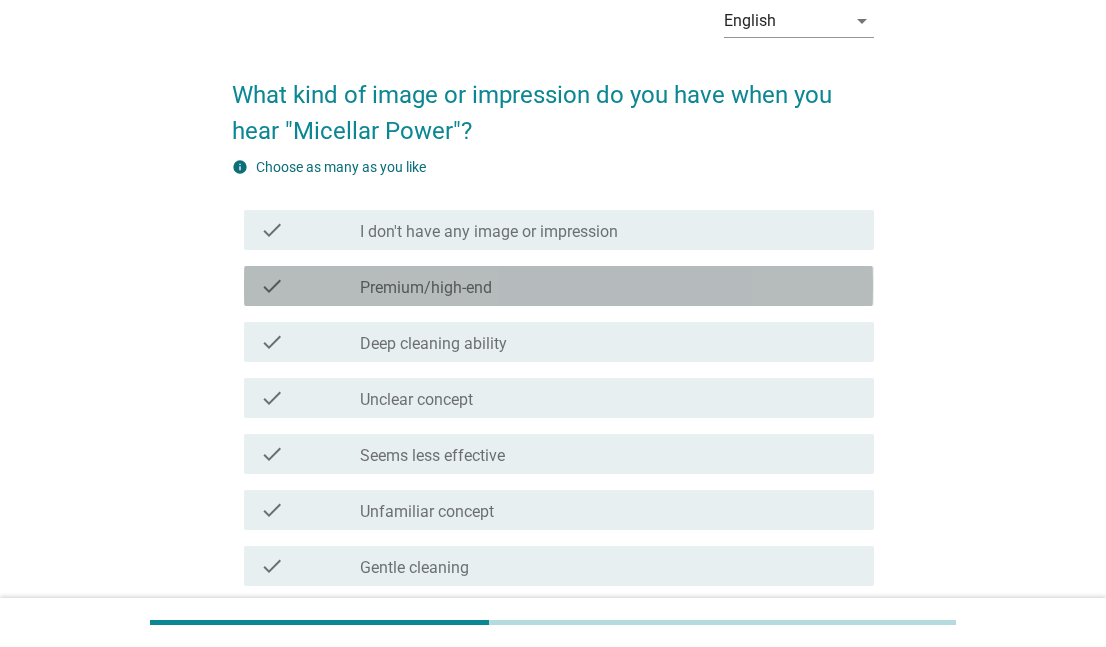click on "check_box_outline_blank Premium/high-end" at bounding box center (609, 286) 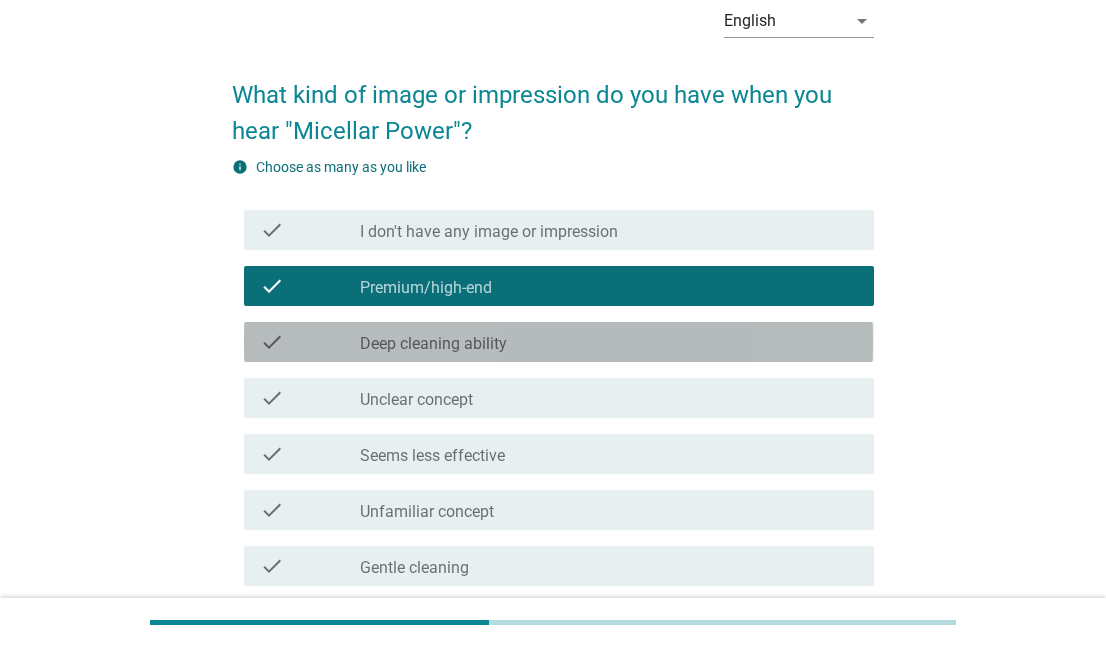 click on "check_box_outline_blank Deep cleaning ability" at bounding box center [609, 342] 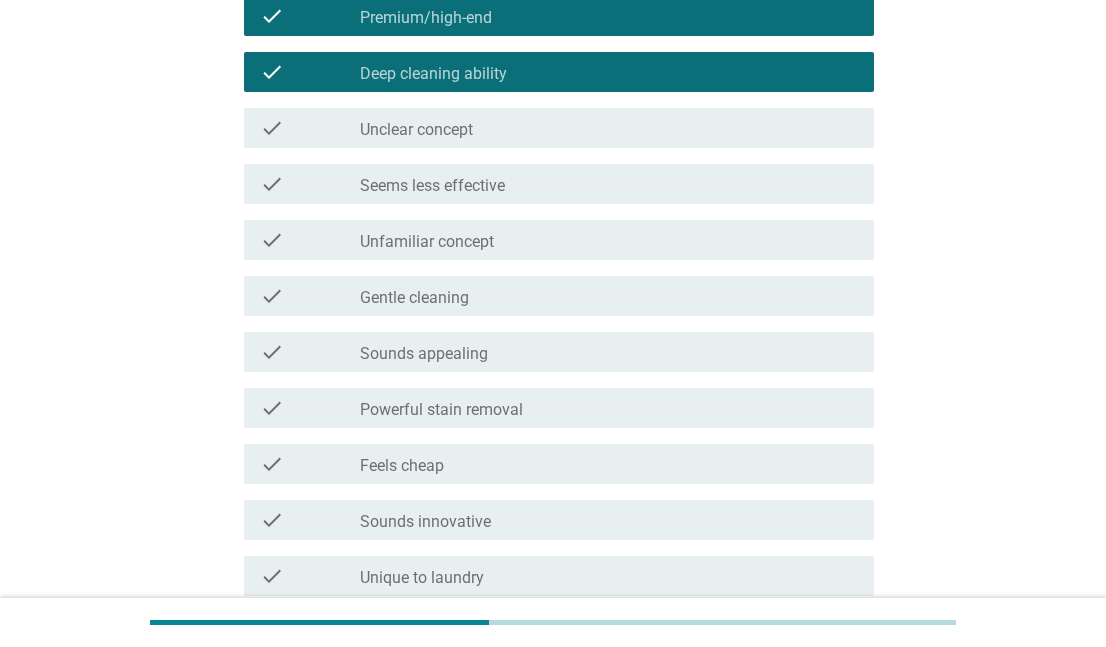 scroll, scrollTop: 400, scrollLeft: 0, axis: vertical 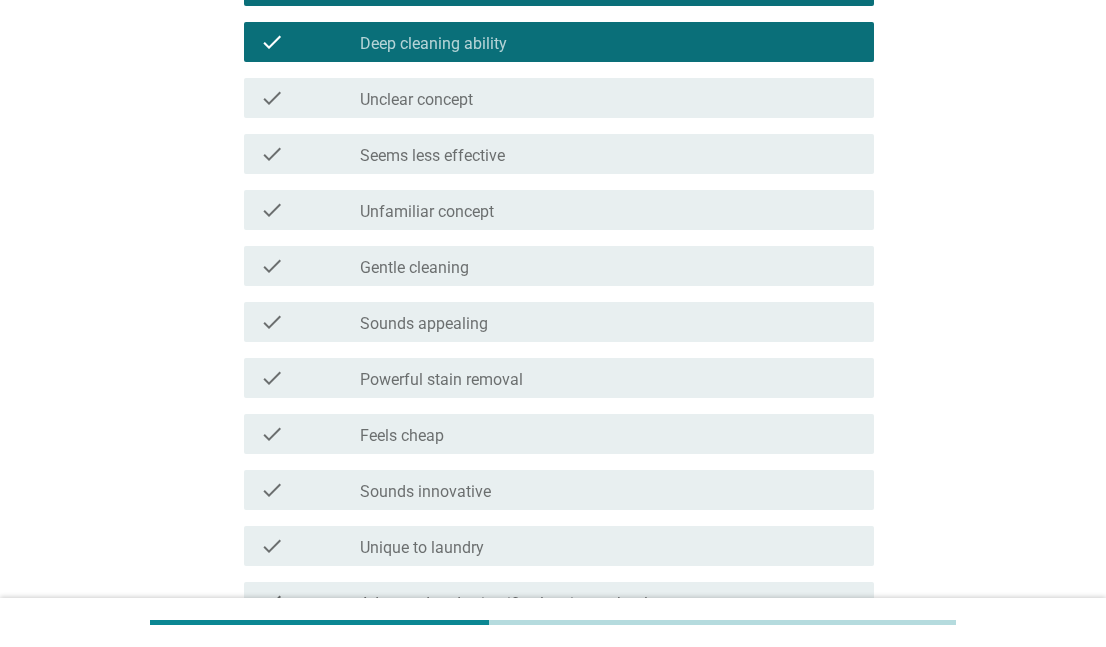 click on "check_box_outline_blank Powerful stain removal" at bounding box center (609, 378) 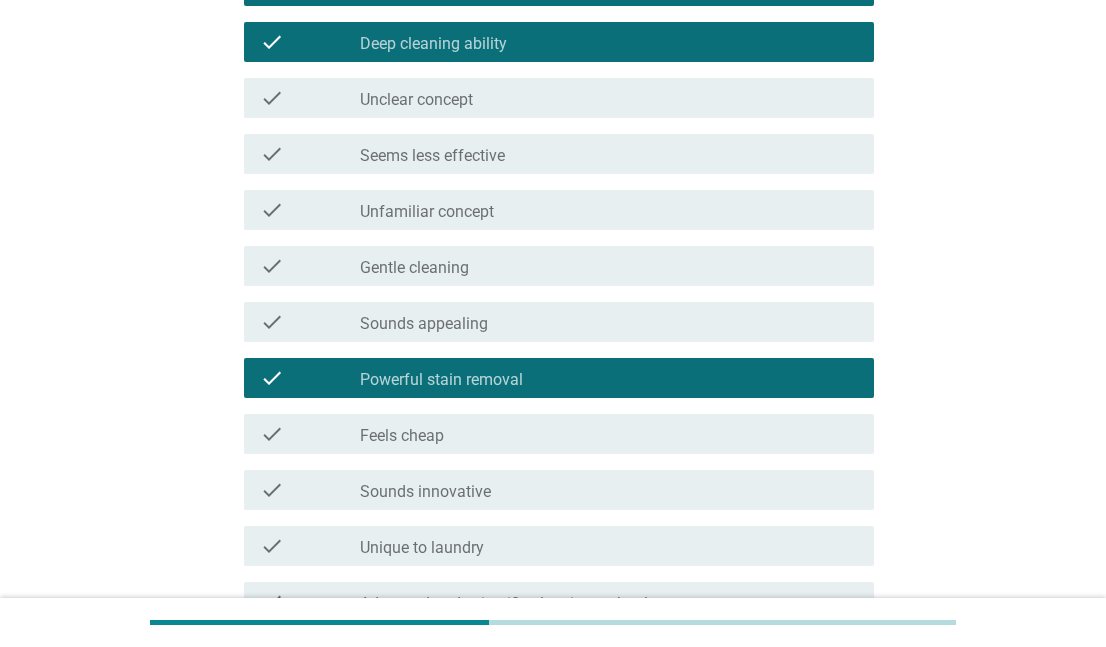 scroll, scrollTop: 500, scrollLeft: 0, axis: vertical 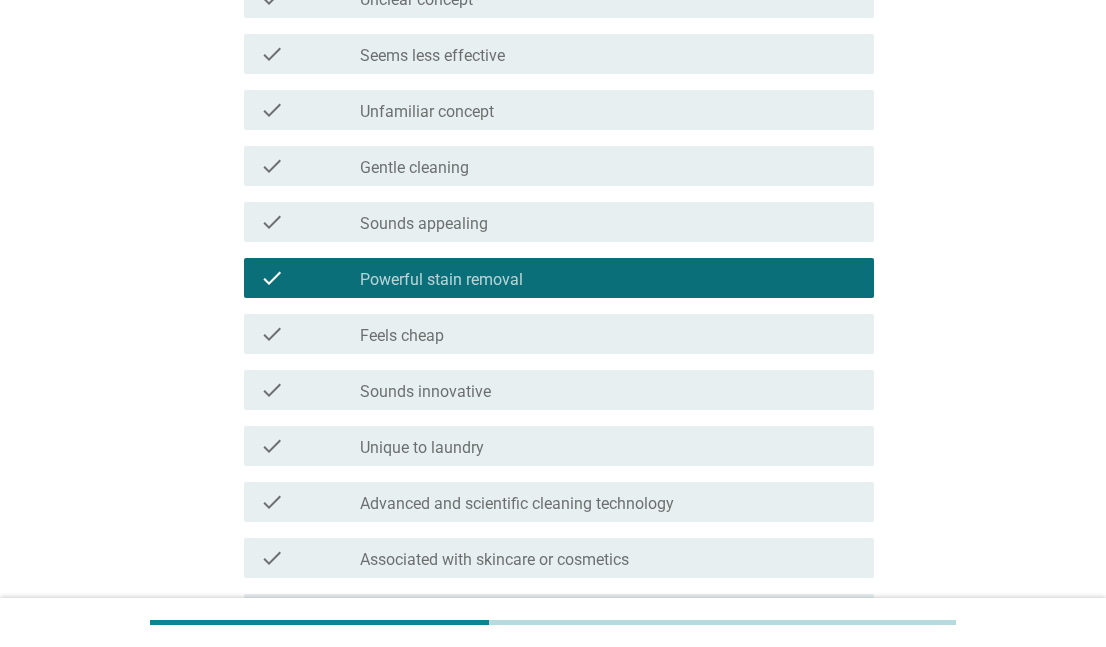 click on "check_box_outline_blank Unique to laundry" at bounding box center (609, 446) 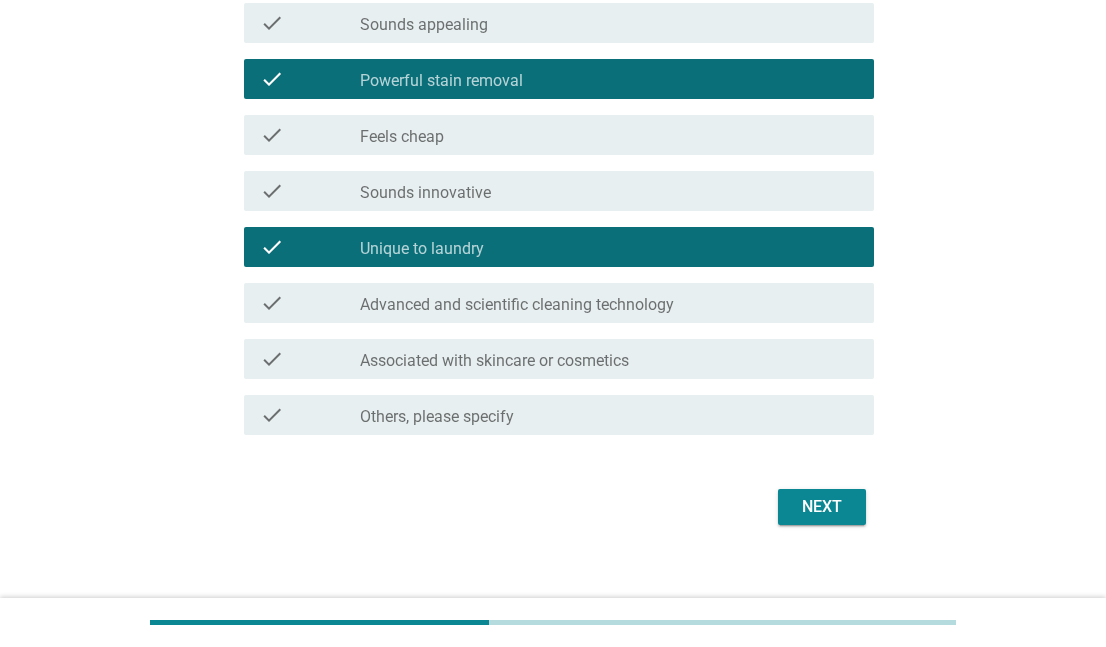 scroll, scrollTop: 700, scrollLeft: 0, axis: vertical 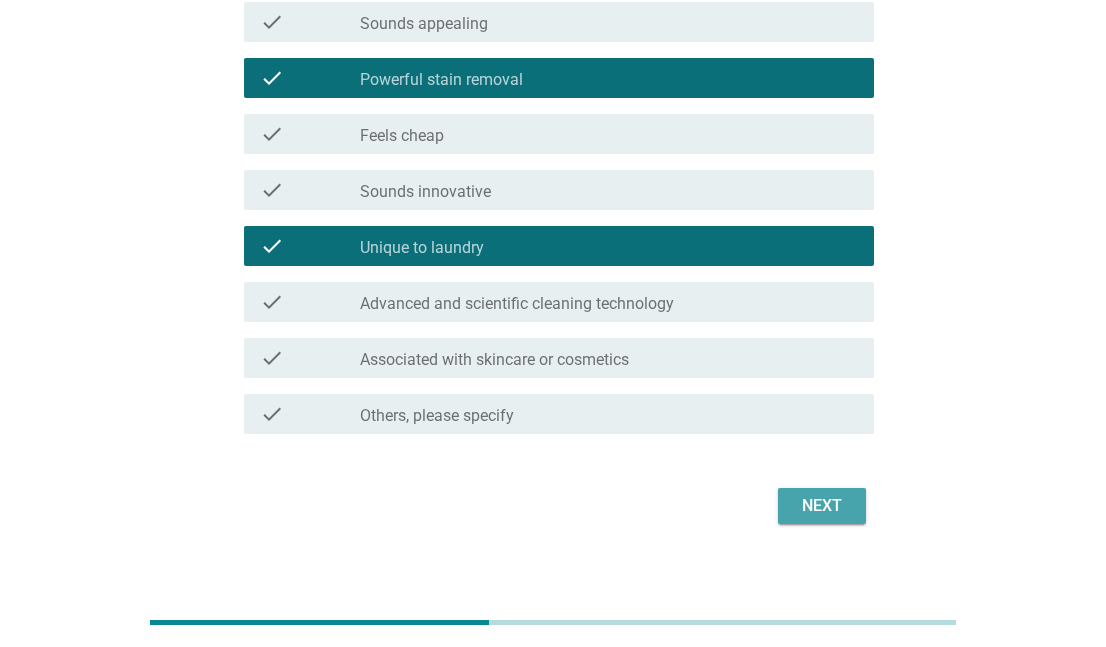 click on "Next" at bounding box center [822, 506] 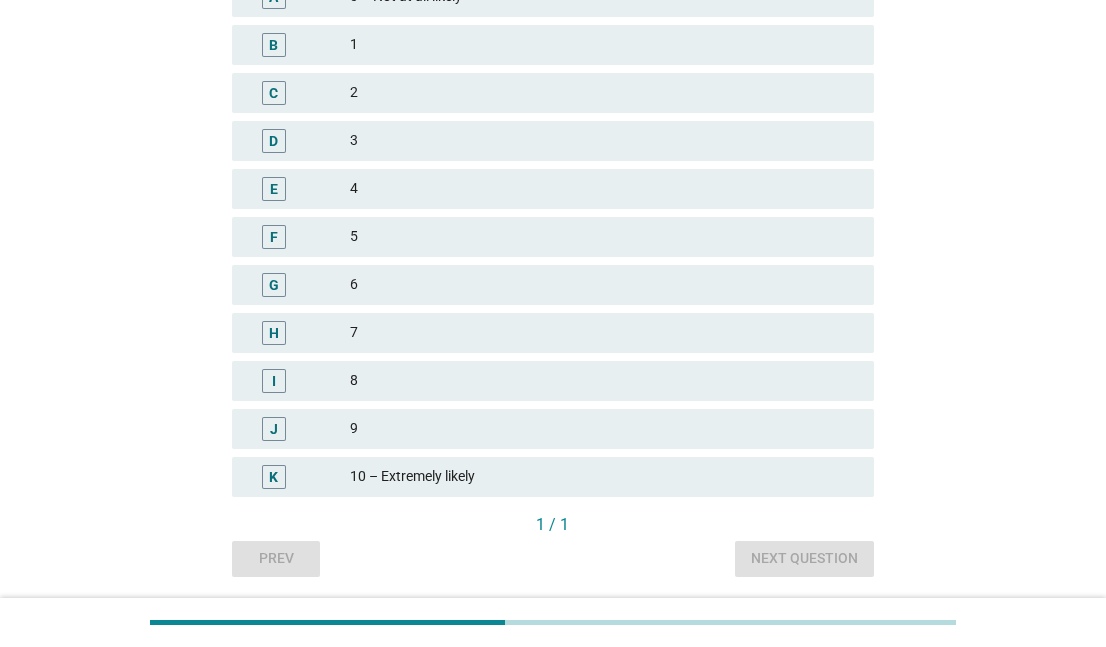 scroll, scrollTop: 400, scrollLeft: 0, axis: vertical 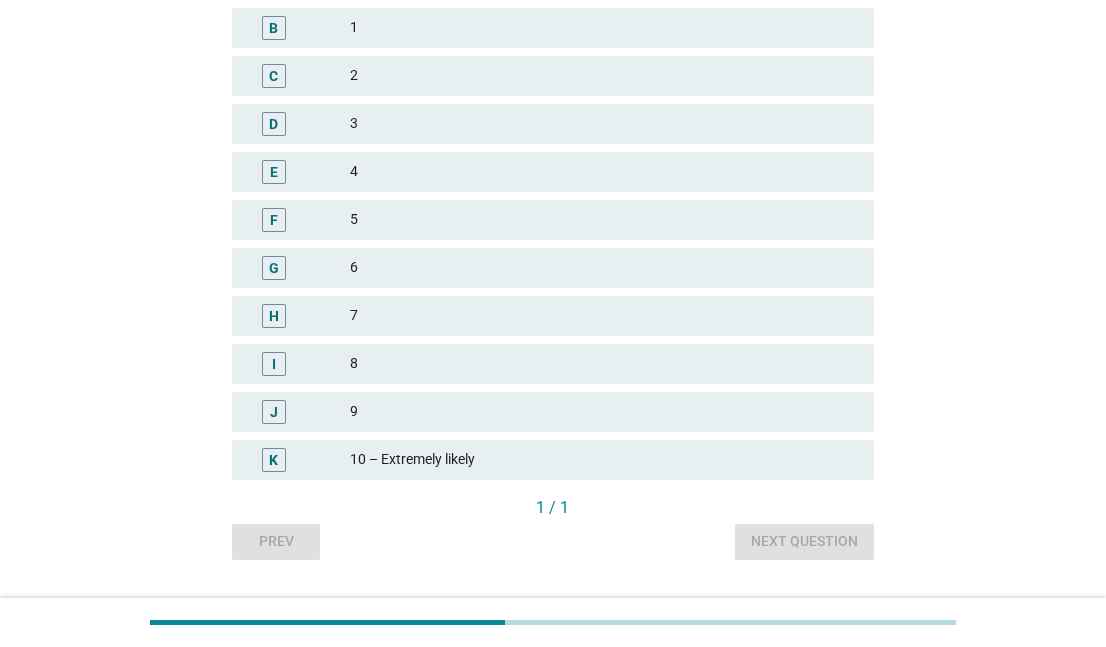 click on "I   8" at bounding box center (552, 364) 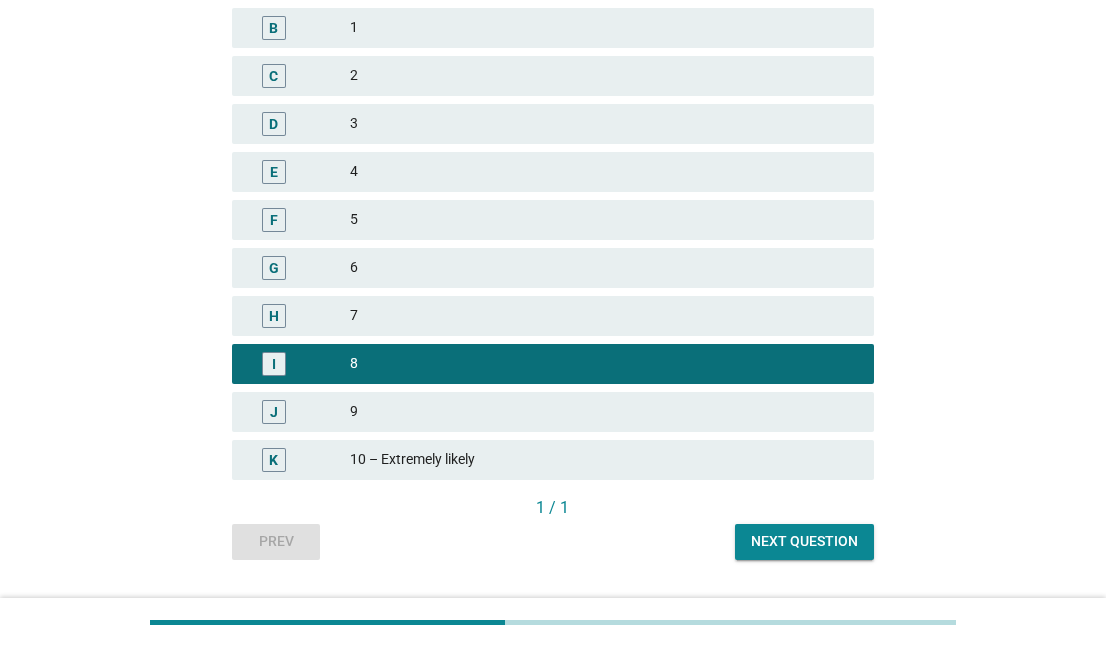 click on "Next question" at bounding box center [804, 541] 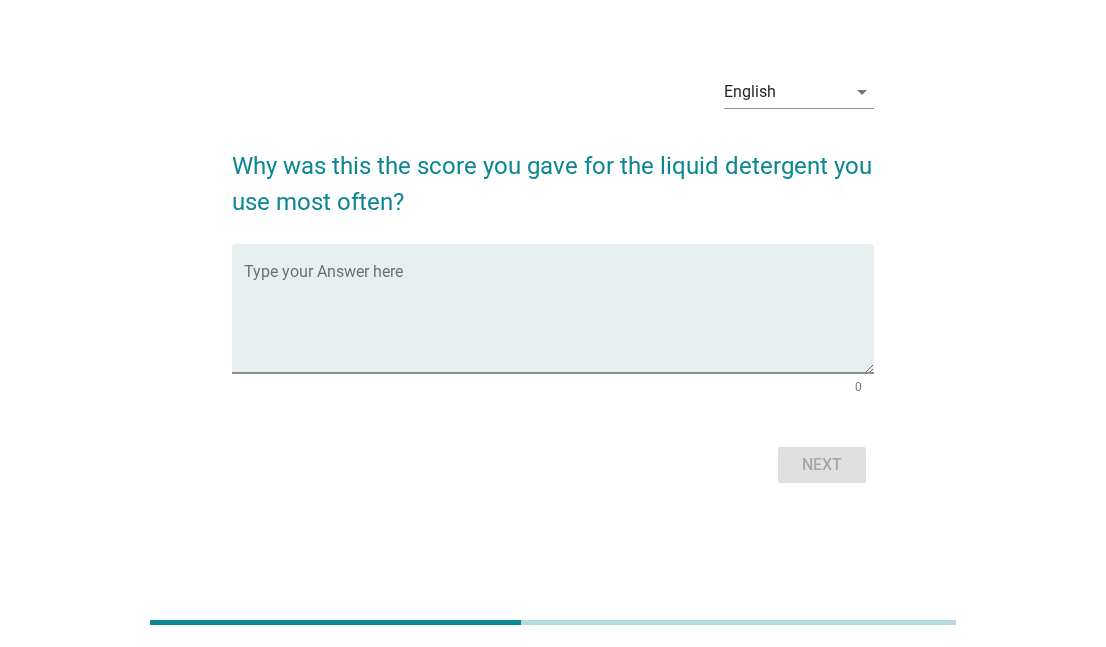 scroll, scrollTop: 0, scrollLeft: 0, axis: both 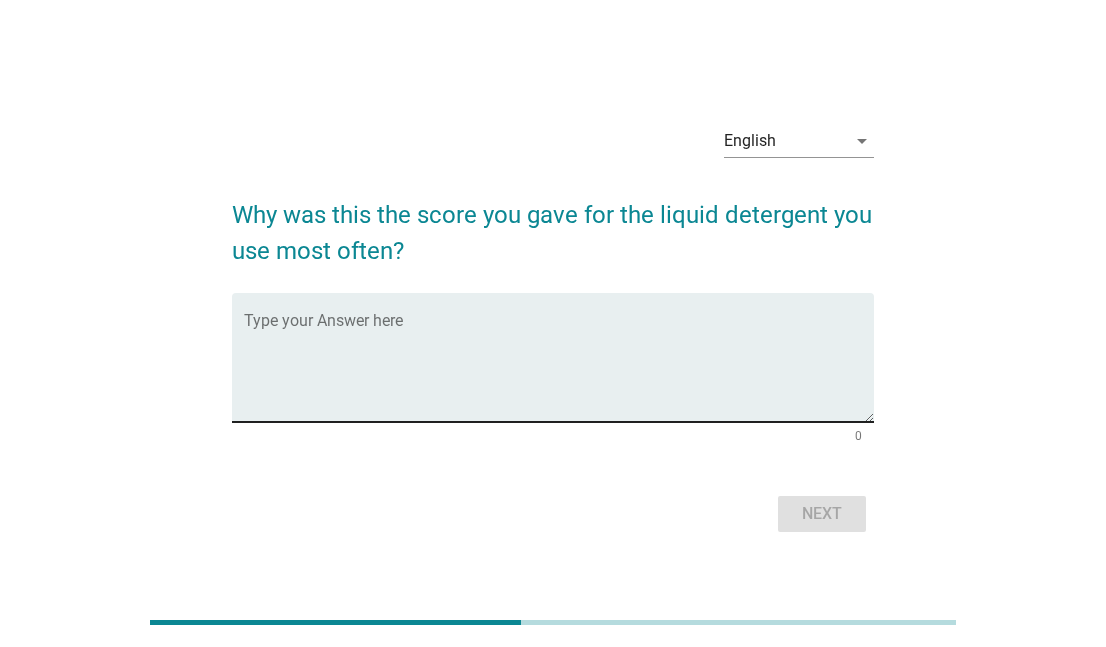 click at bounding box center [558, 369] 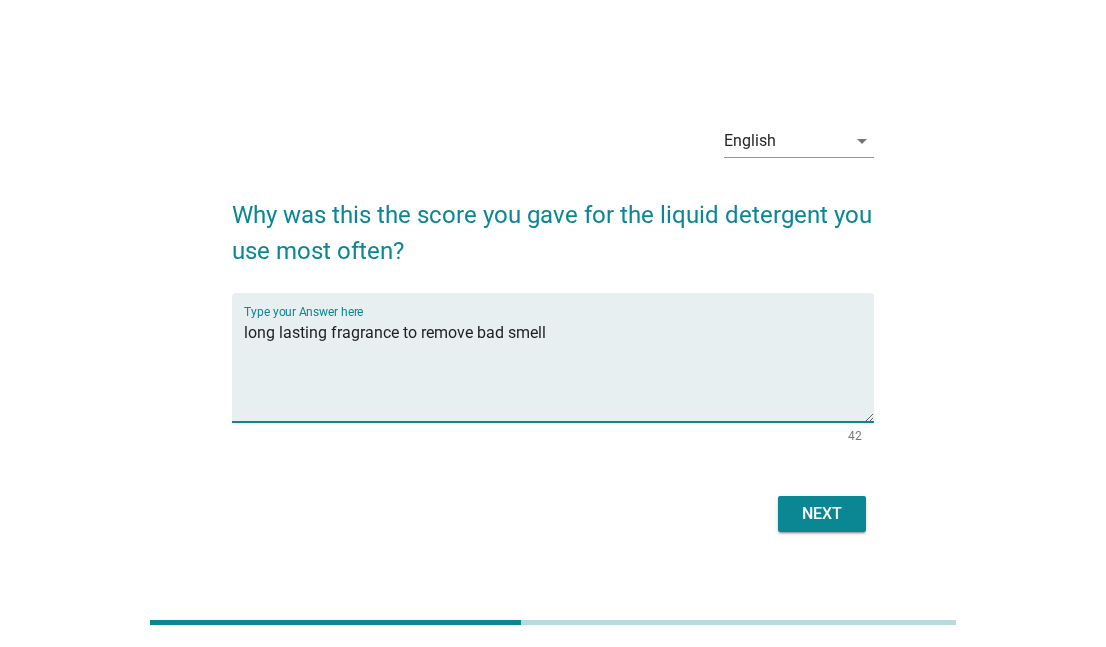 type on "long lasting fragrance to remove bad smell" 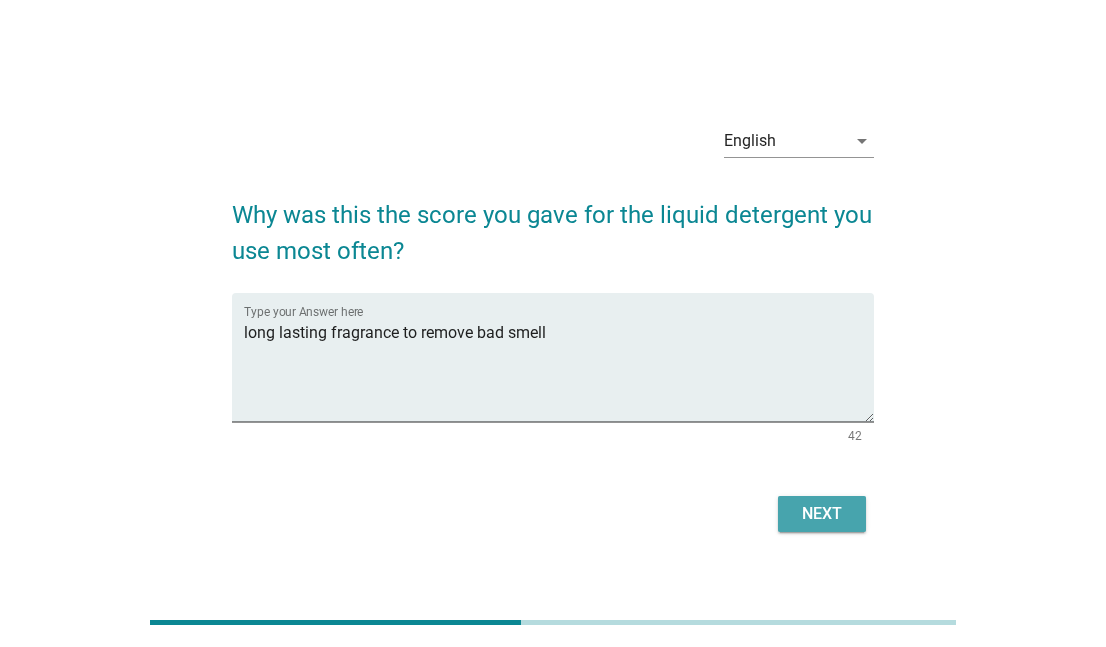 click on "Next" at bounding box center [822, 514] 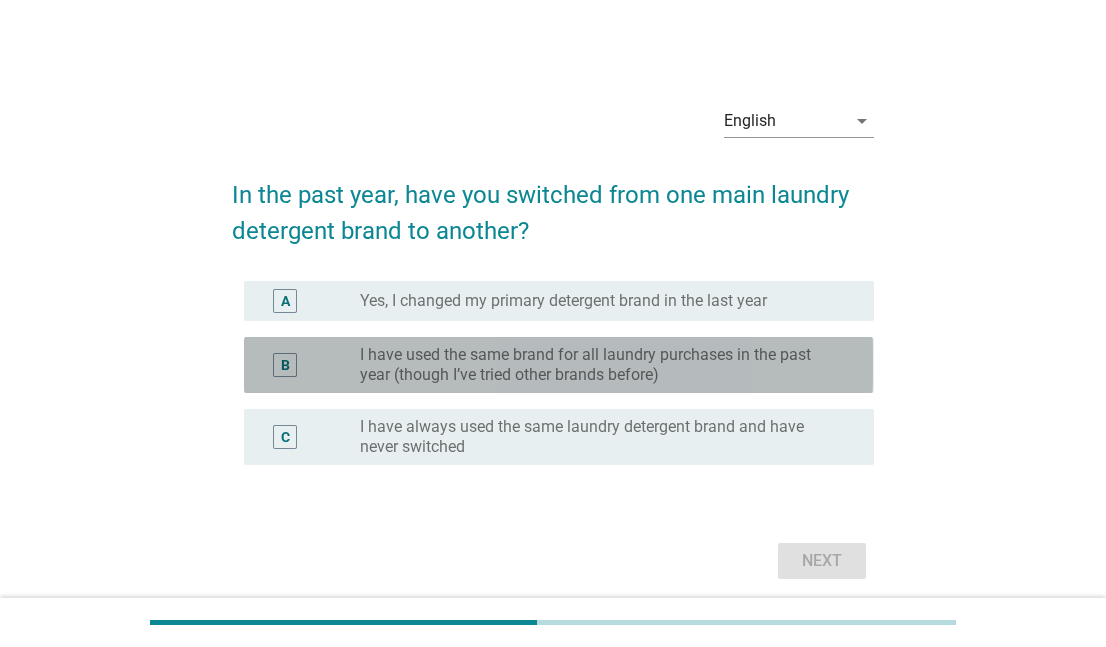 click on "I have used the same brand for all laundry purchases in the past year (though I’ve tried other brands before)" at bounding box center (601, 365) 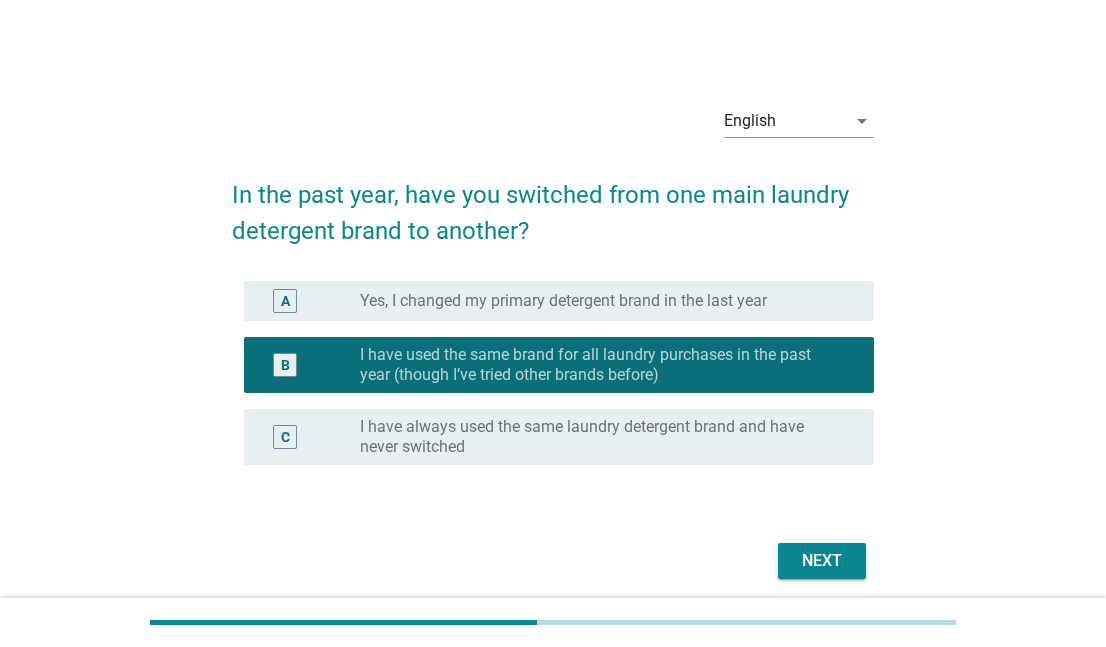 click on "Next" at bounding box center (822, 561) 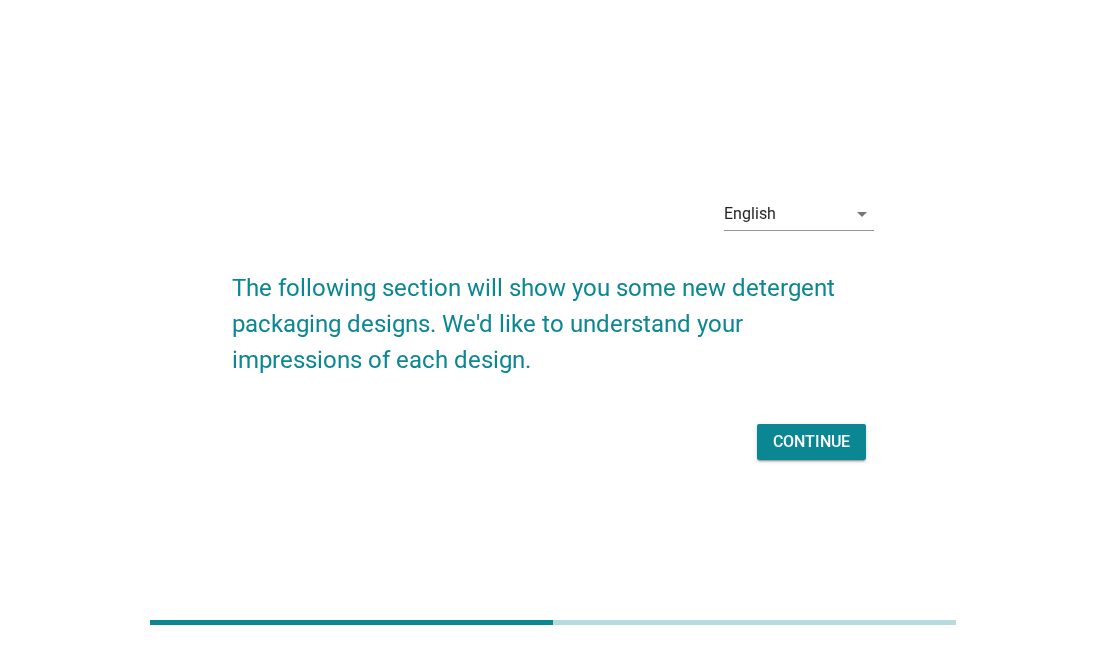 click on "Continue" at bounding box center [811, 442] 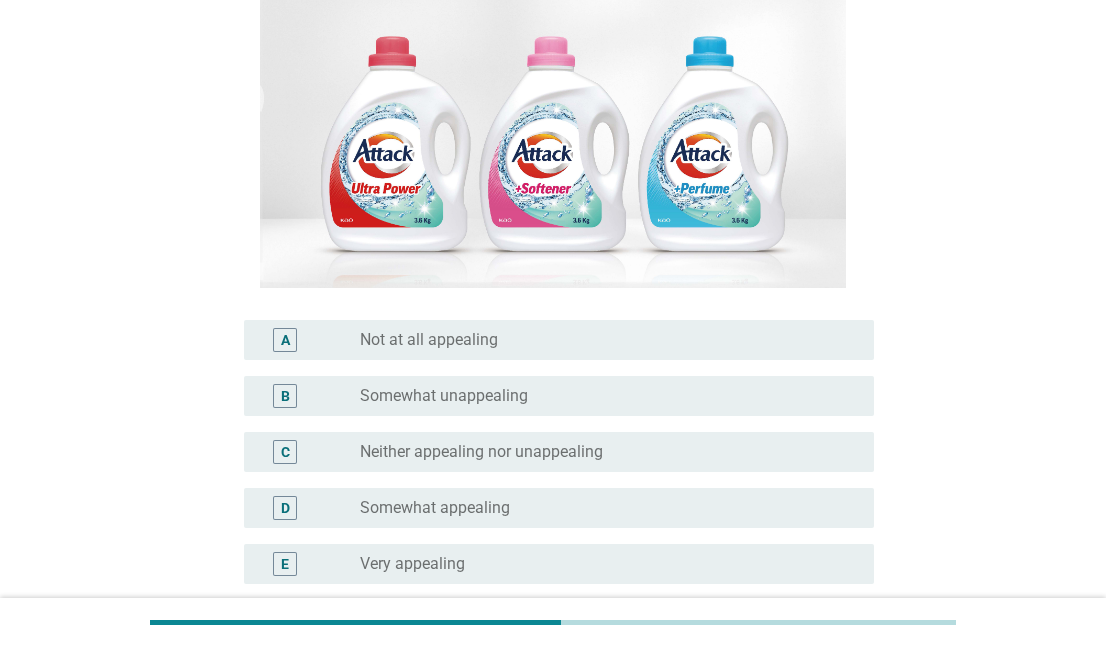 scroll, scrollTop: 300, scrollLeft: 0, axis: vertical 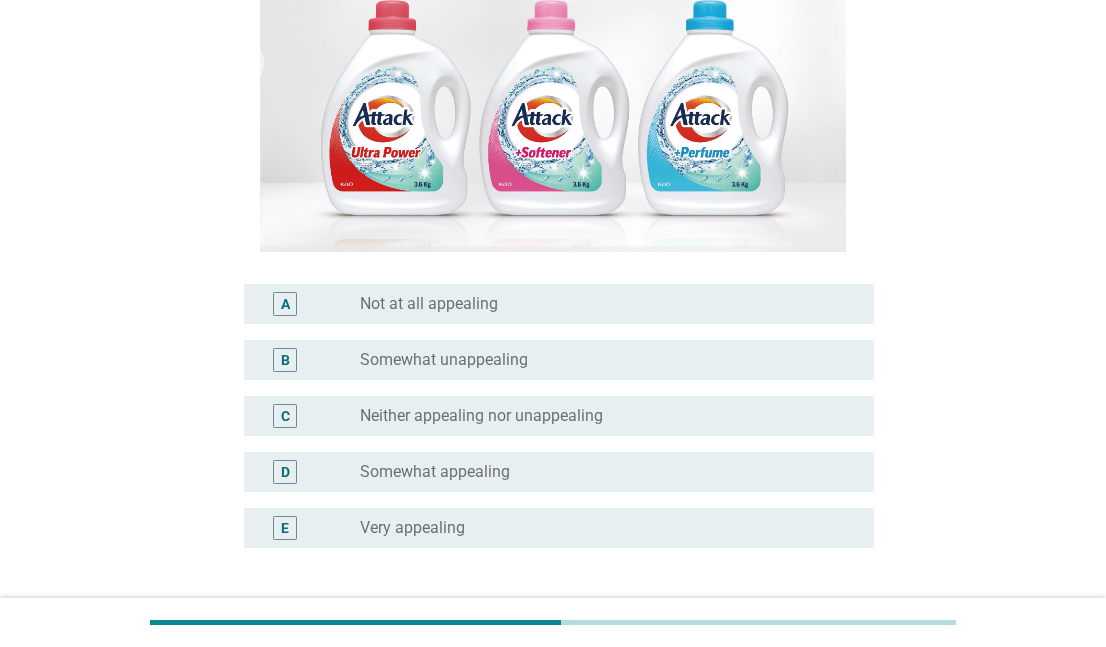 click on "radio_button_unchecked Very appealing" at bounding box center (601, 528) 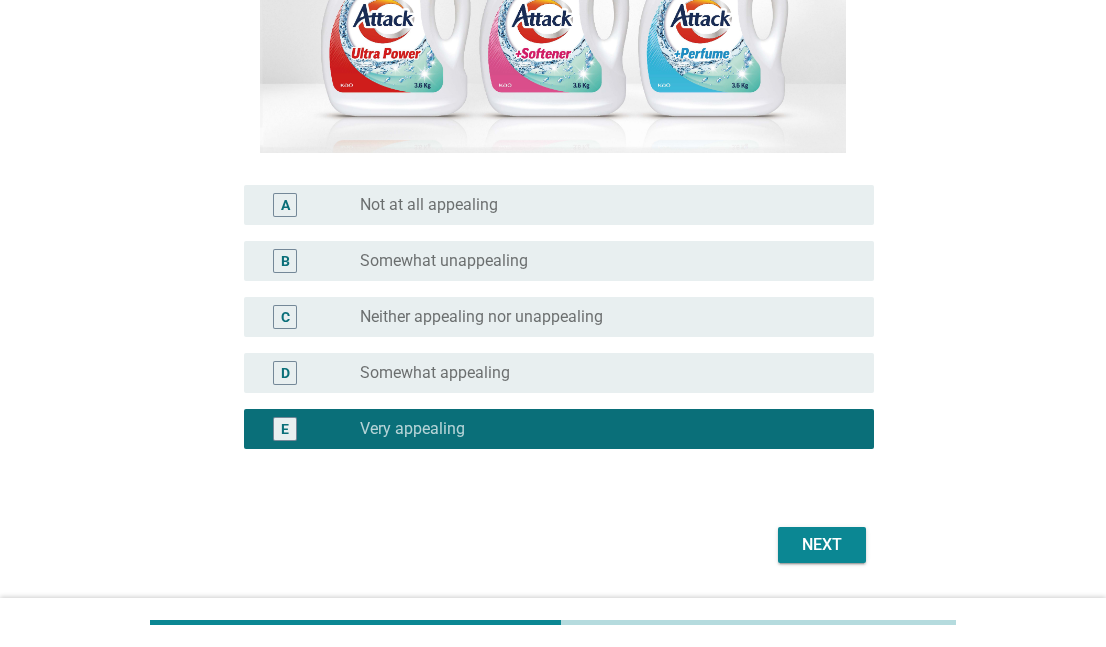 scroll, scrollTop: 400, scrollLeft: 0, axis: vertical 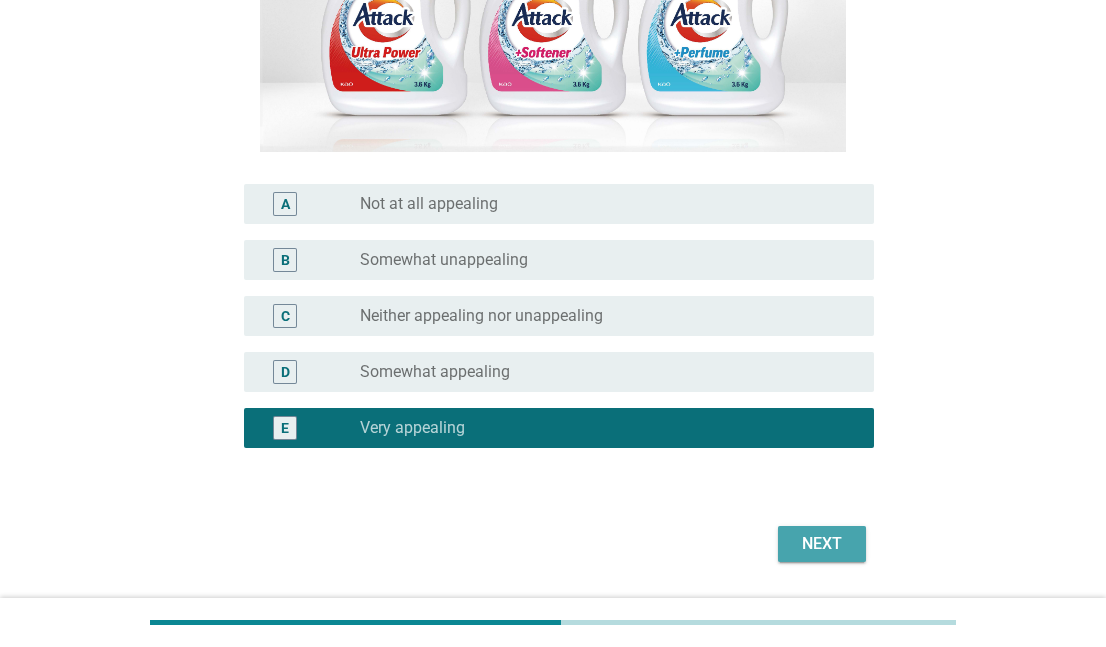 click on "Next" at bounding box center [822, 544] 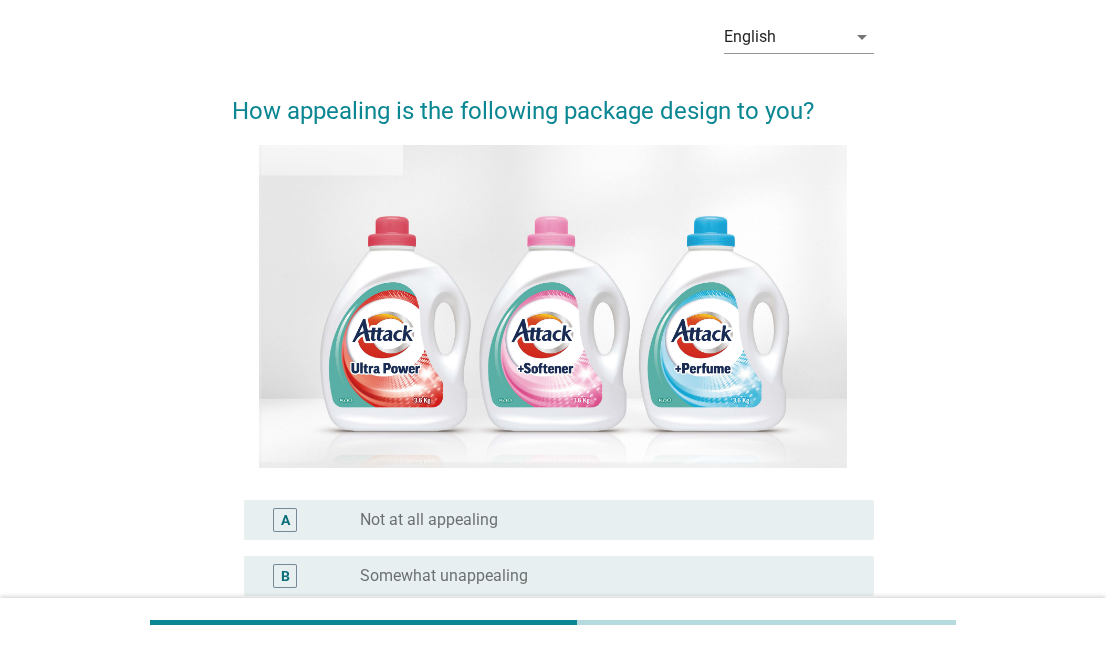 scroll, scrollTop: 200, scrollLeft: 0, axis: vertical 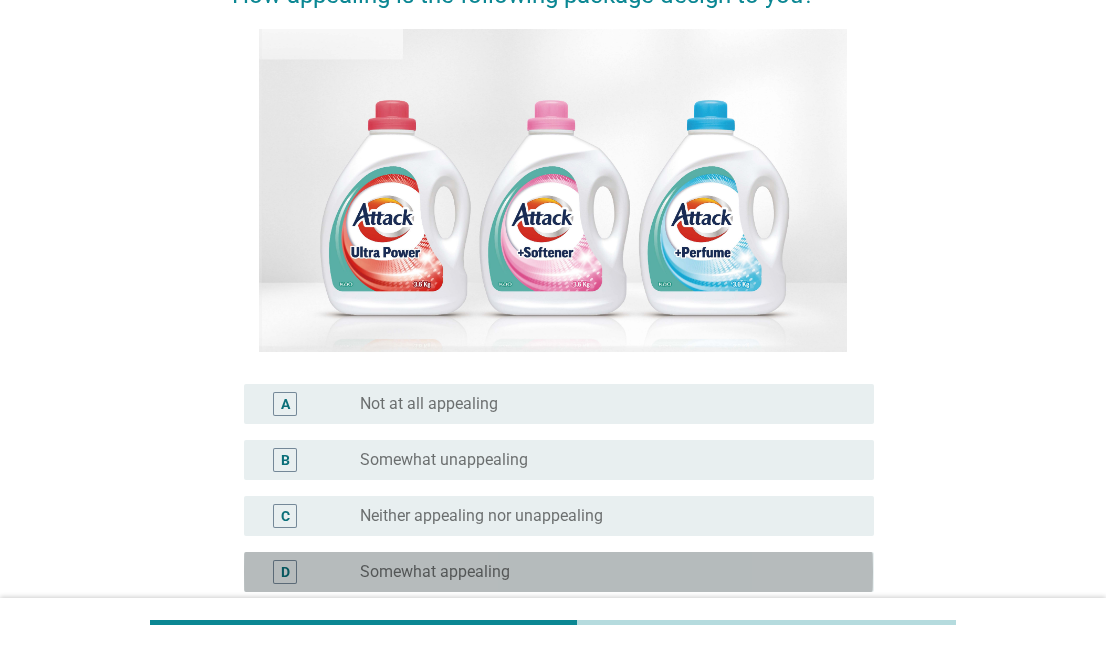 click on "radio_button_unchecked Somewhat appealing" at bounding box center [601, 572] 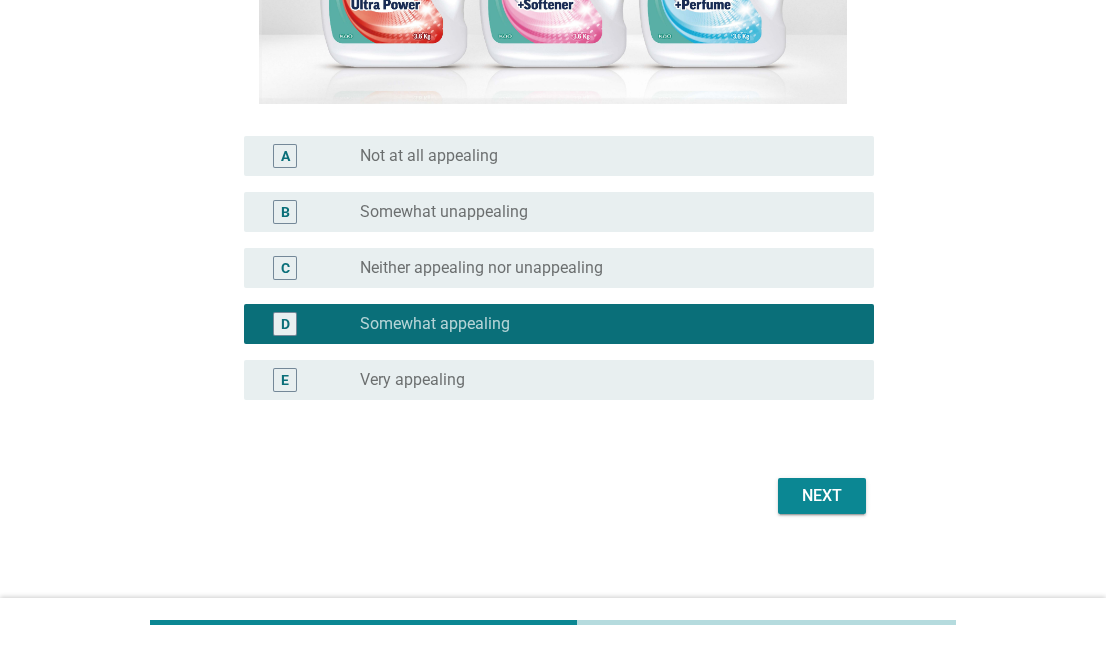 scroll, scrollTop: 458, scrollLeft: 0, axis: vertical 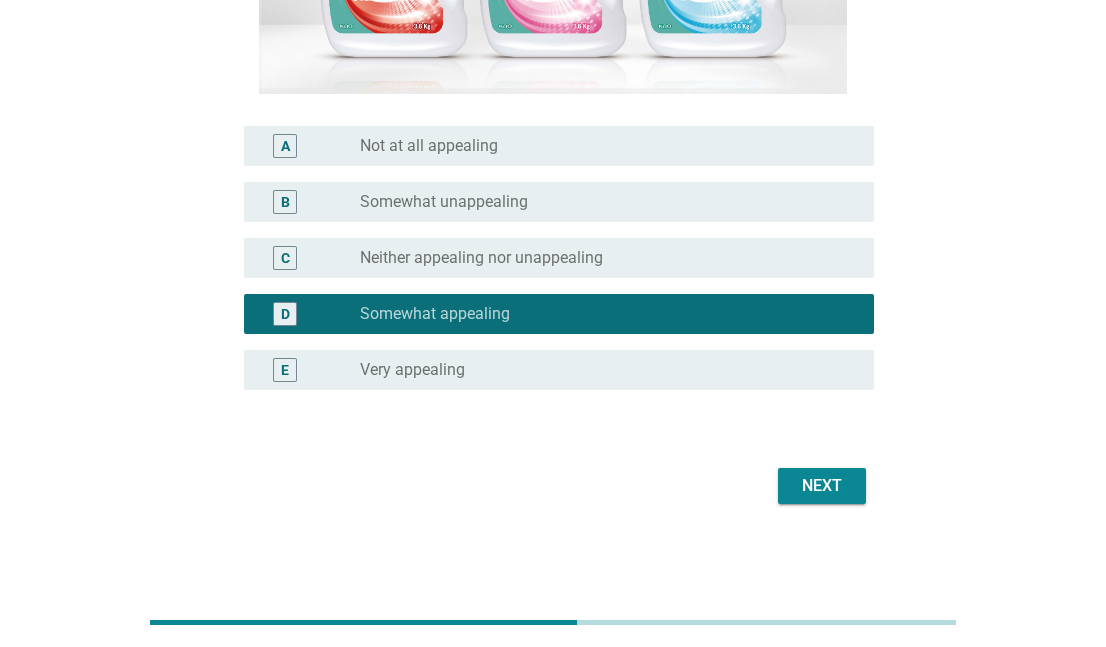click on "Next" at bounding box center [822, 486] 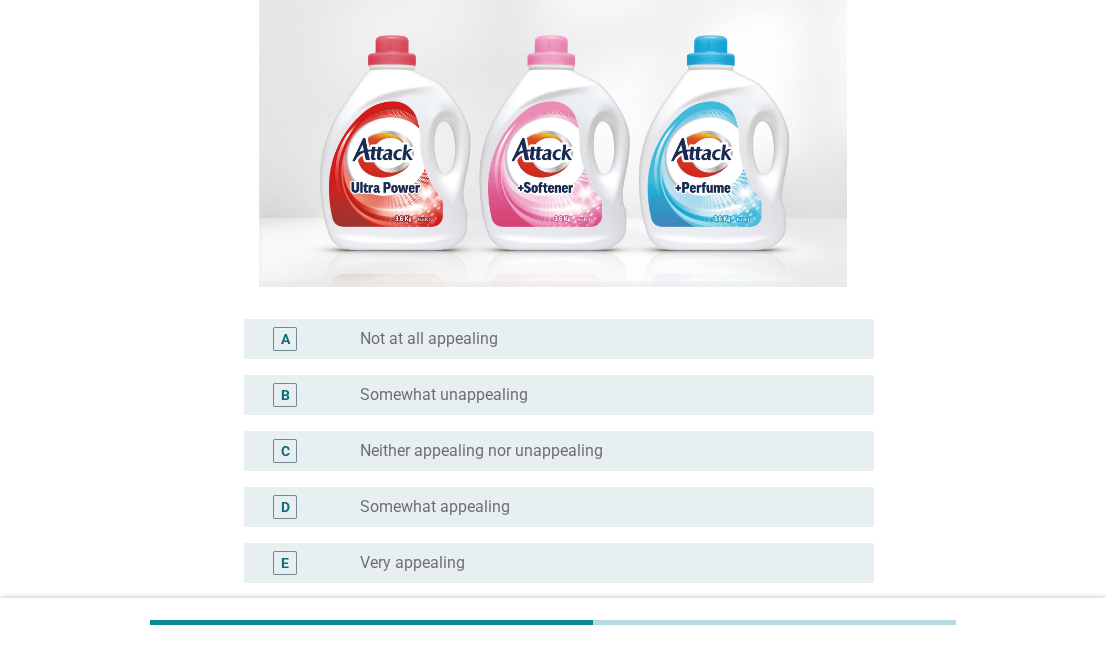 scroll, scrollTop: 300, scrollLeft: 0, axis: vertical 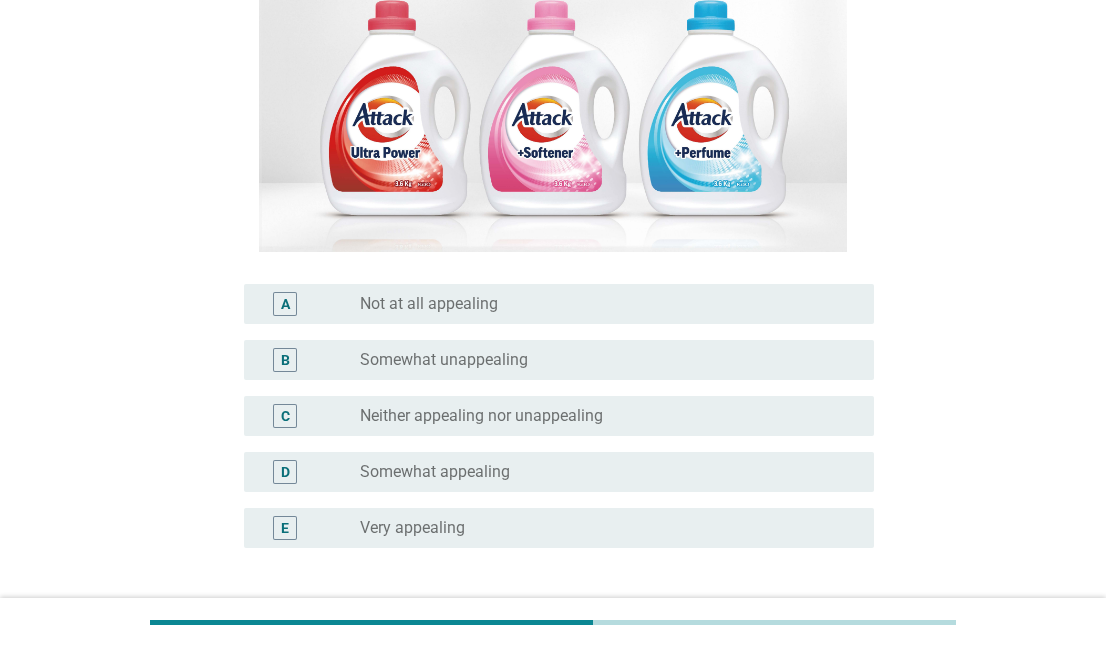 click on "radio_button_unchecked Somewhat appealing" at bounding box center [601, 472] 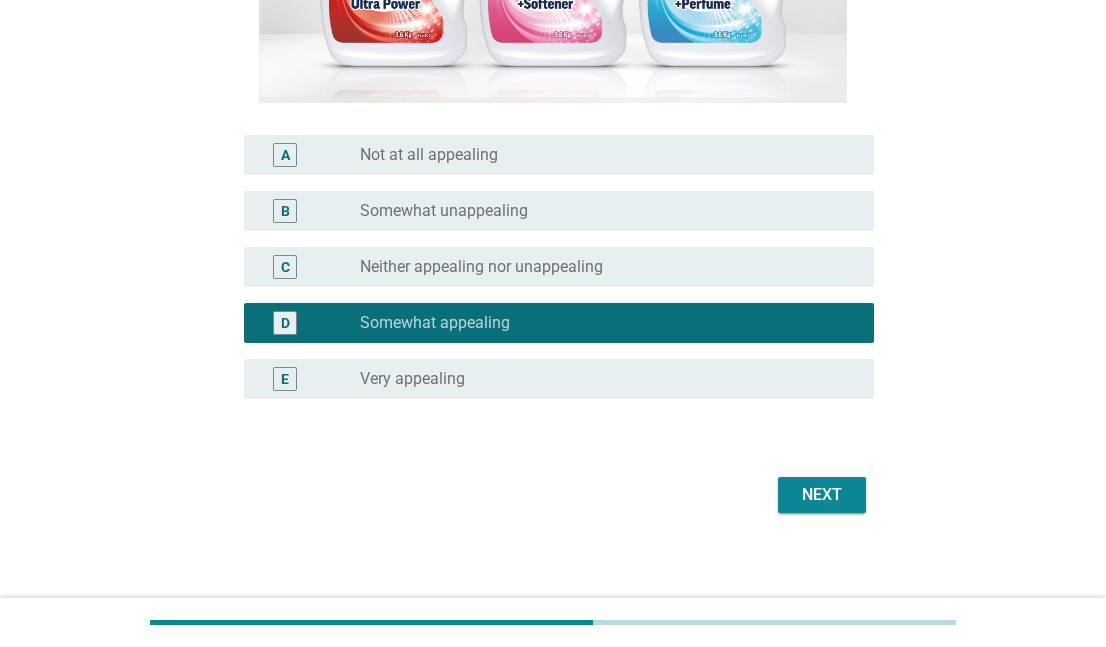 scroll, scrollTop: 458, scrollLeft: 0, axis: vertical 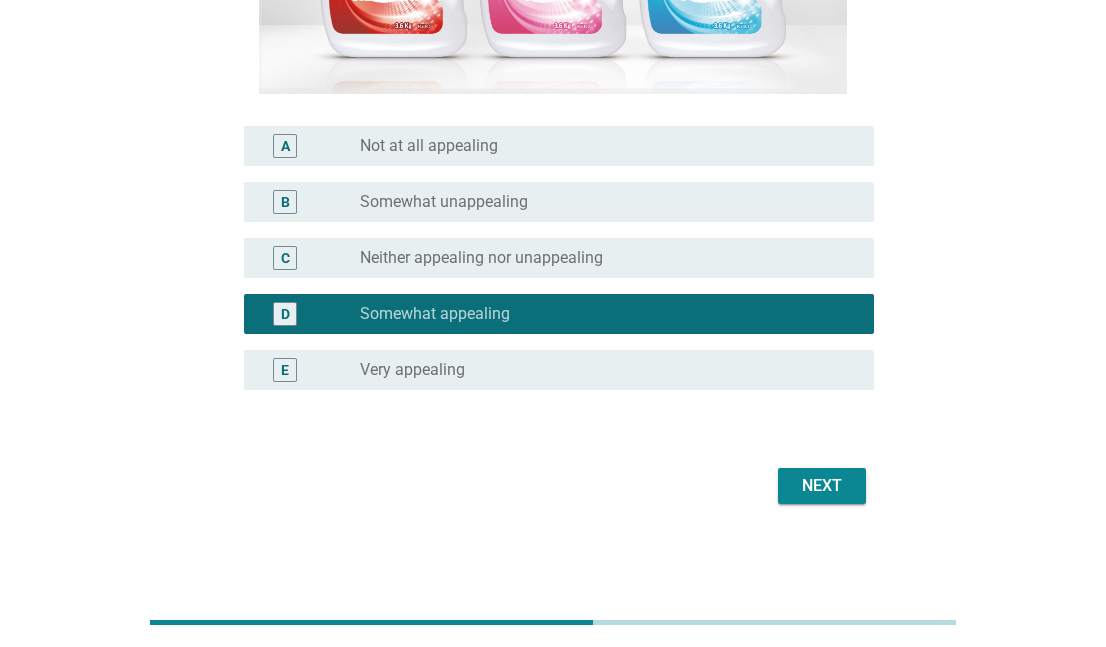 click on "Next" at bounding box center (822, 486) 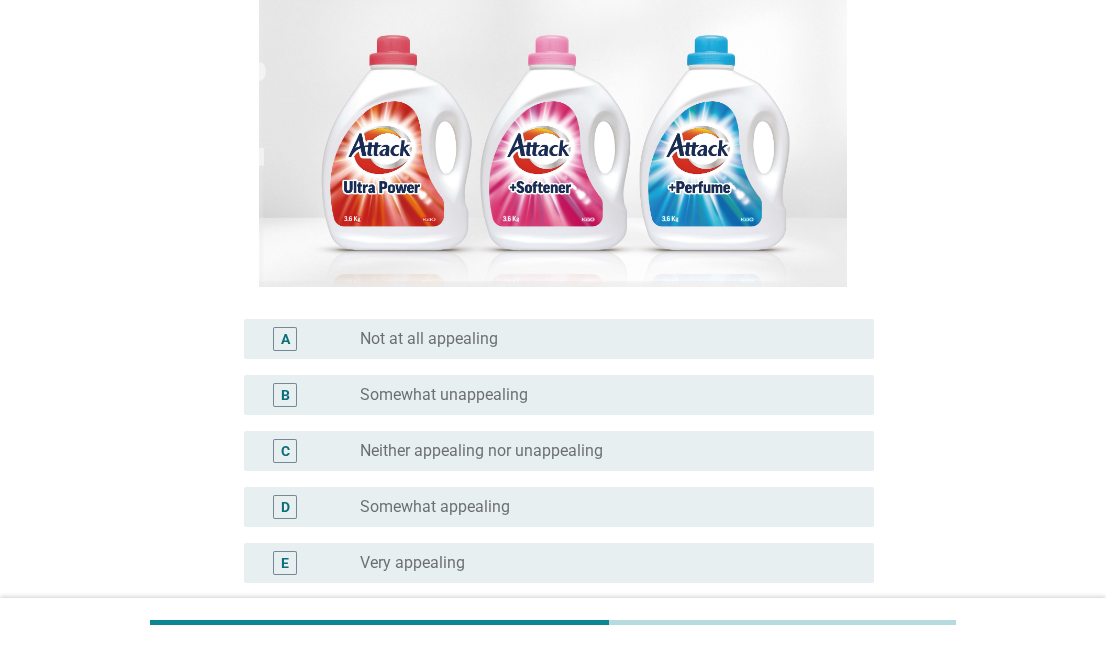 scroll, scrollTop: 300, scrollLeft: 0, axis: vertical 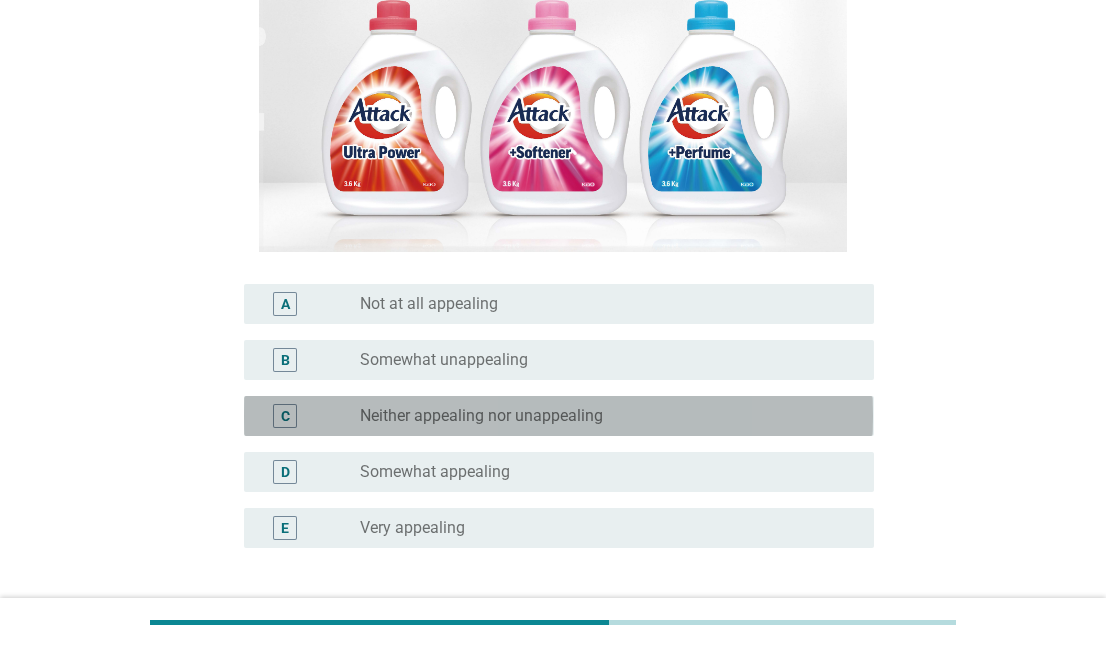 click on "radio_button_unchecked Neither appealing nor unappealing" at bounding box center [601, 416] 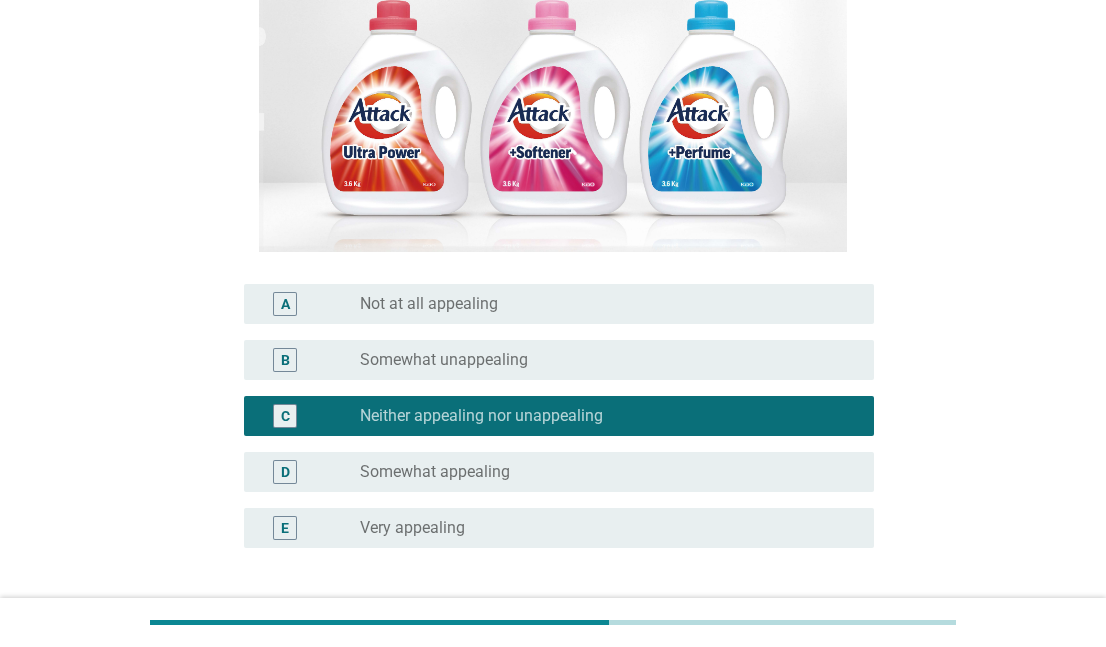 scroll, scrollTop: 458, scrollLeft: 0, axis: vertical 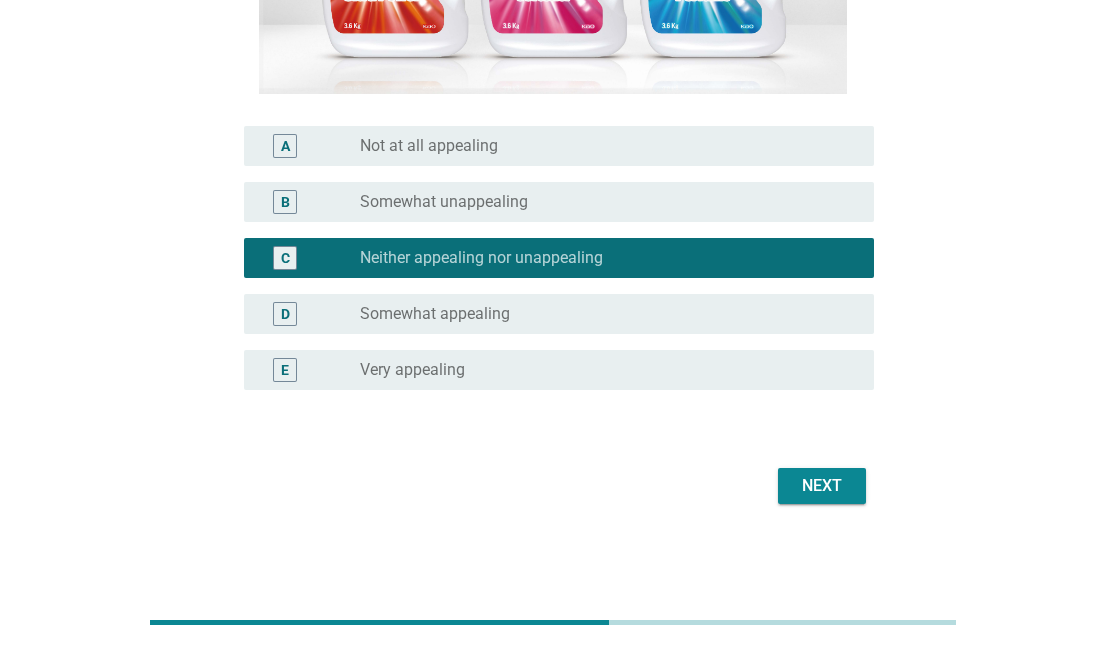 click on "Next" at bounding box center (822, 486) 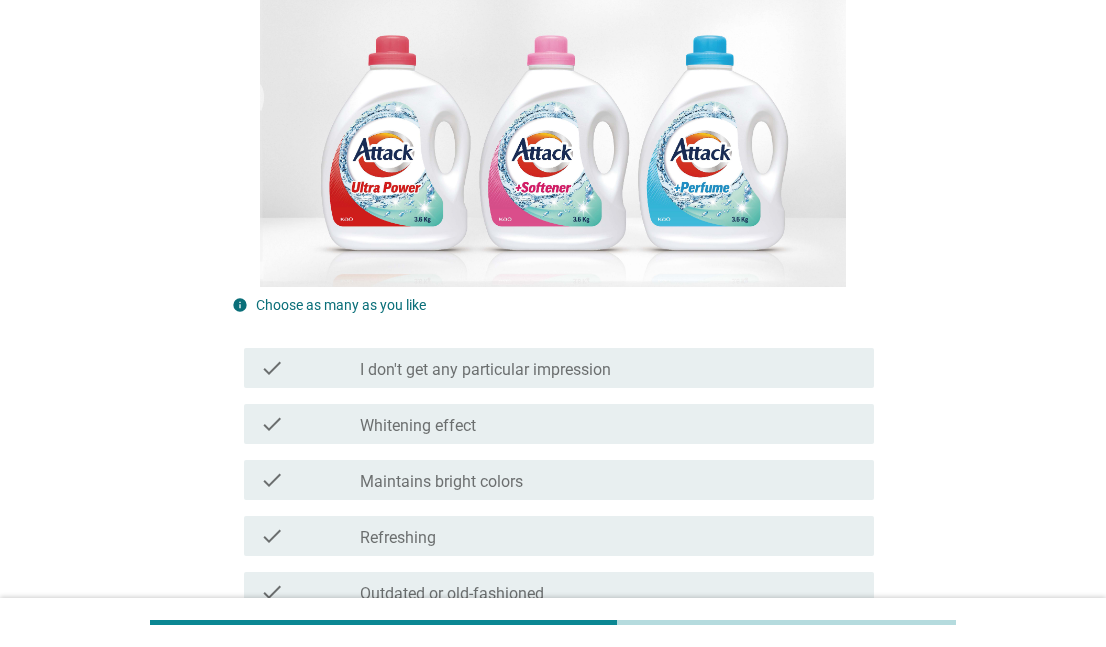 scroll, scrollTop: 300, scrollLeft: 0, axis: vertical 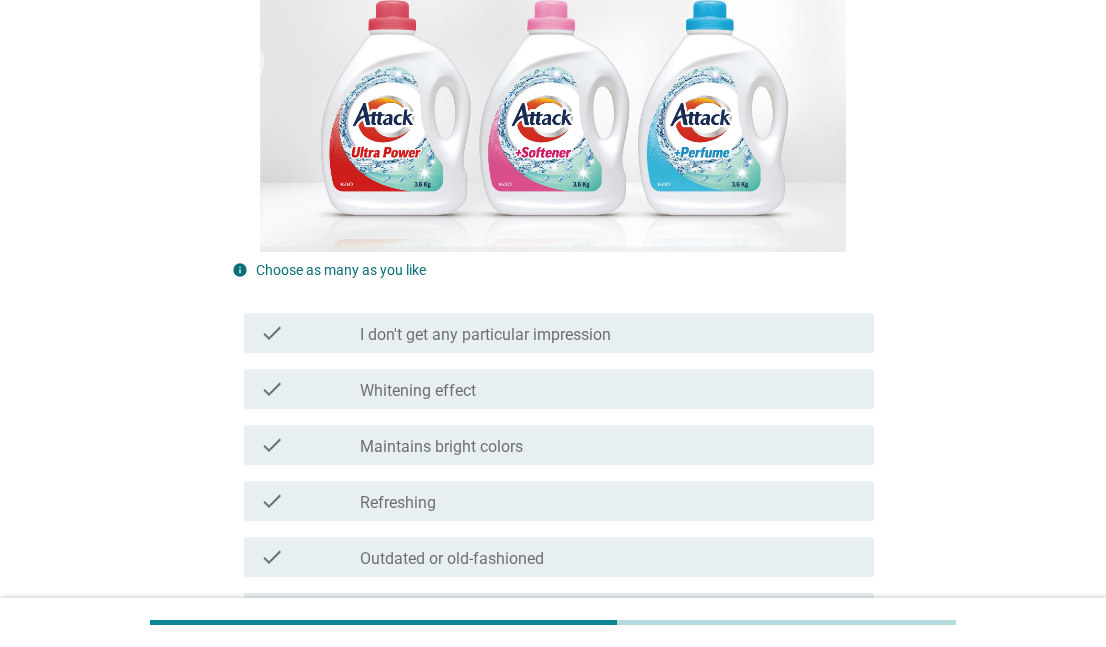 click on "check_box_outline_blank Refreshing" at bounding box center (609, 501) 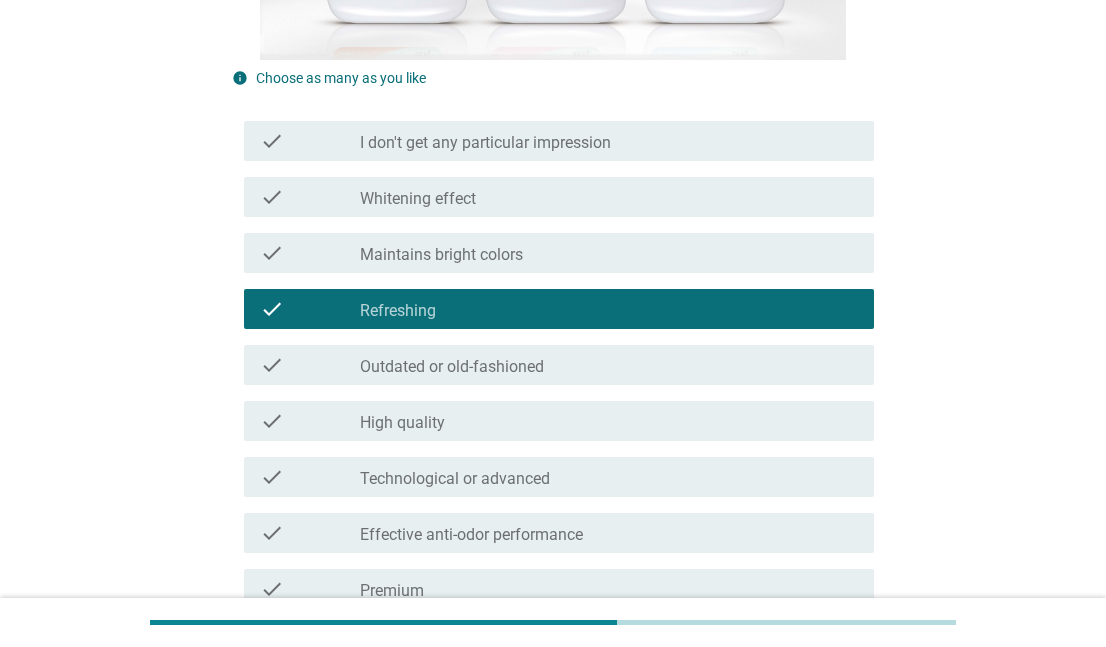 scroll, scrollTop: 500, scrollLeft: 0, axis: vertical 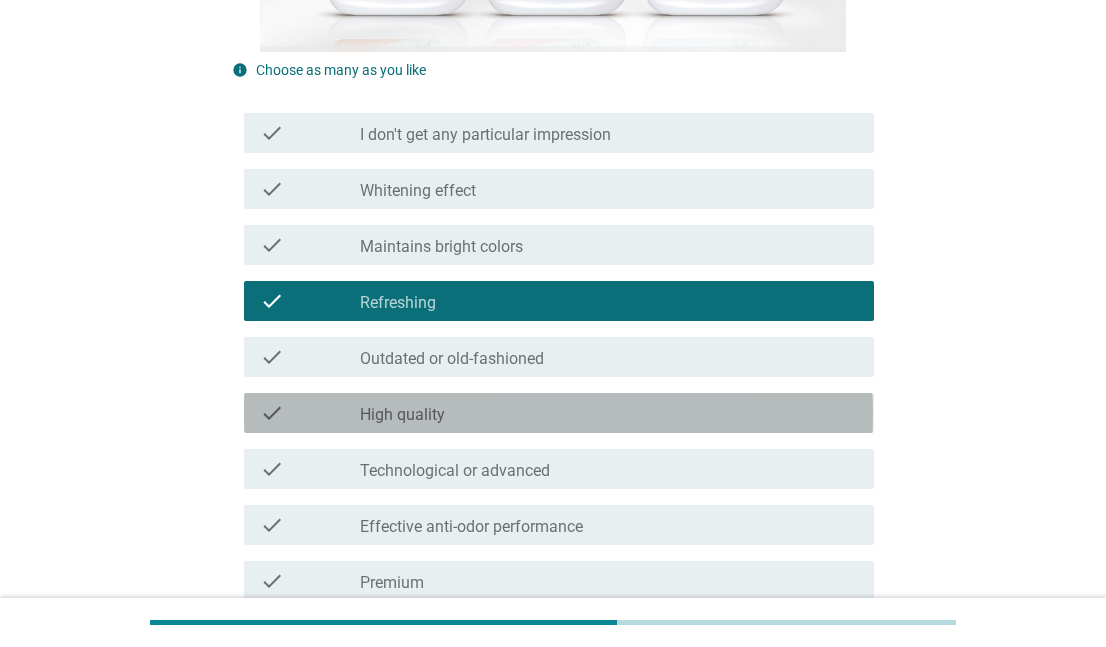 click on "check     check_box_outline_blank High quality" at bounding box center (558, 413) 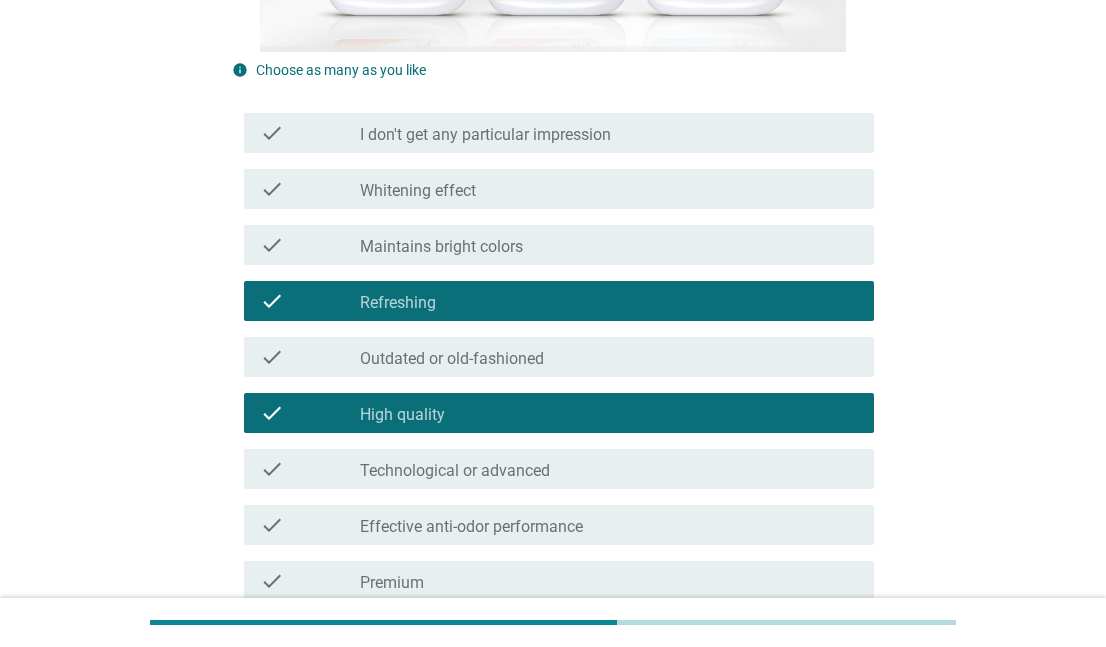 scroll, scrollTop: 600, scrollLeft: 0, axis: vertical 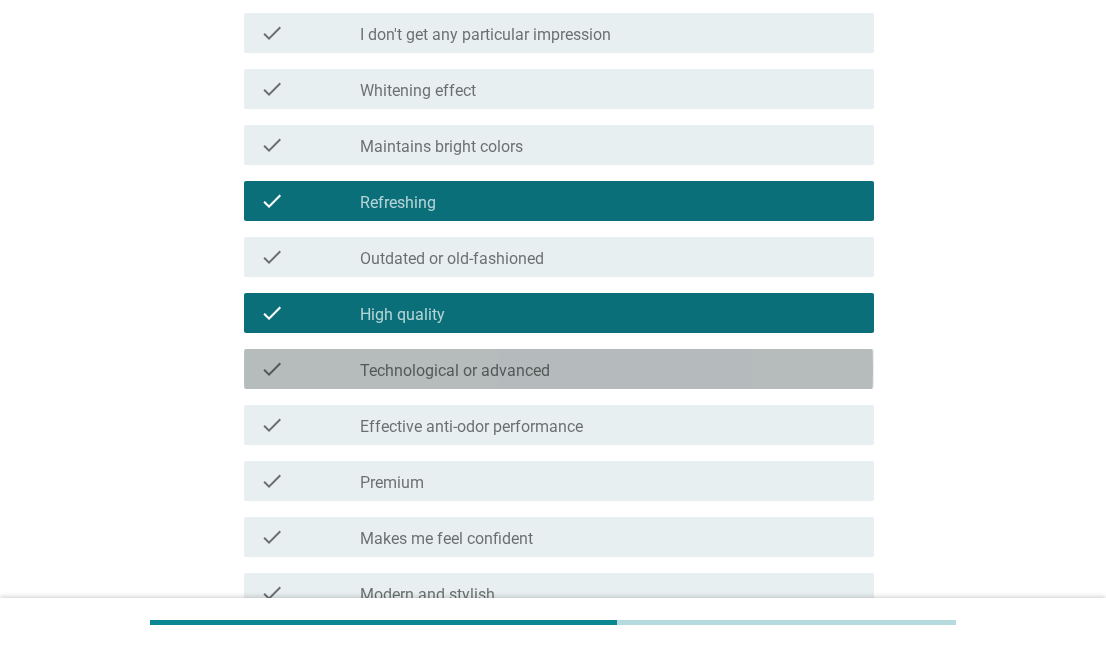 click on "Technological or advanced" at bounding box center (455, 371) 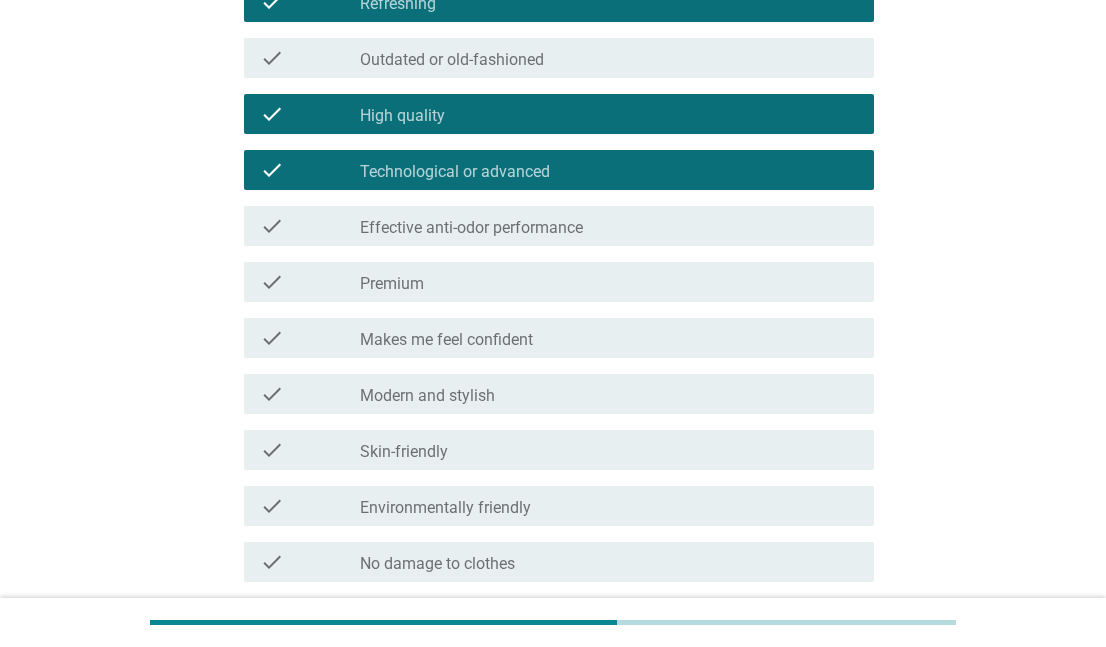 scroll, scrollTop: 800, scrollLeft: 0, axis: vertical 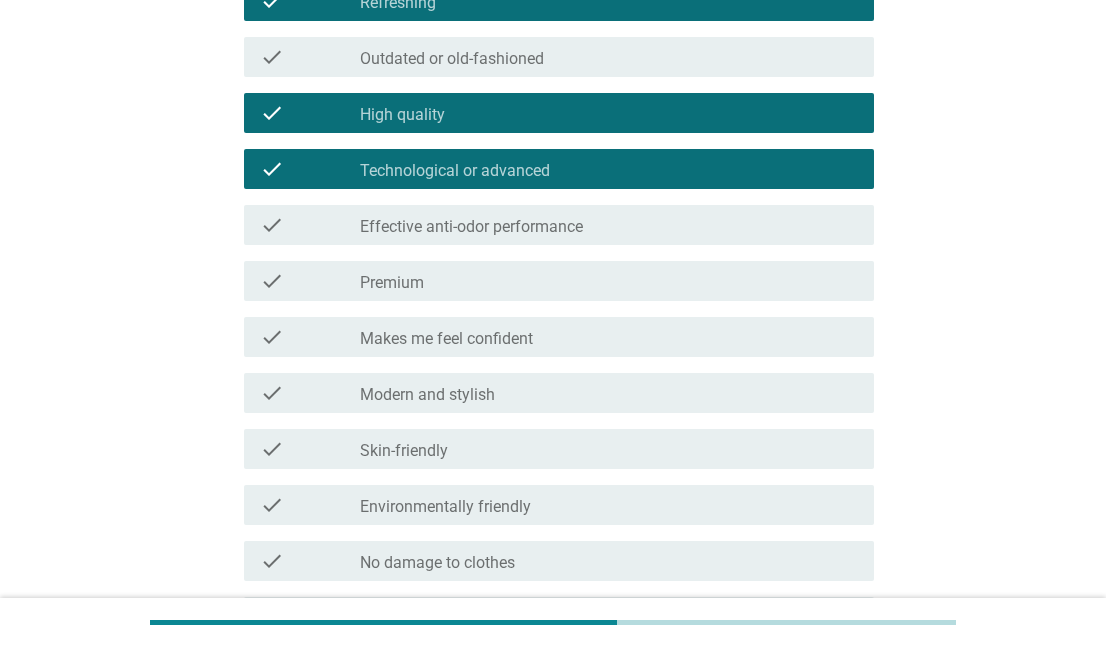 click on "check_box_outline_blank Premium" at bounding box center (609, 281) 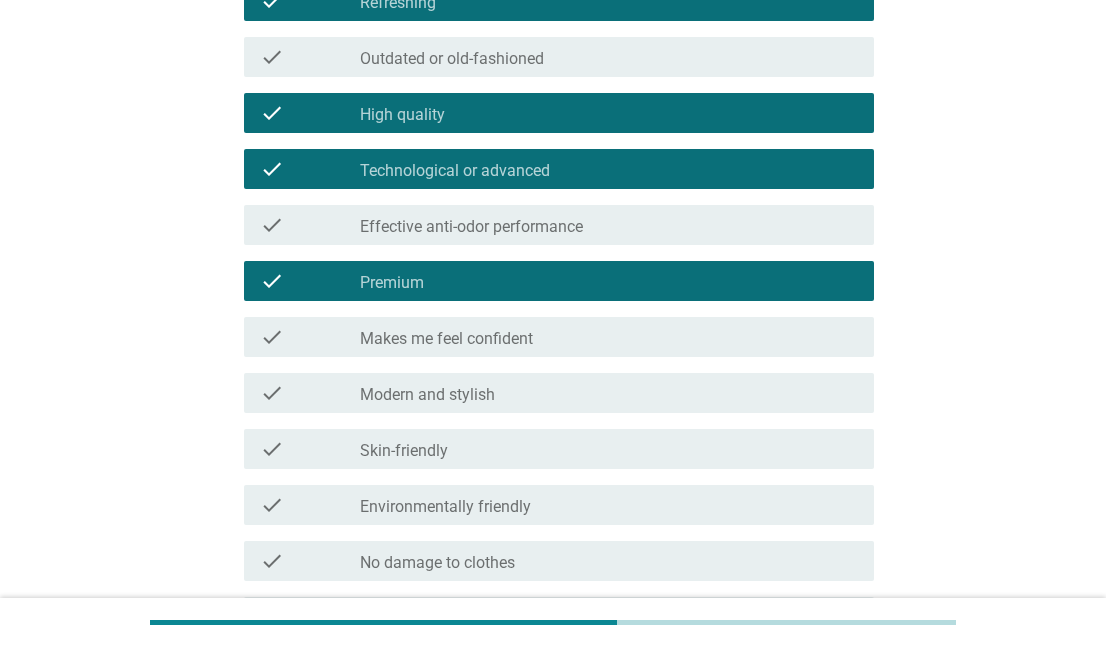 click on "check_box_outline_blank Modern and stylish" at bounding box center [609, 393] 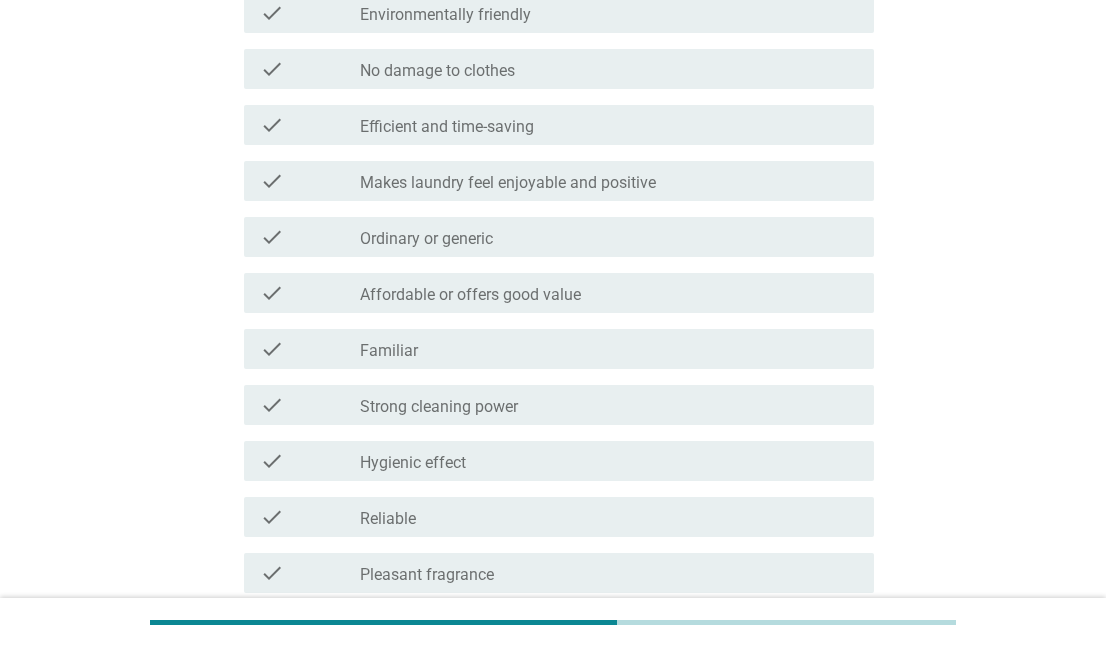 scroll, scrollTop: 1300, scrollLeft: 0, axis: vertical 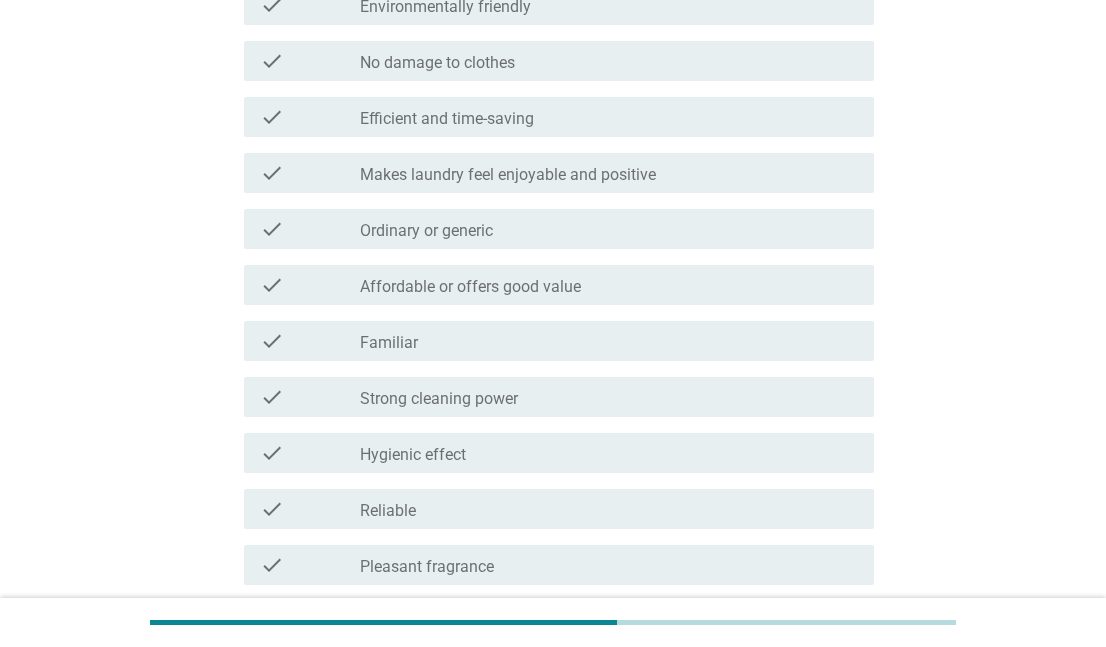 click on "Strong cleaning power" at bounding box center (439, 399) 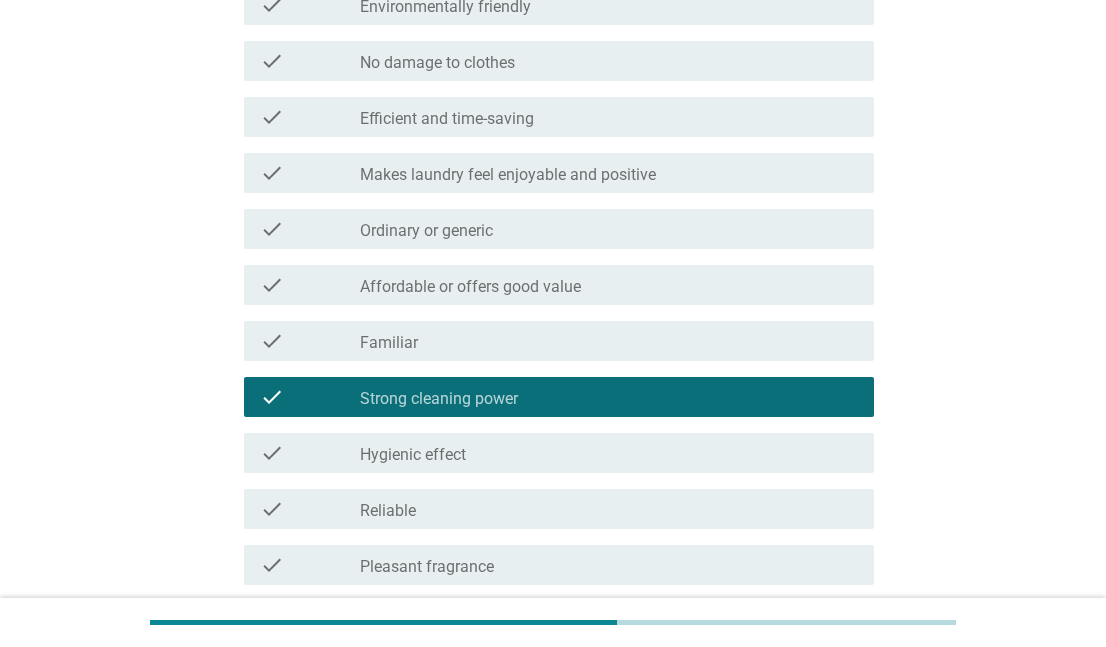 scroll, scrollTop: 1400, scrollLeft: 0, axis: vertical 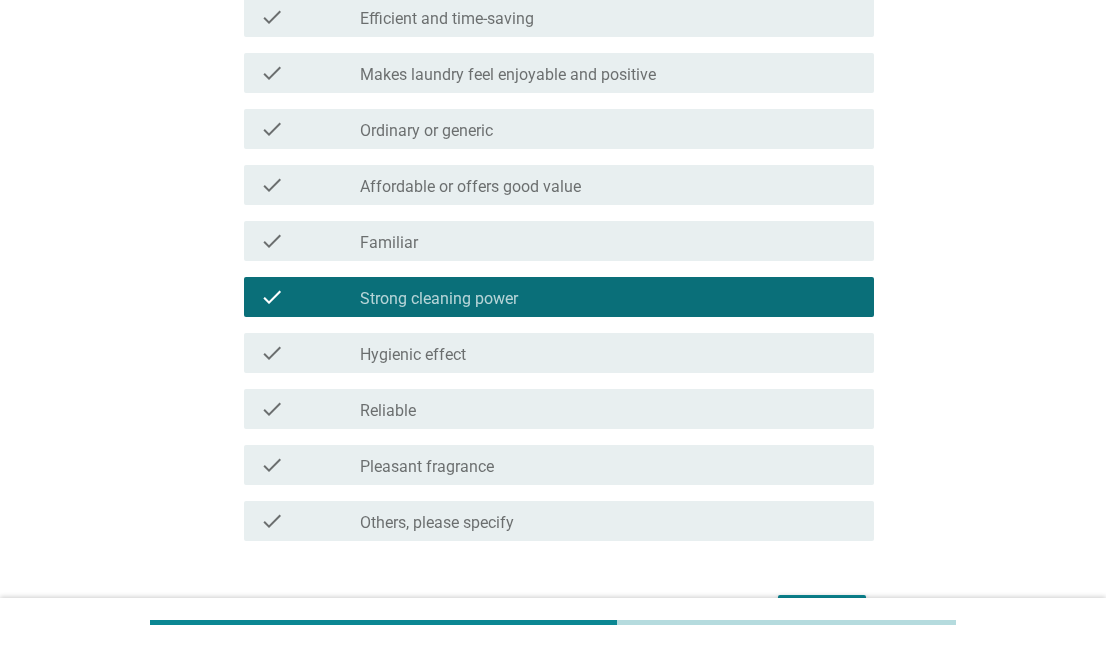 click on "check_box_outline_blank Reliable" at bounding box center (609, 409) 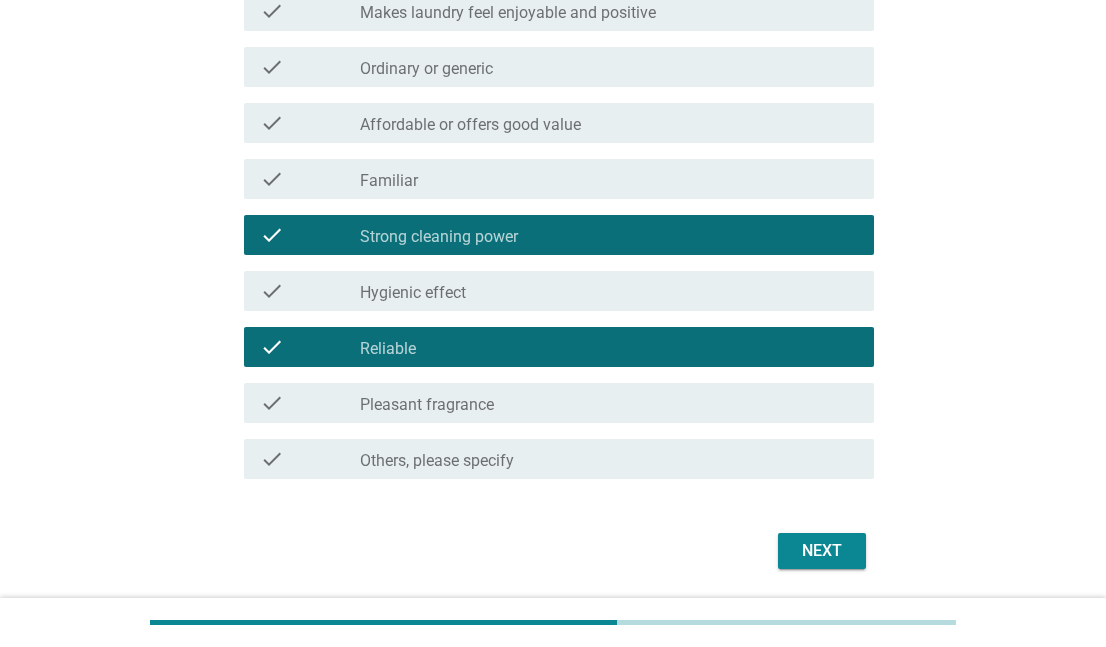 scroll, scrollTop: 1527, scrollLeft: 0, axis: vertical 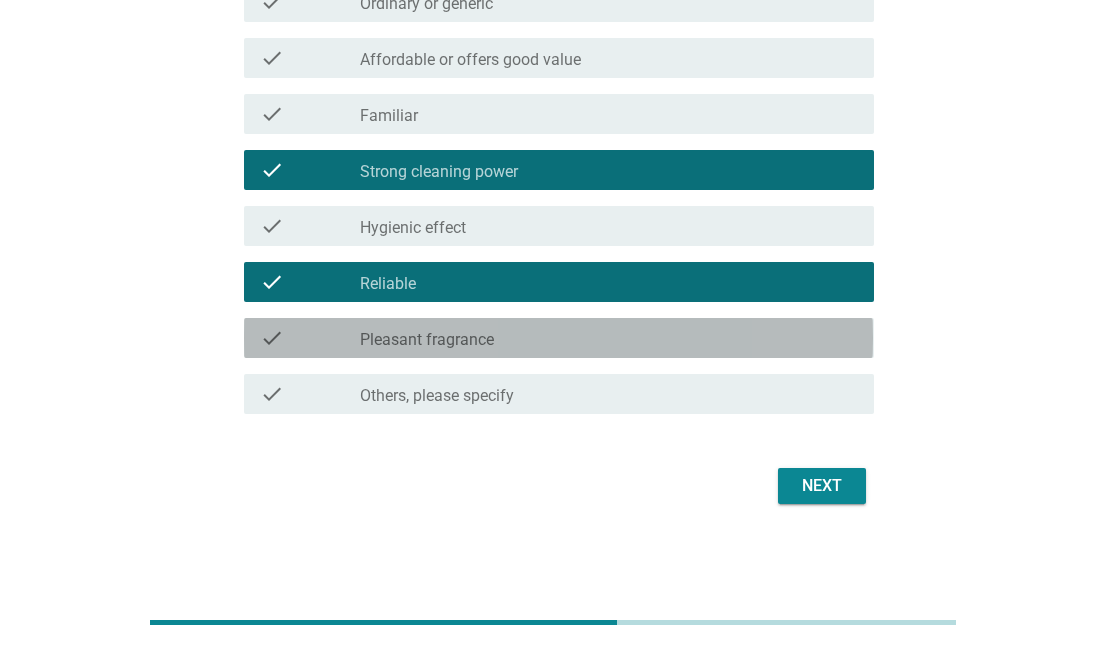 click on "check_box_outline_blank Pleasant fragrance" at bounding box center [609, 338] 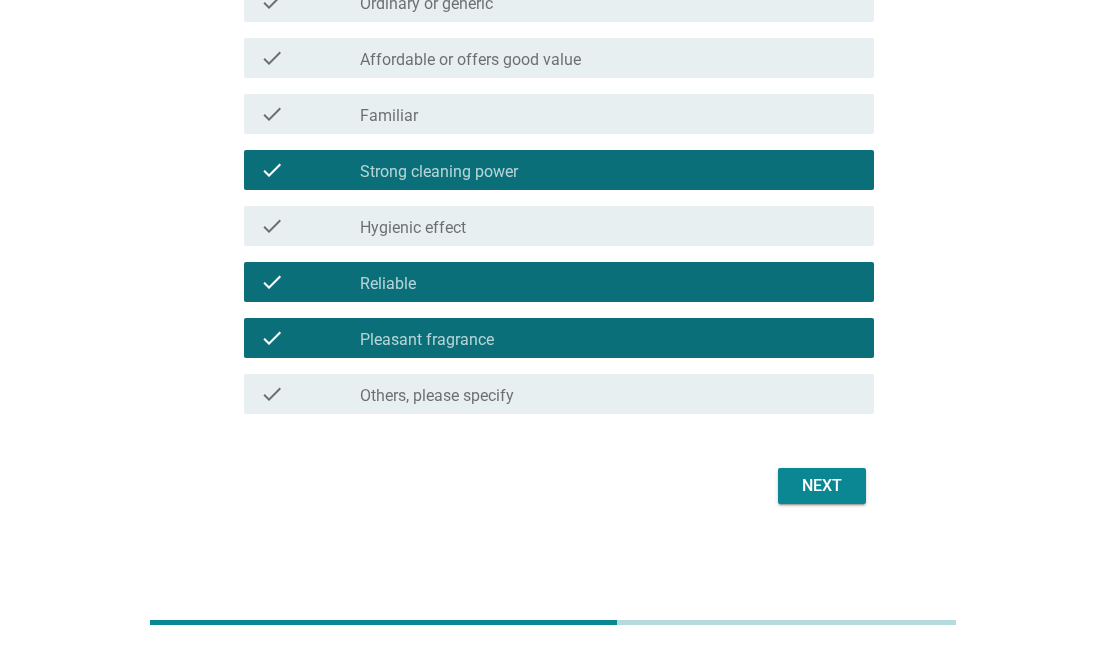 click on "Next" at bounding box center (822, 486) 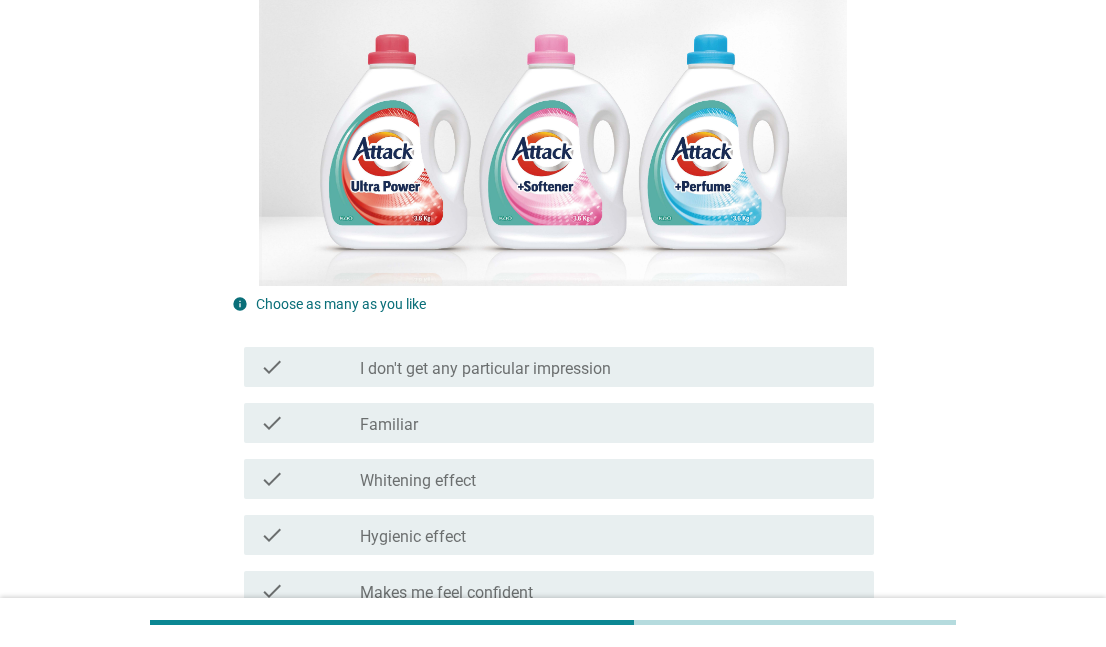 scroll, scrollTop: 300, scrollLeft: 0, axis: vertical 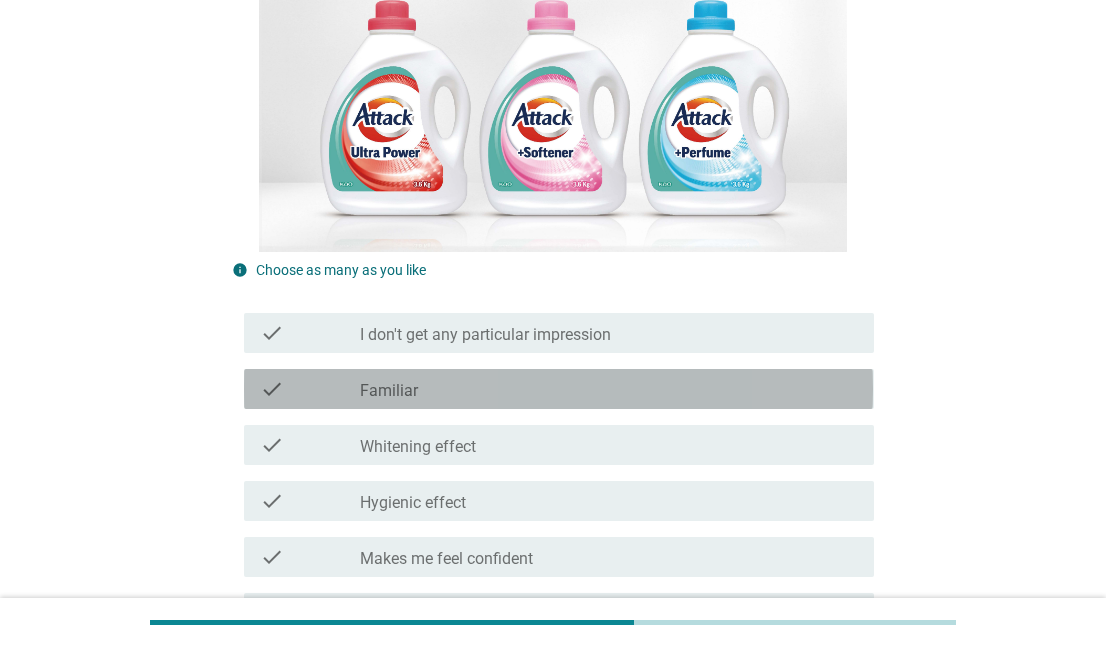 click on "check_box_outline_blank Familiar" at bounding box center (609, 389) 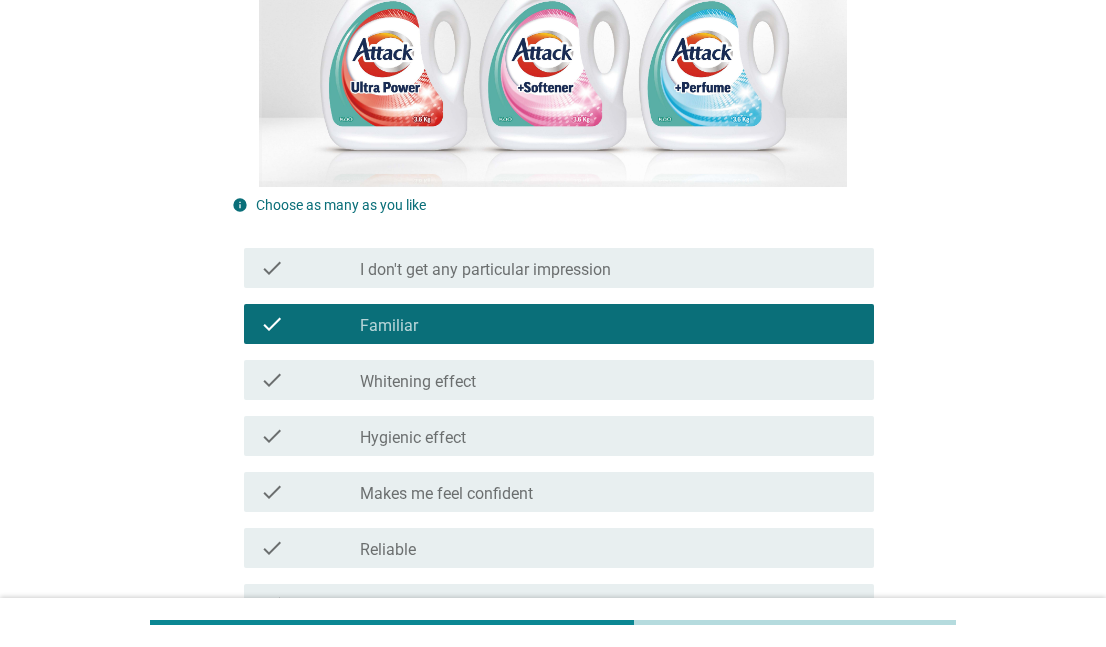 scroll, scrollTop: 400, scrollLeft: 0, axis: vertical 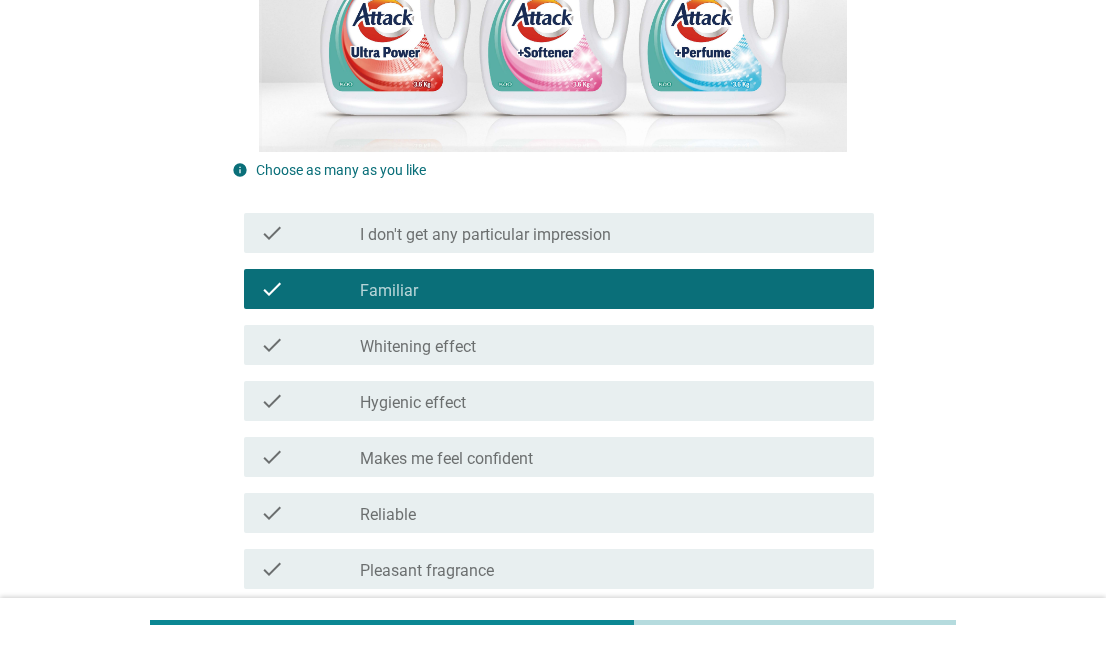 click on "check_box_outline_blank Reliable" at bounding box center (609, 513) 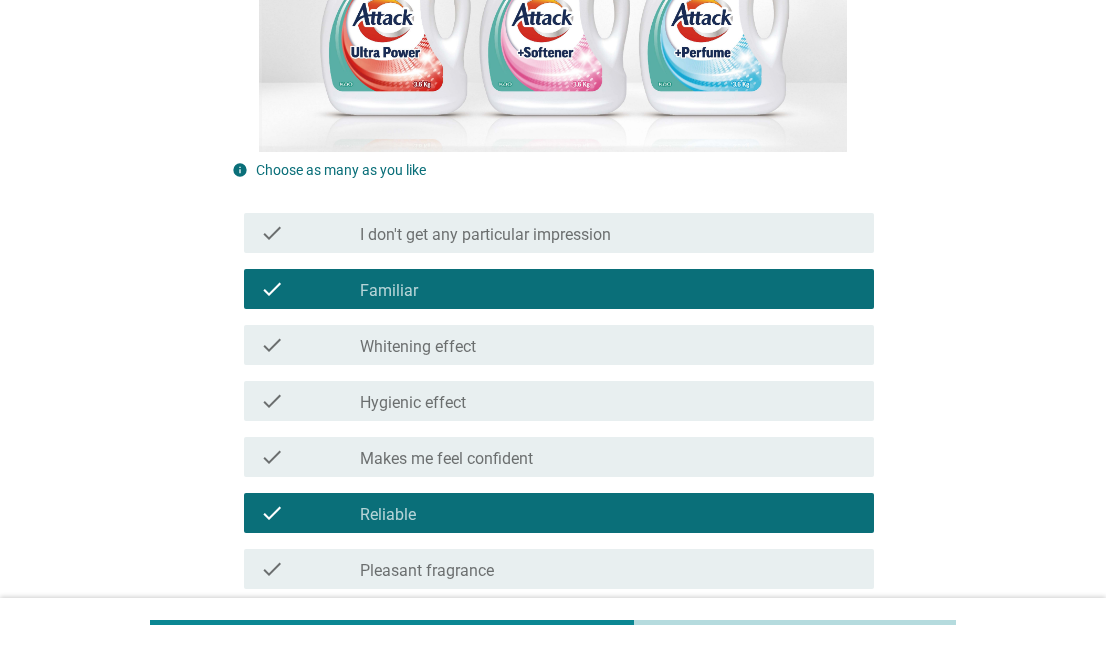 scroll, scrollTop: 500, scrollLeft: 0, axis: vertical 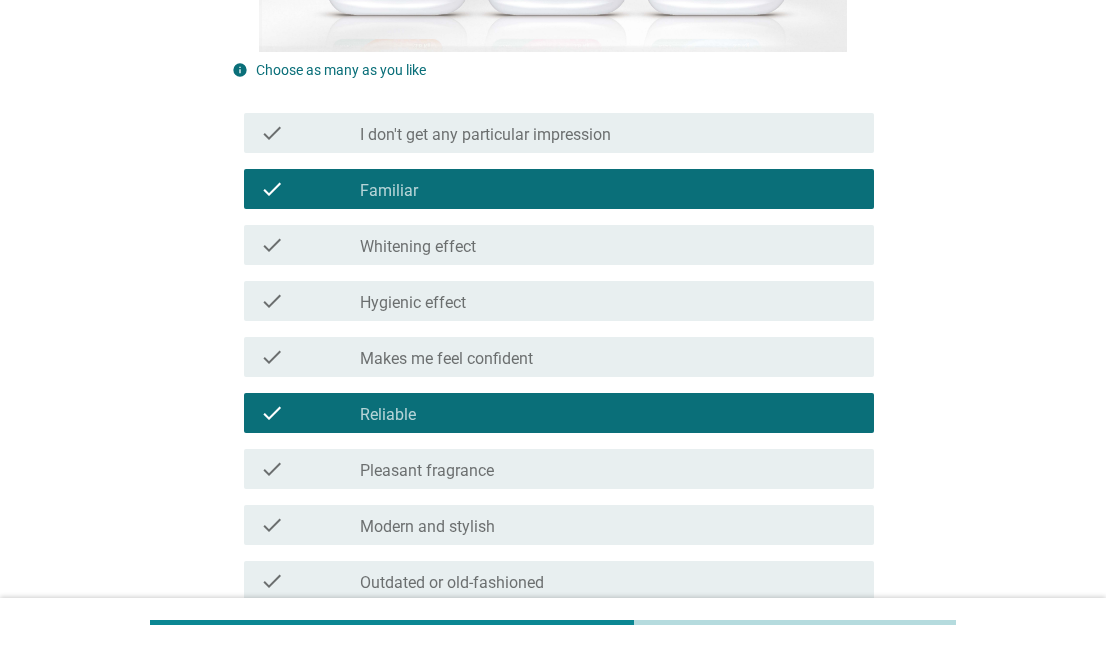 click on "check_box_outline_blank Modern and stylish" at bounding box center [609, 525] 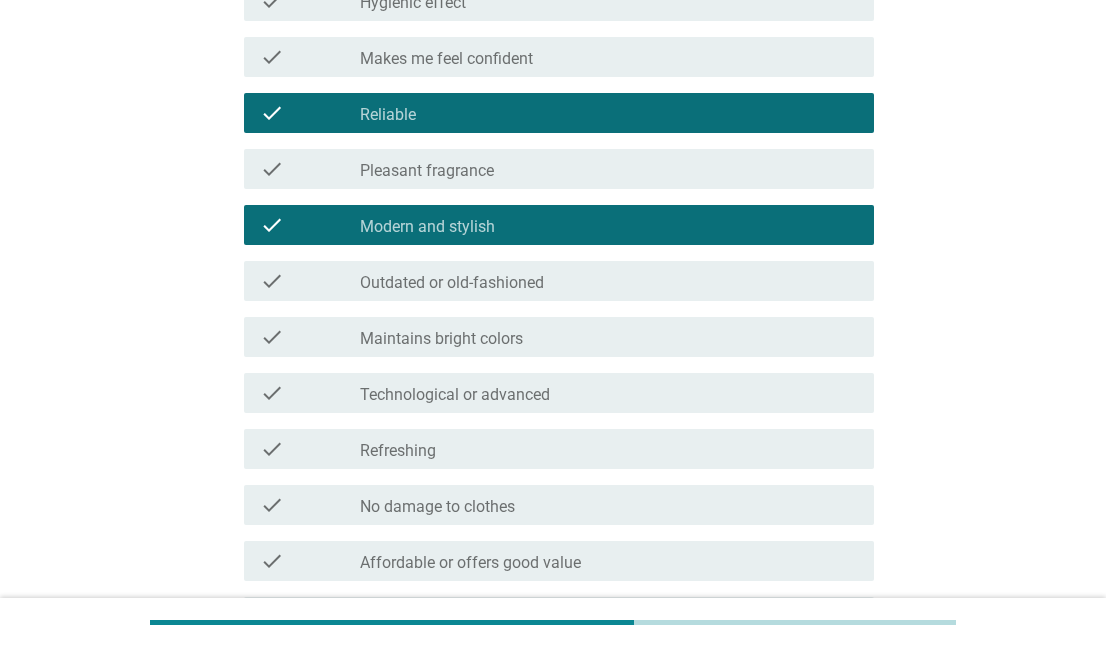 scroll, scrollTop: 900, scrollLeft: 0, axis: vertical 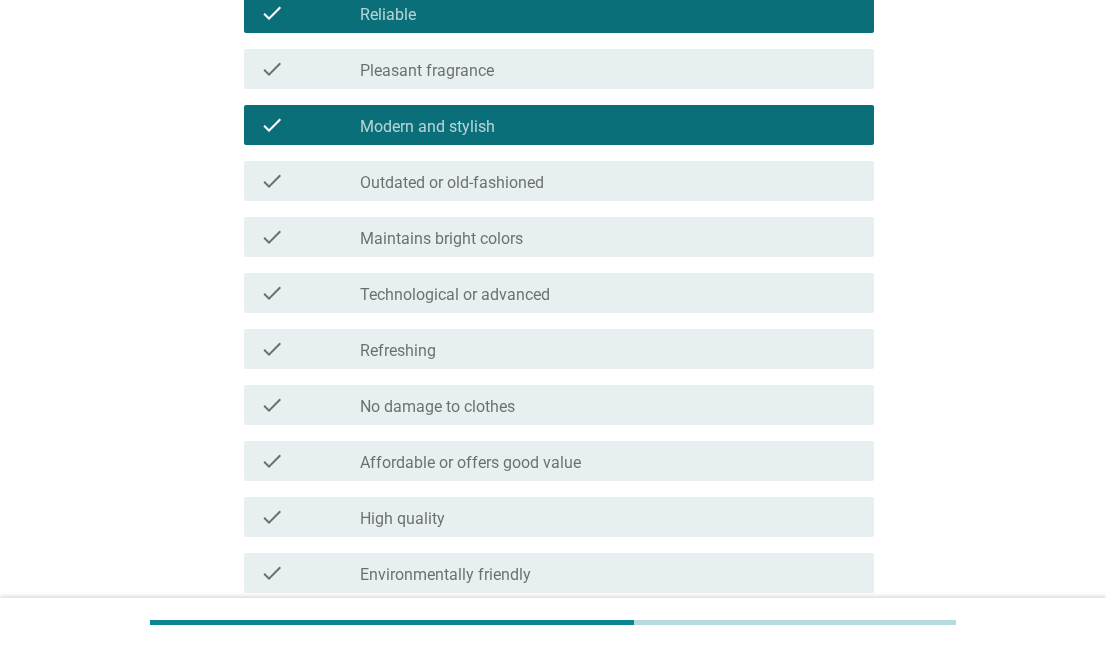 click on "check_box_outline_blank High quality" at bounding box center [609, 517] 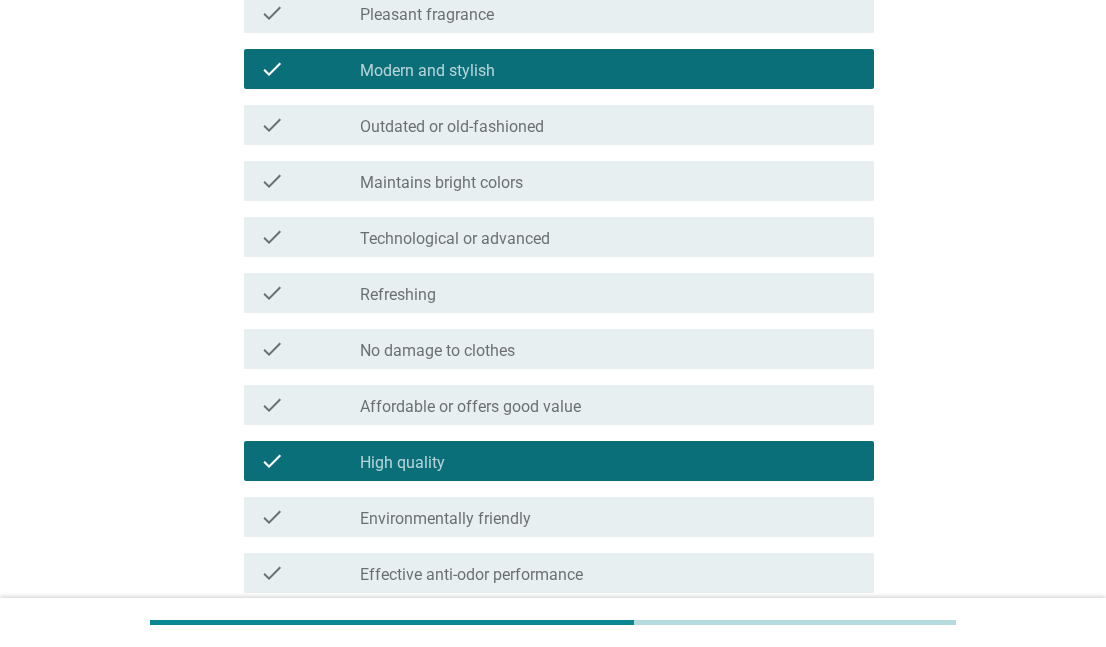 scroll, scrollTop: 1000, scrollLeft: 0, axis: vertical 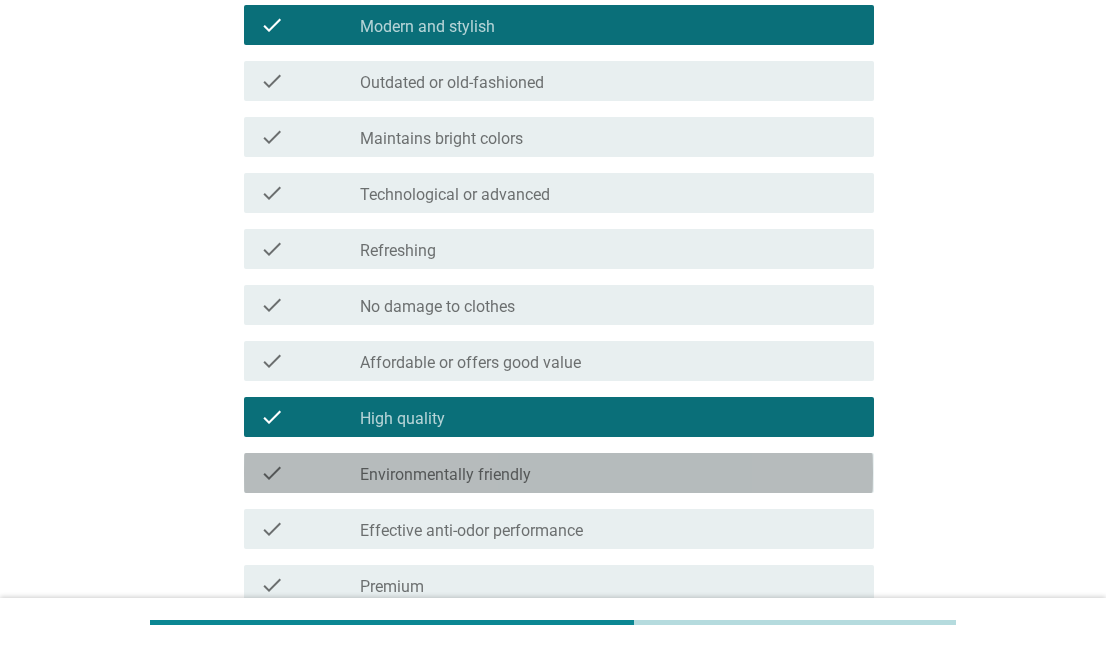 click on "check_box_outline_blank Environmentally friendly" at bounding box center (609, 473) 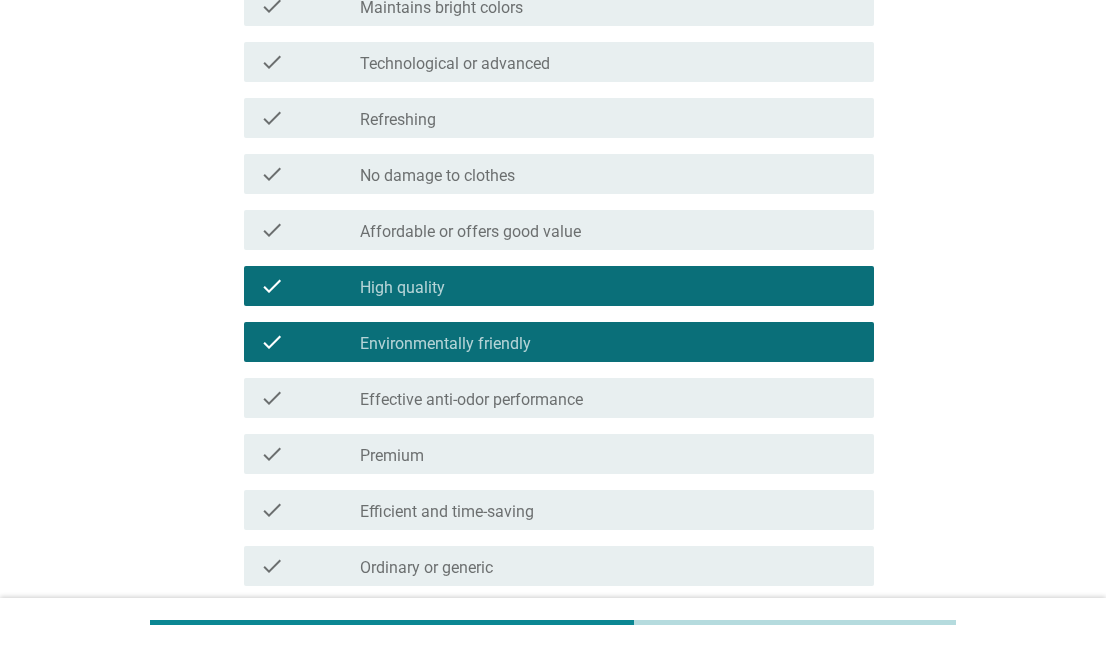 scroll, scrollTop: 1300, scrollLeft: 0, axis: vertical 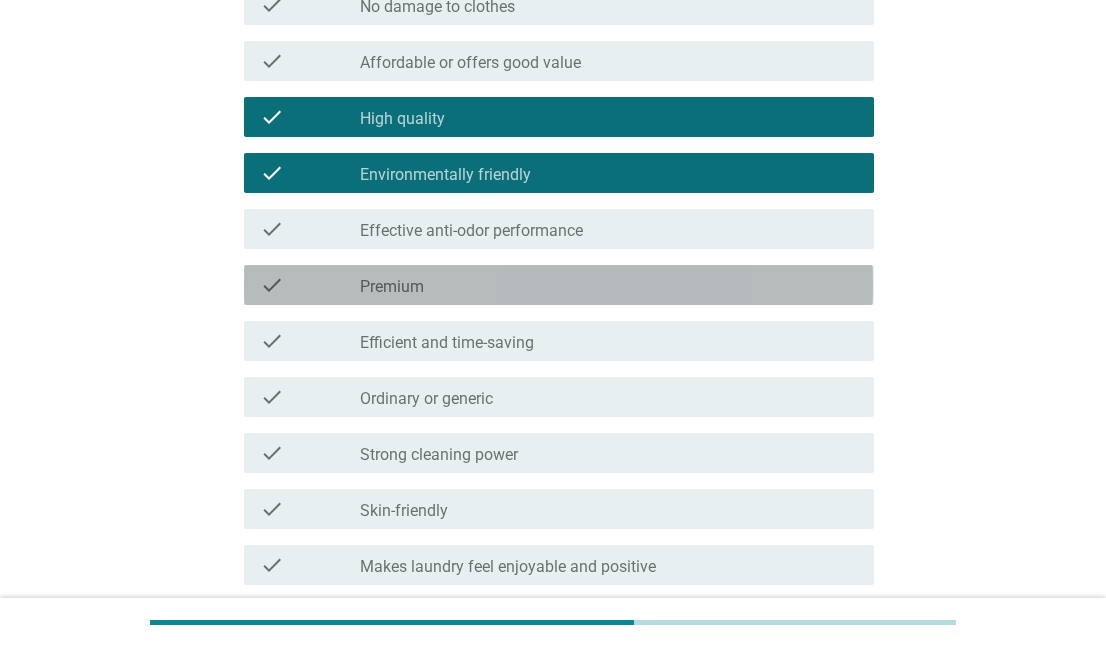 click on "check_box_outline_blank Premium" at bounding box center (609, 285) 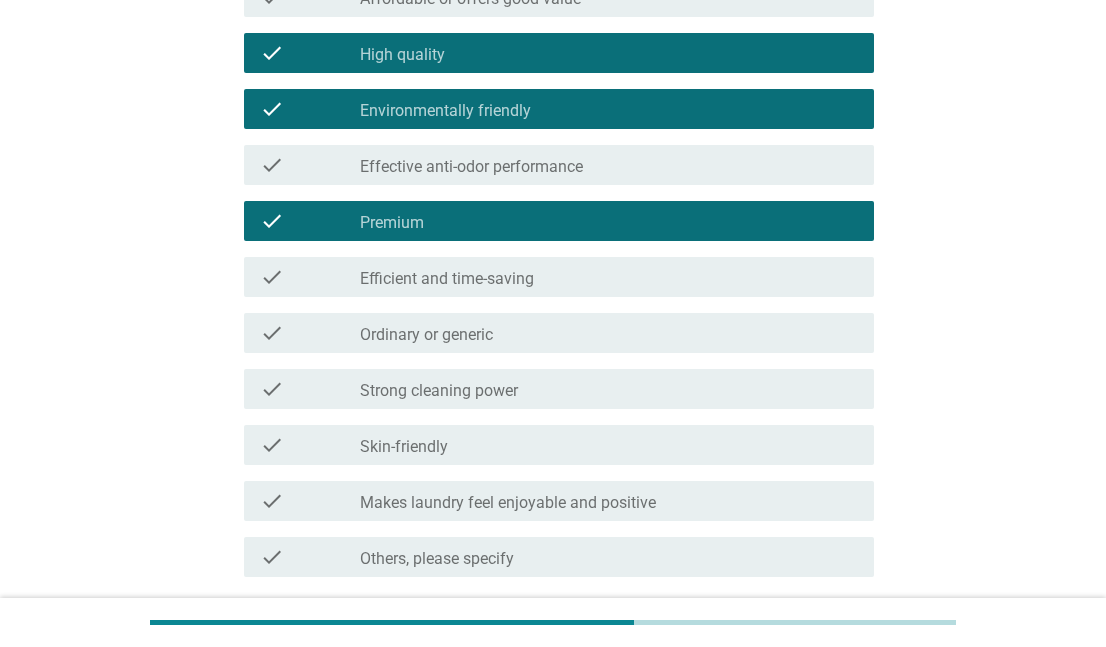 scroll, scrollTop: 1400, scrollLeft: 0, axis: vertical 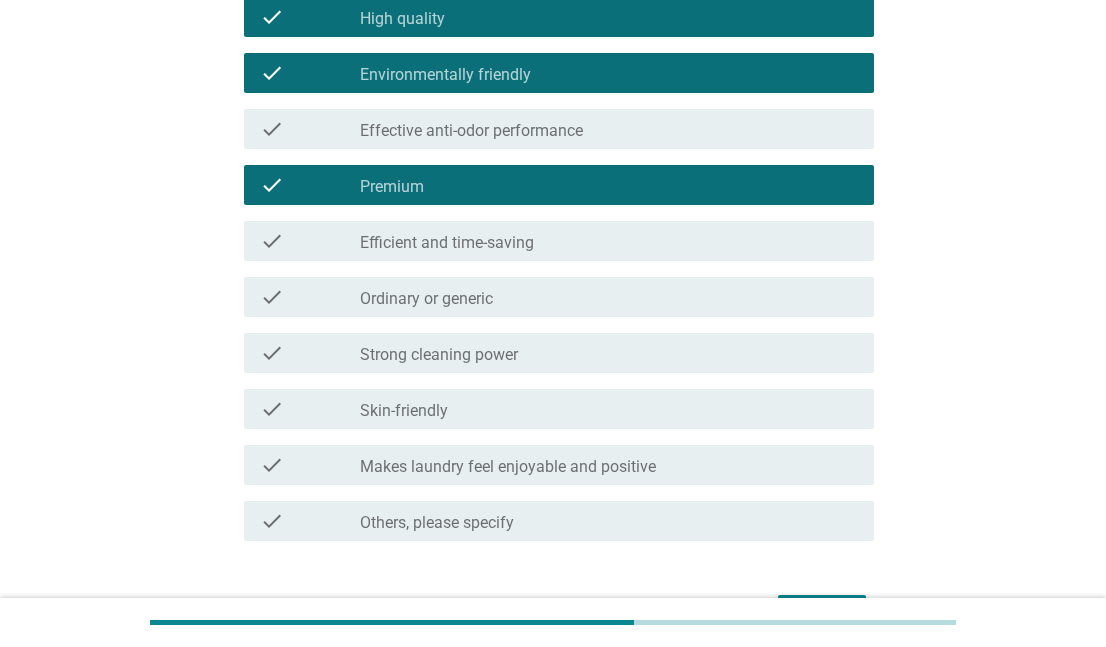 click on "Efficient and time-saving" at bounding box center (447, 243) 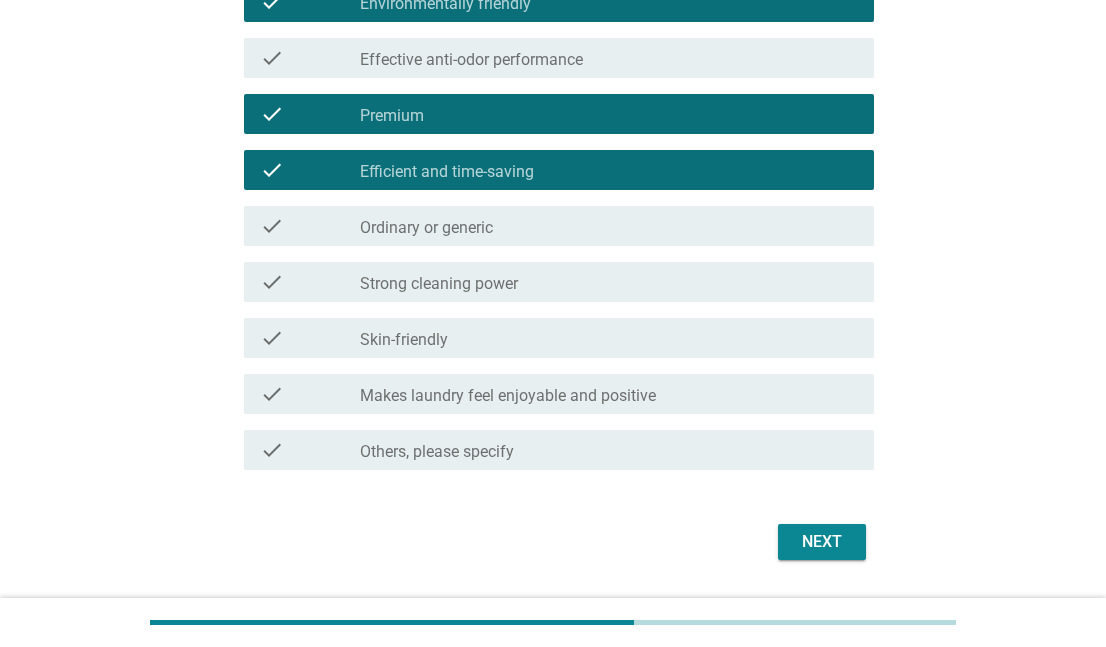 scroll 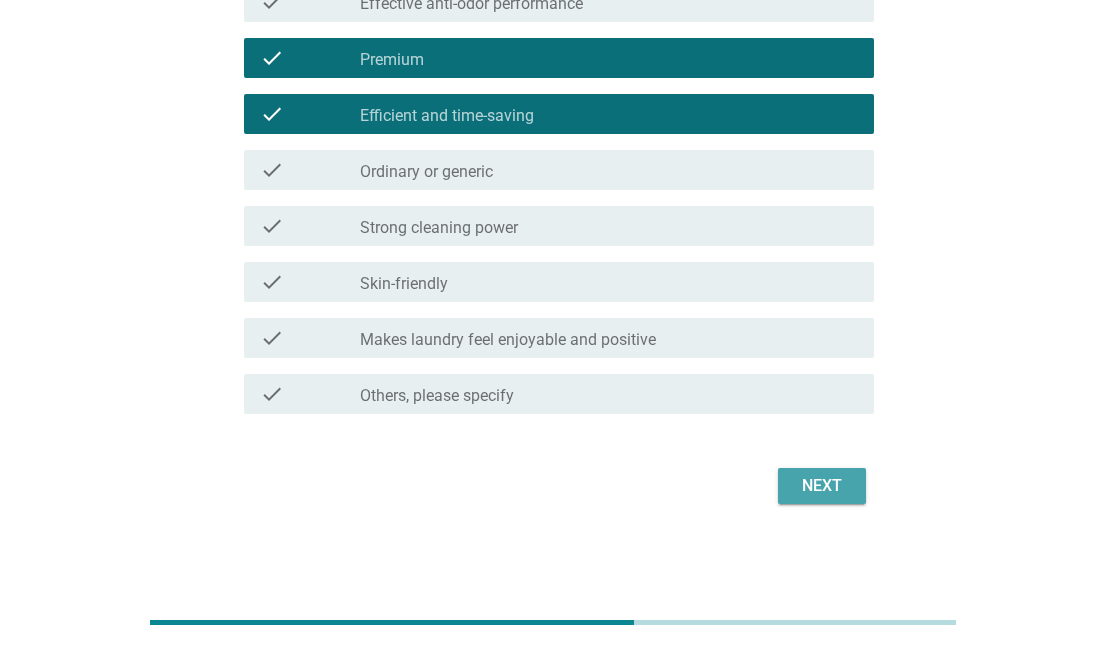 click on "Next" at bounding box center [822, 486] 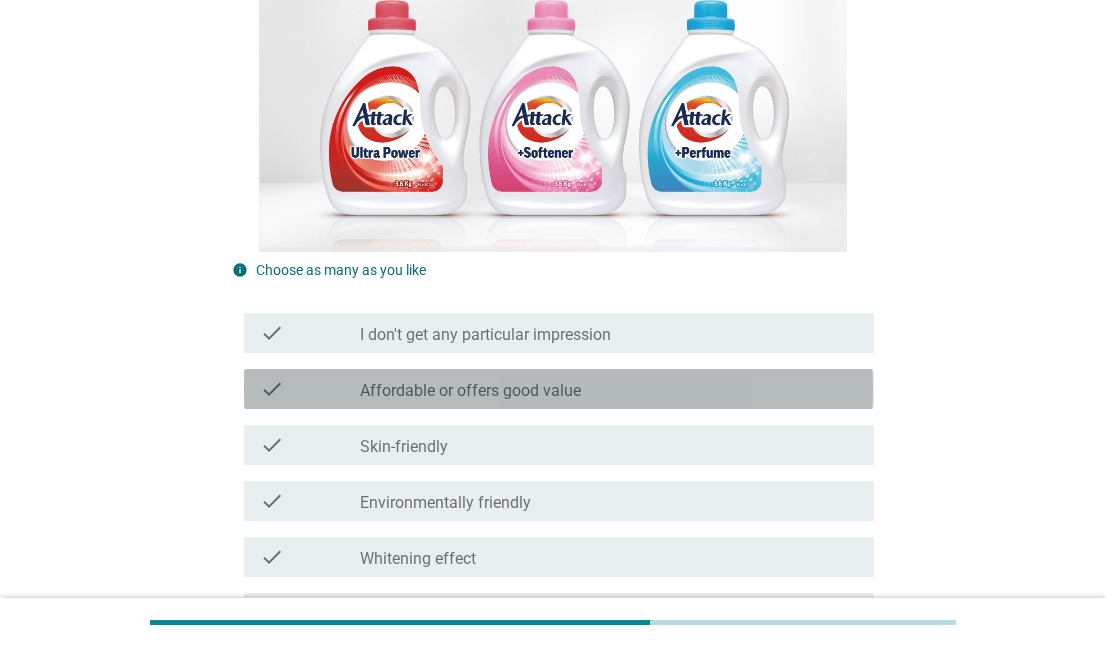 click on "Affordable or offers good value" at bounding box center (470, 391) 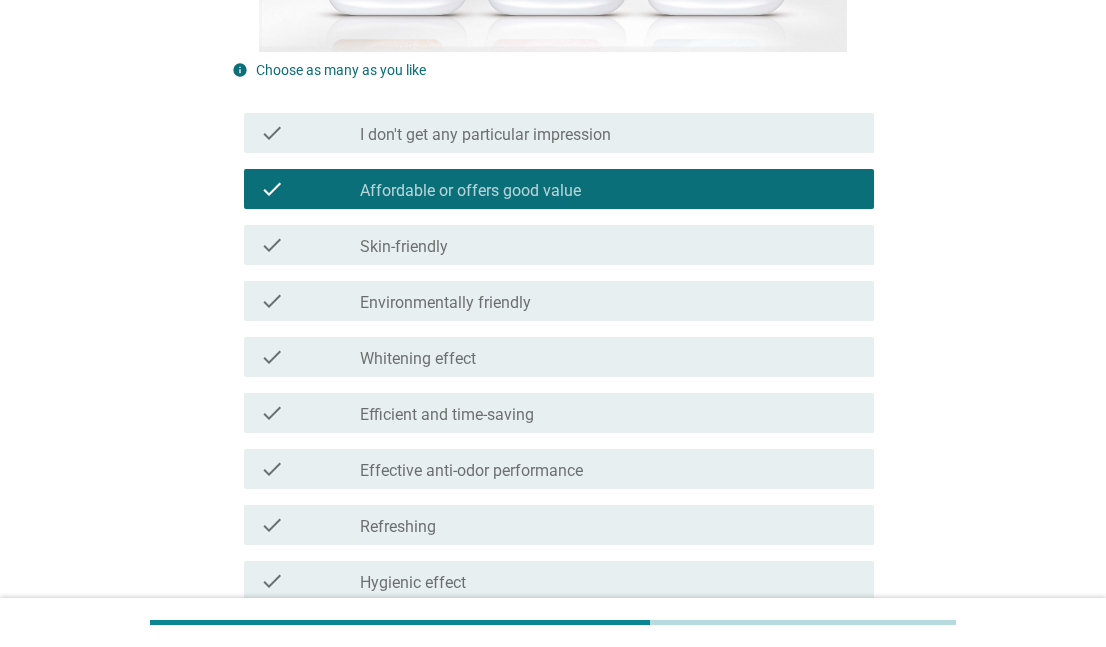 click on "check_box_outline_blank Whitening effect" at bounding box center (609, 357) 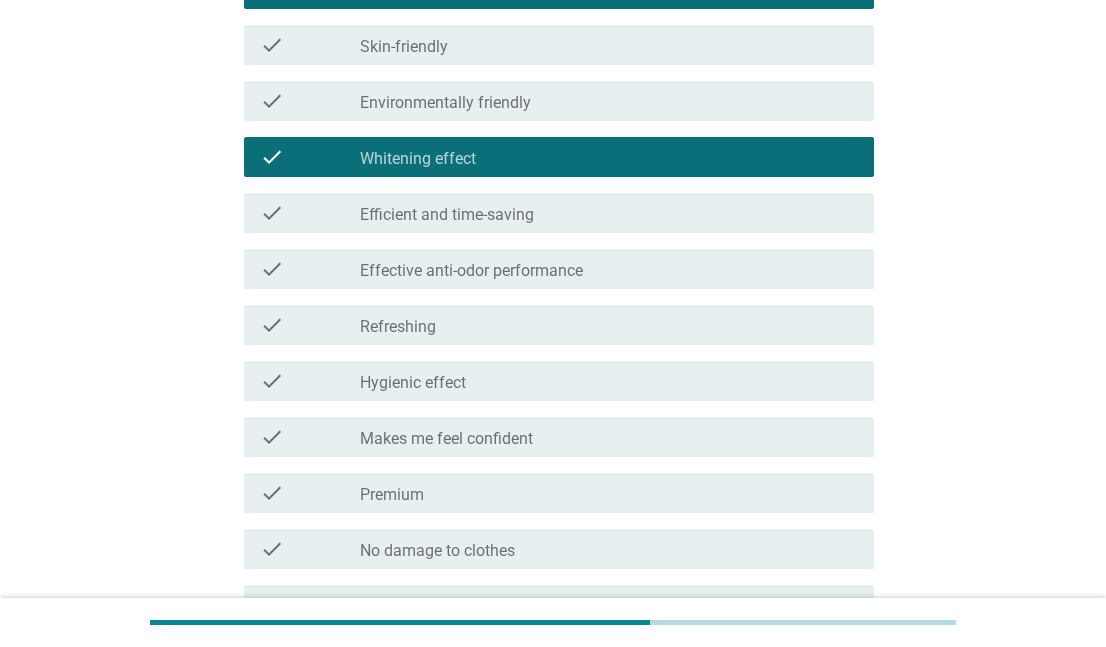 click on "check     check_box_outline_blank Hygienic effect" at bounding box center (558, 381) 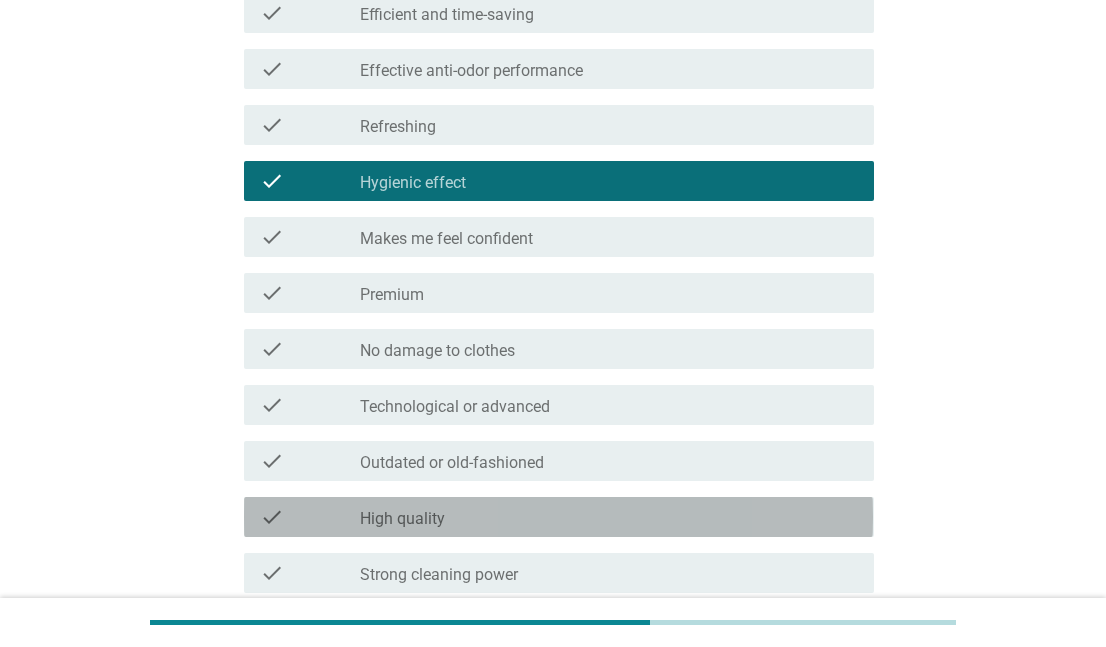 click on "check_box_outline_blank High quality" at bounding box center (609, 517) 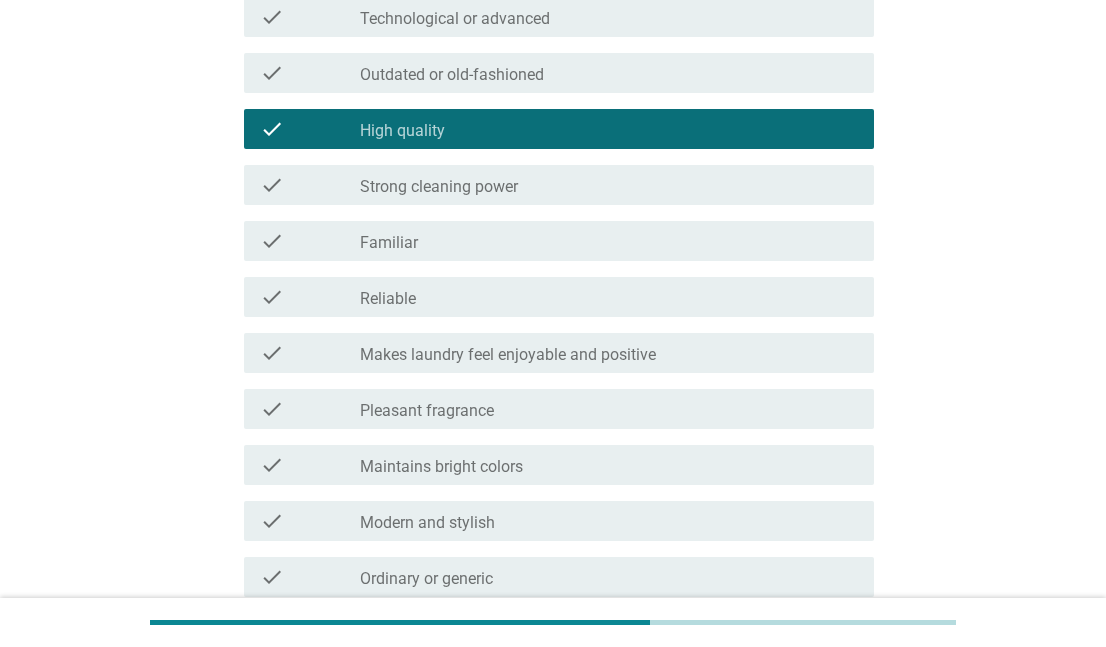 scroll, scrollTop: 1300, scrollLeft: 0, axis: vertical 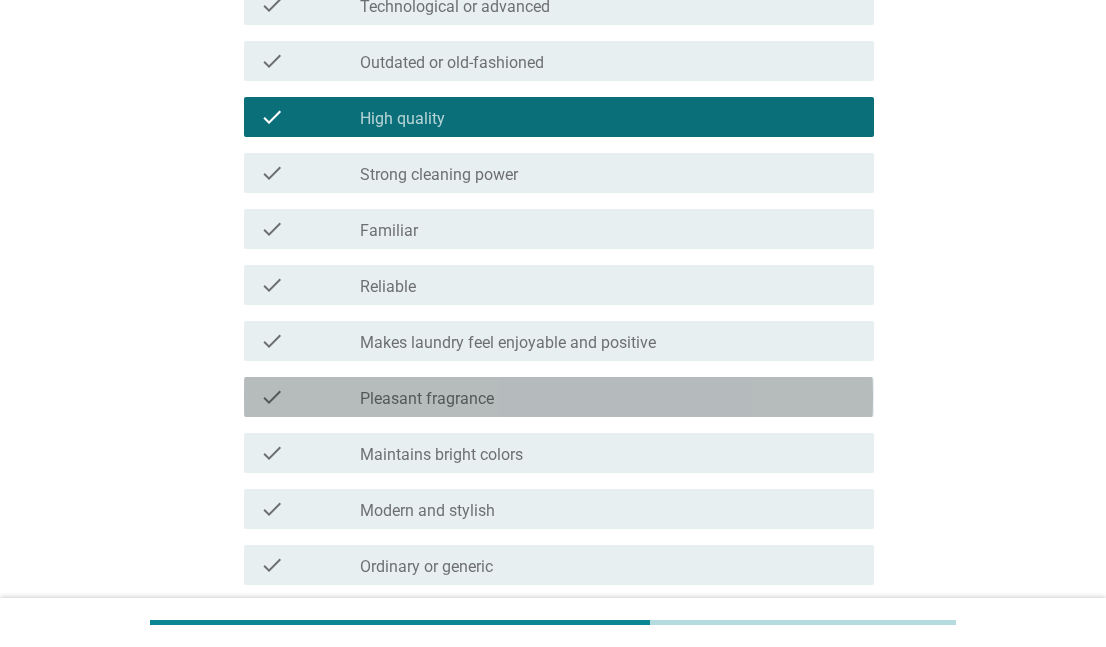 click on "Pleasant fragrance" at bounding box center (427, 399) 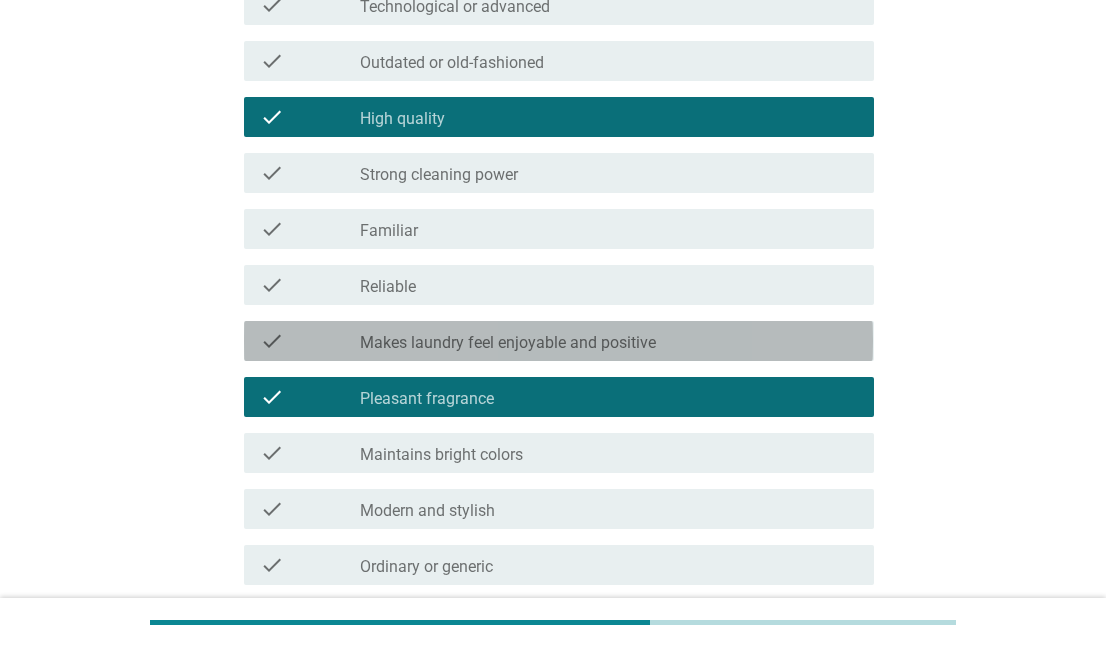 click on "Makes laundry feel enjoyable and positive" at bounding box center [508, 343] 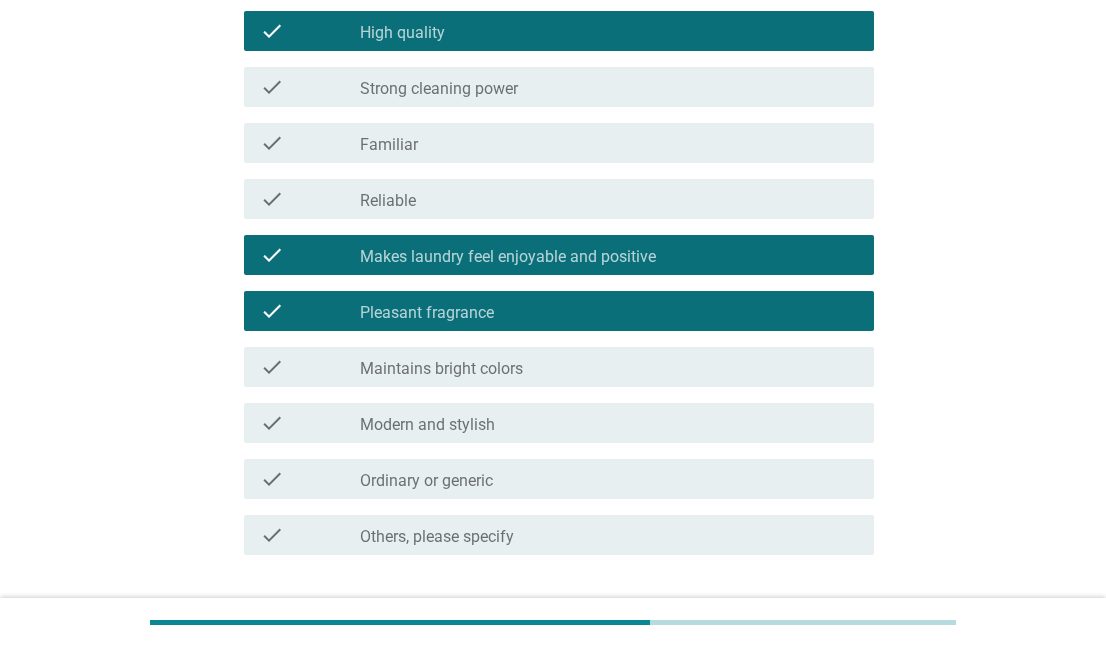 scroll, scrollTop: 1500, scrollLeft: 0, axis: vertical 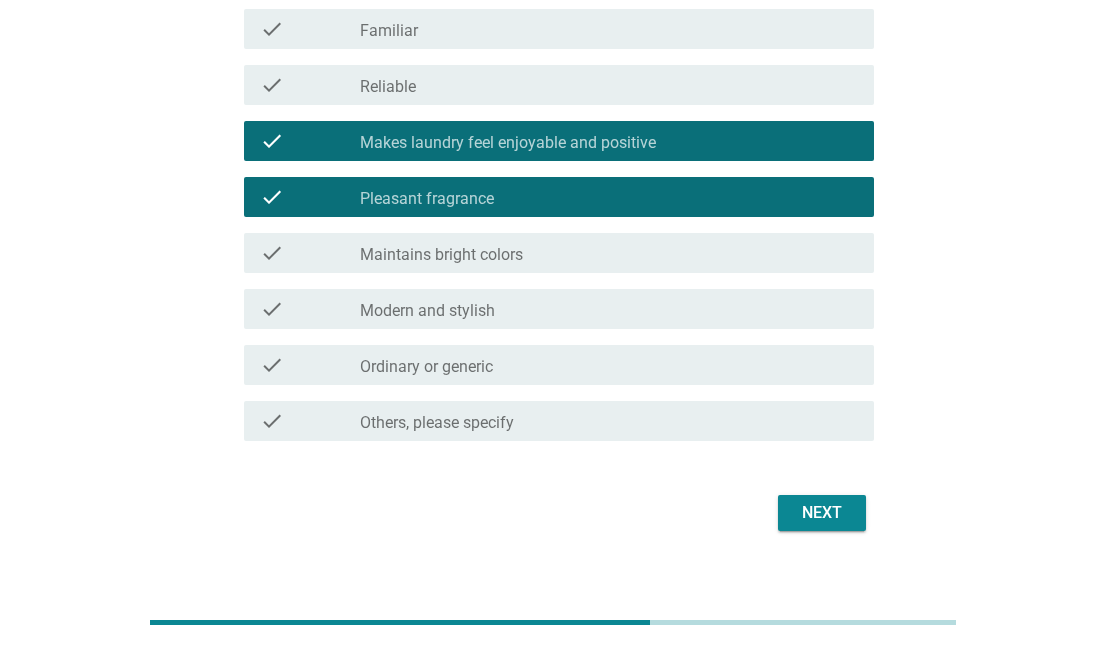 click on "Next" at bounding box center (822, 513) 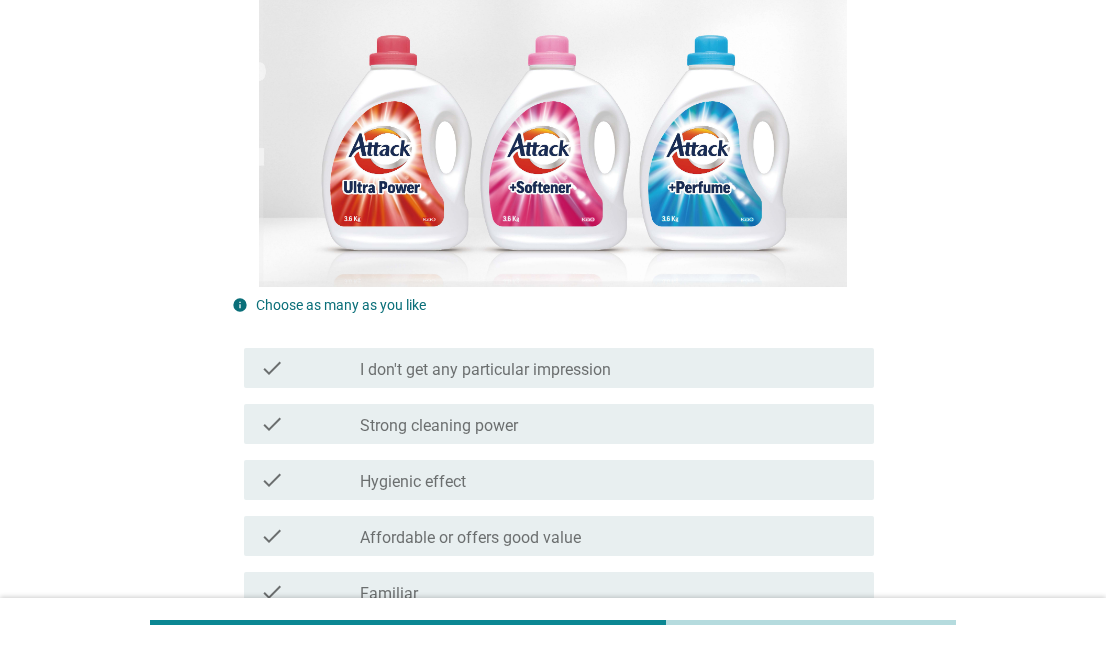 scroll, scrollTop: 300, scrollLeft: 0, axis: vertical 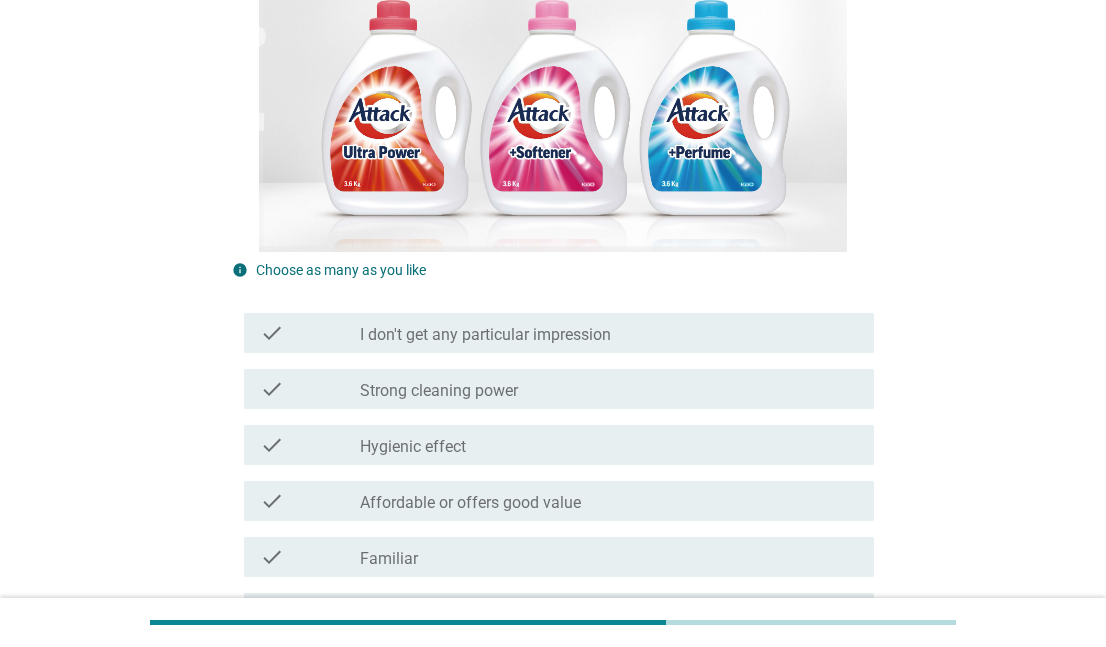 click on "check     check_box_outline_blank Strong cleaning power" at bounding box center [552, 389] 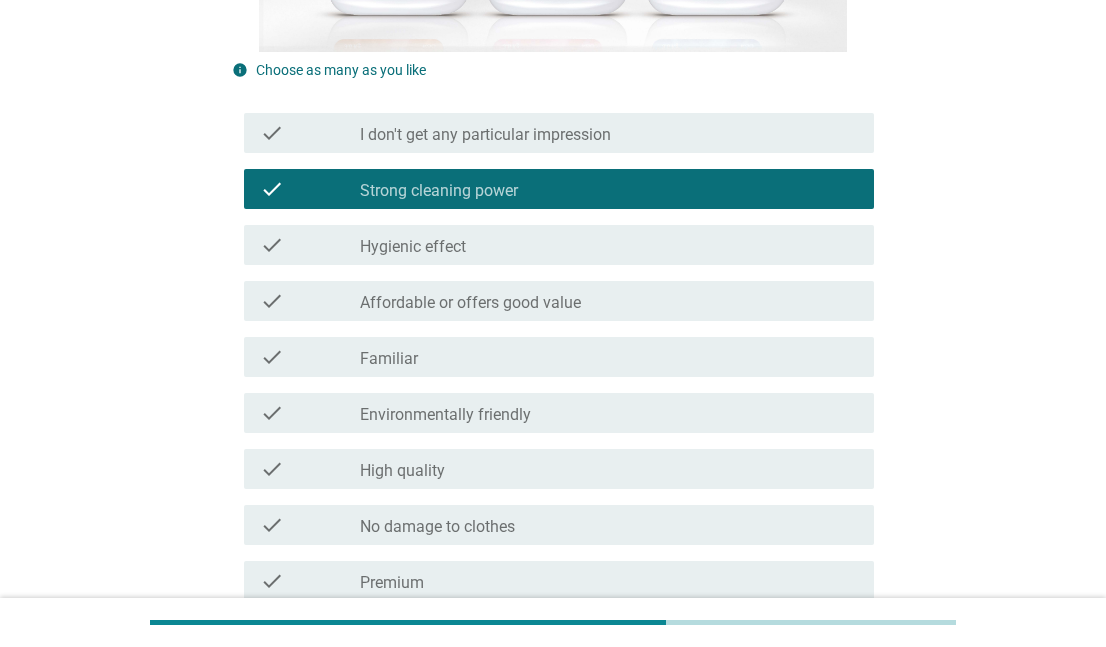 scroll, scrollTop: 600, scrollLeft: 0, axis: vertical 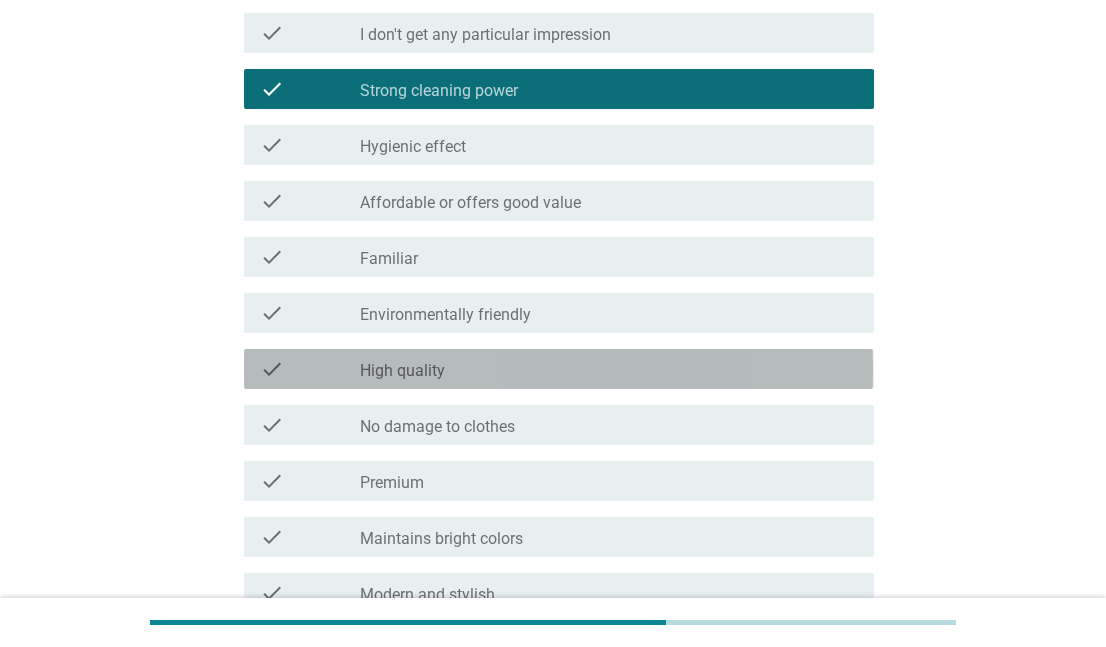 click on "check_box_outline_blank High quality" at bounding box center (609, 369) 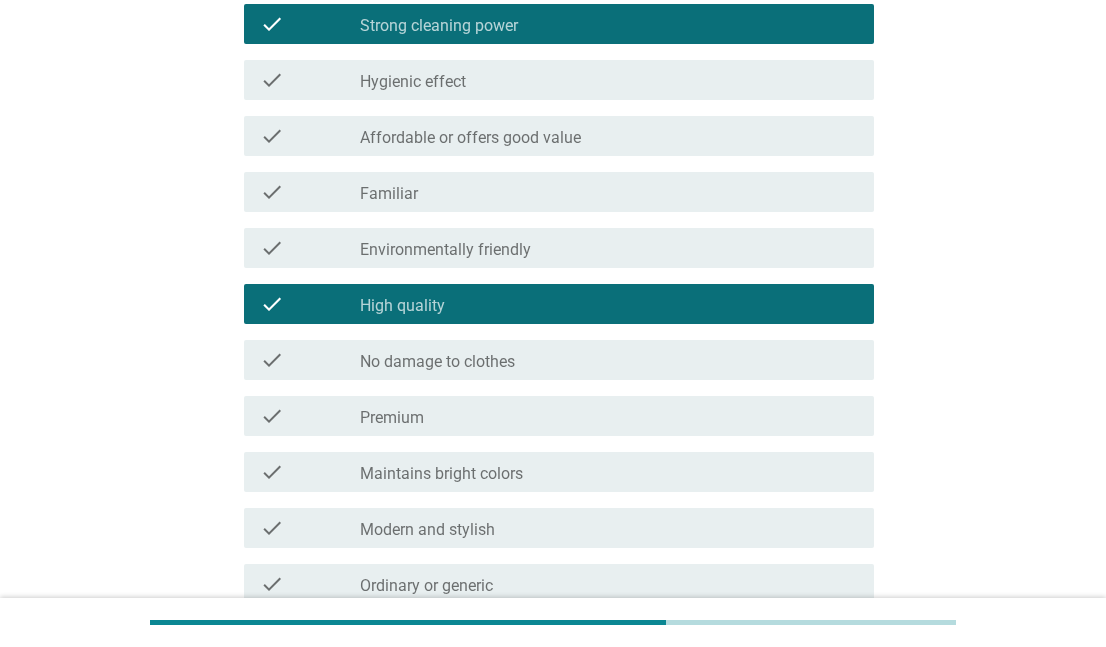 scroll, scrollTop: 700, scrollLeft: 0, axis: vertical 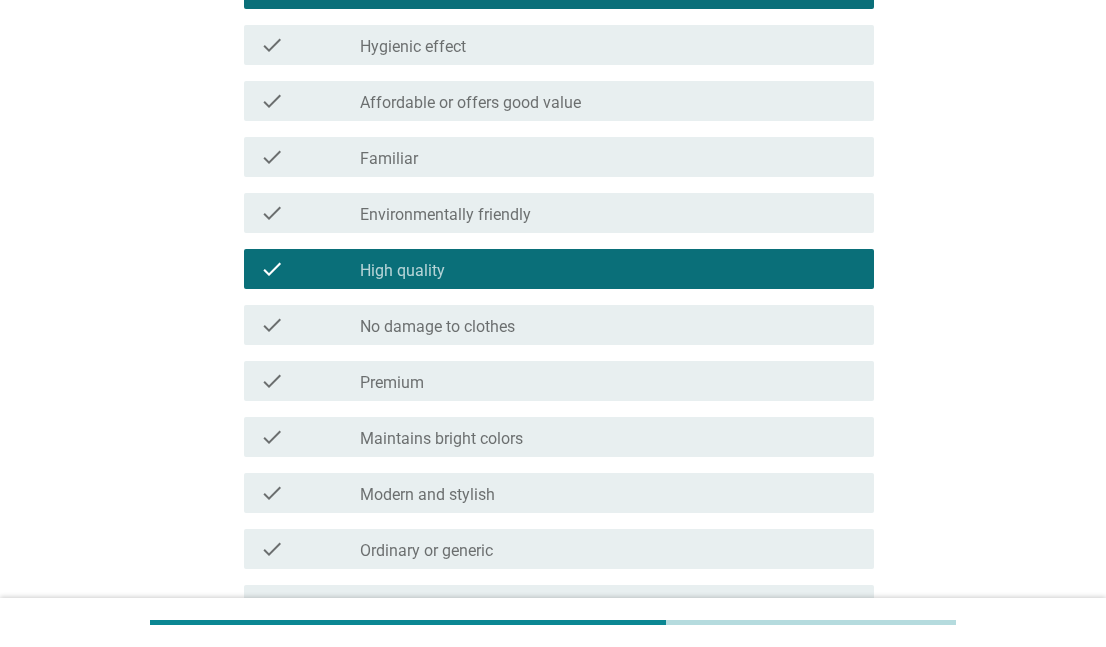 click on "check_box_outline_blank Modern and stylish" at bounding box center [609, 493] 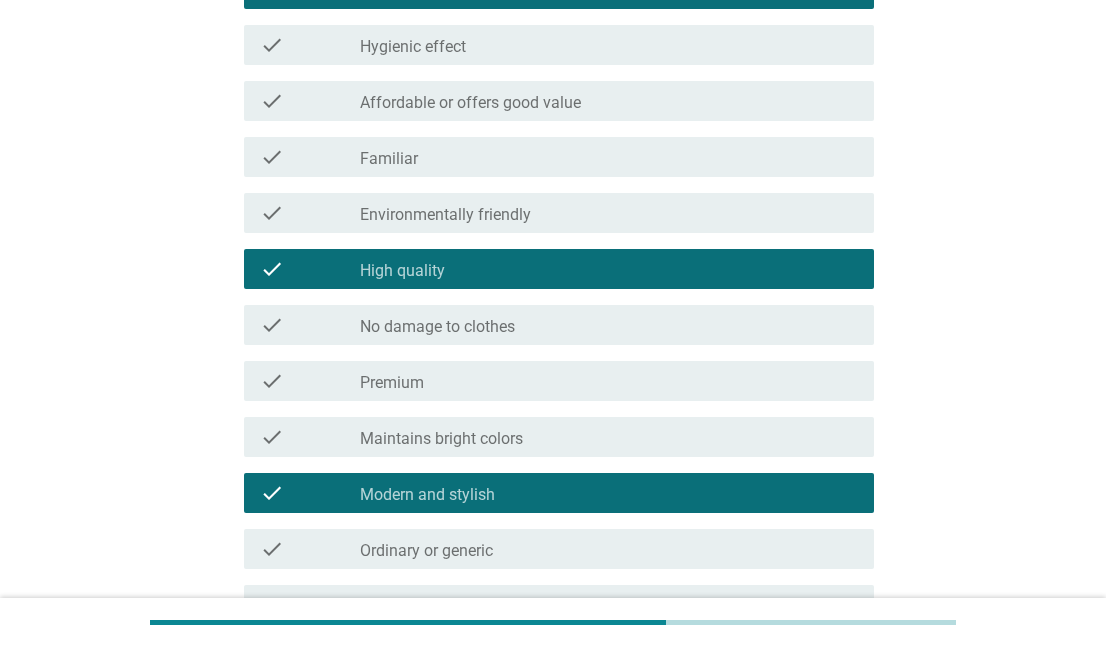 scroll, scrollTop: 1000, scrollLeft: 0, axis: vertical 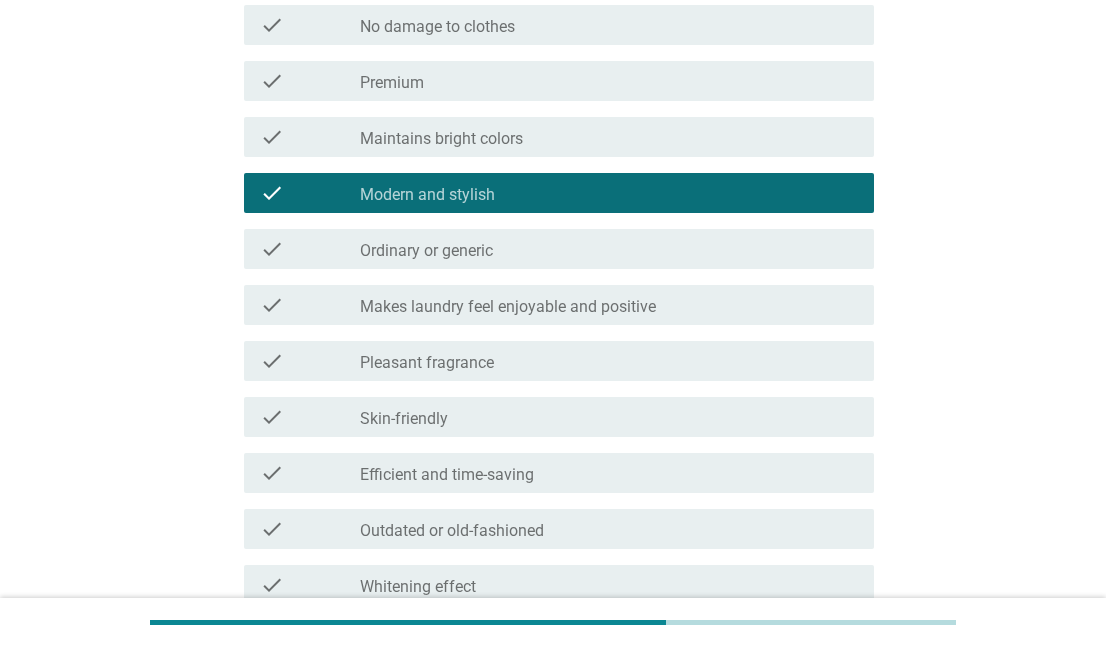 click on "Efficient and time-saving" at bounding box center [447, 475] 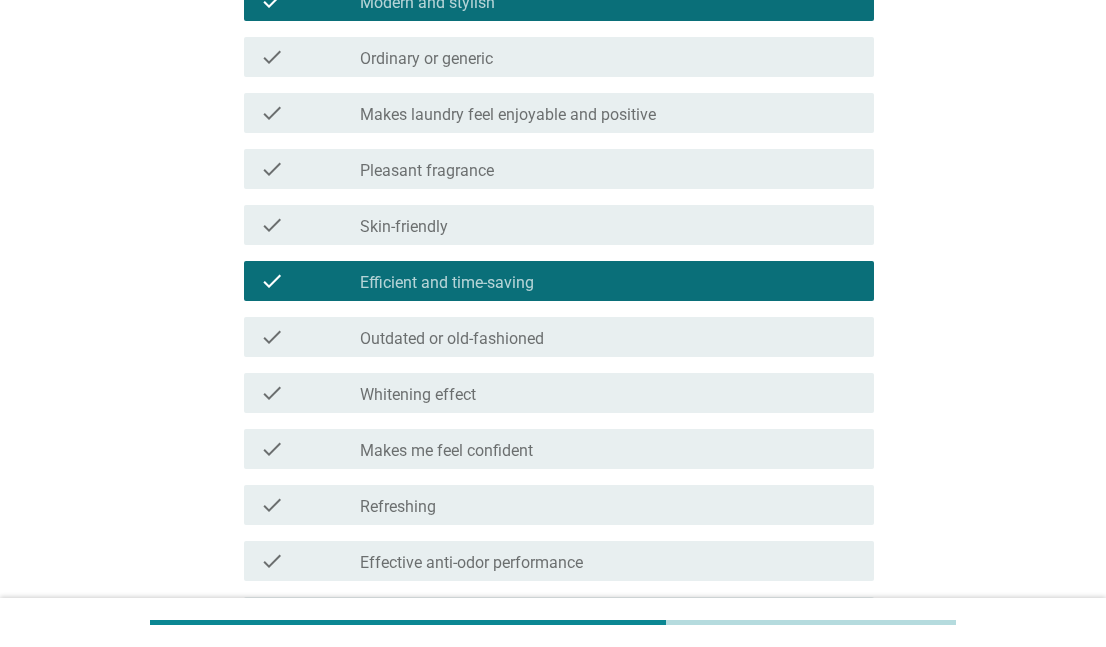 scroll, scrollTop: 1200, scrollLeft: 0, axis: vertical 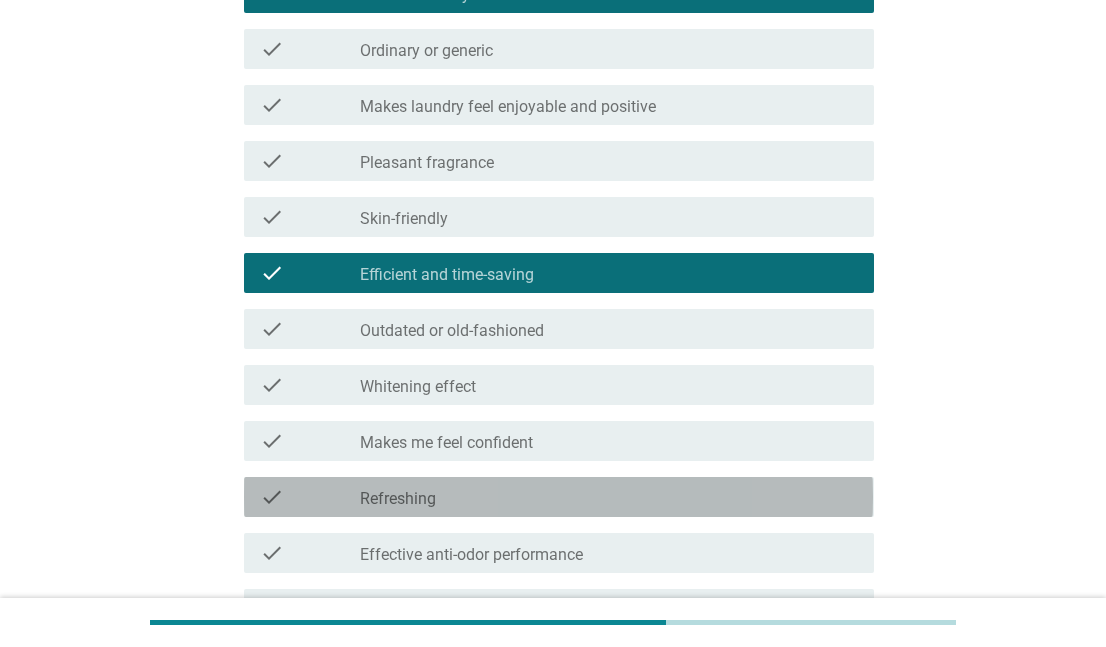 click on "check_box_outline_blank Refreshing" at bounding box center [609, 497] 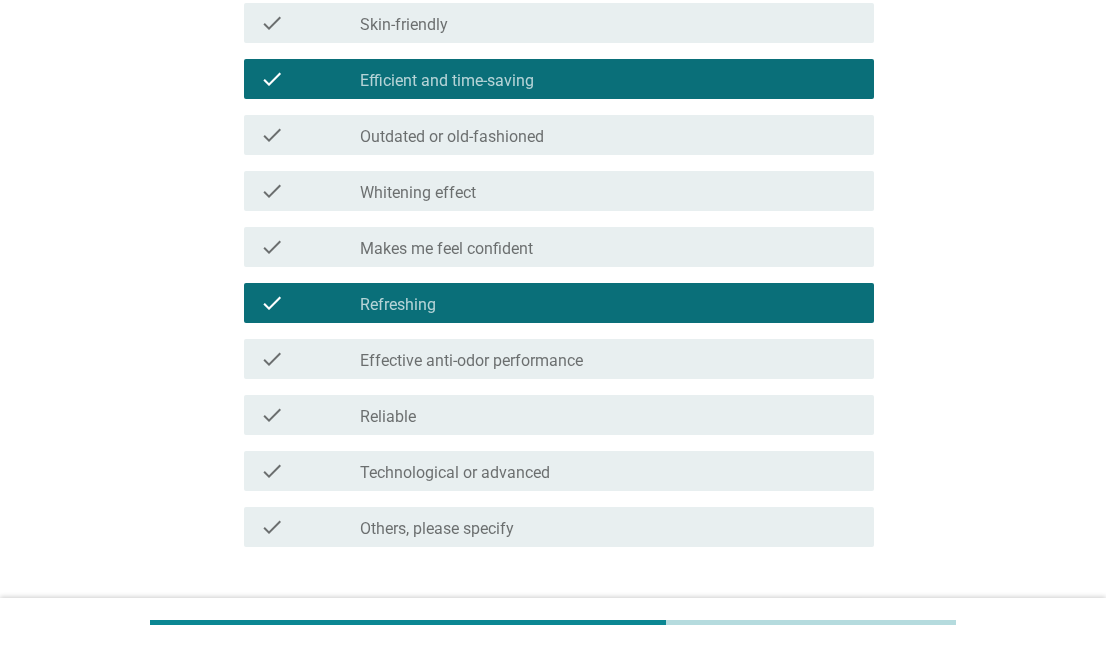 scroll, scrollTop: 1400, scrollLeft: 0, axis: vertical 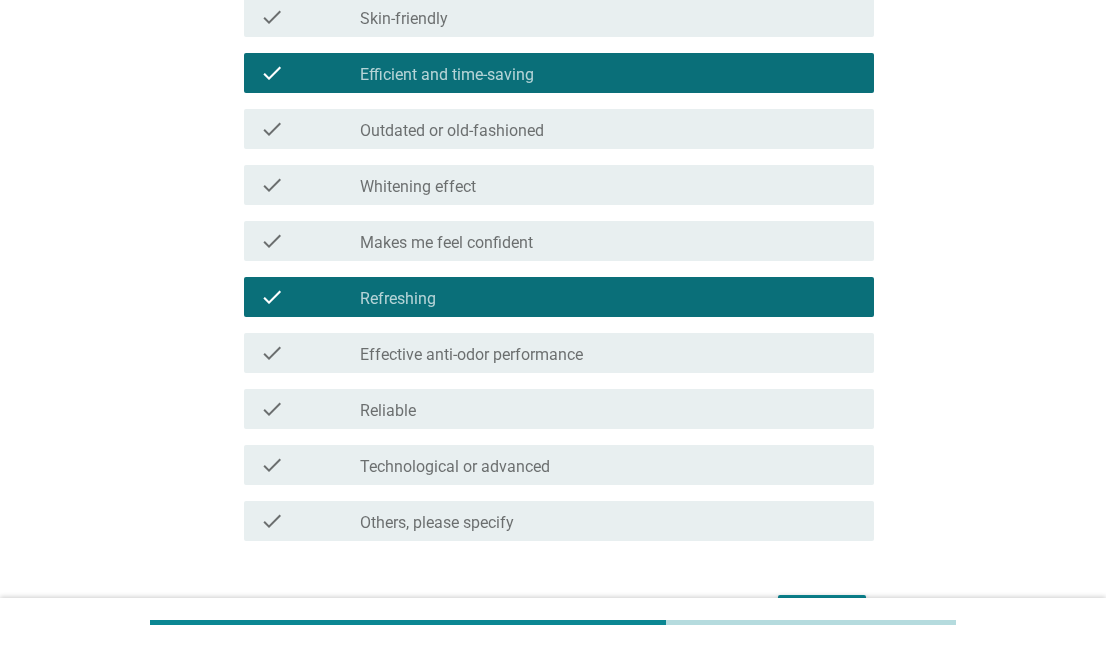 click on "check_box_outline_blank Reliable" at bounding box center [609, 409] 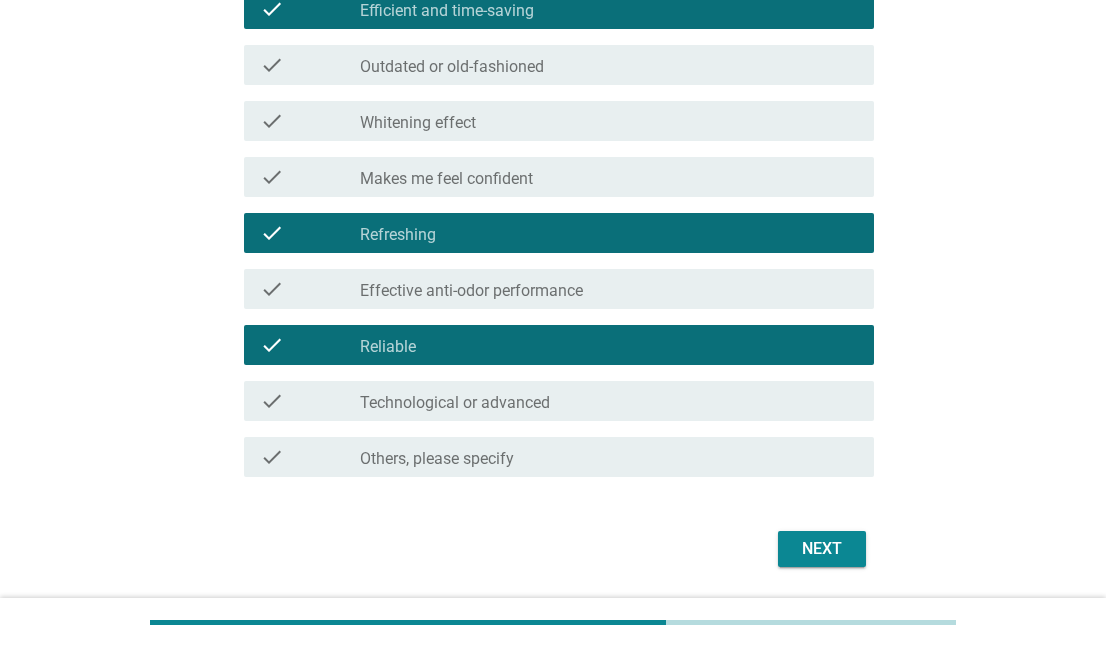 scroll, scrollTop: 1527, scrollLeft: 0, axis: vertical 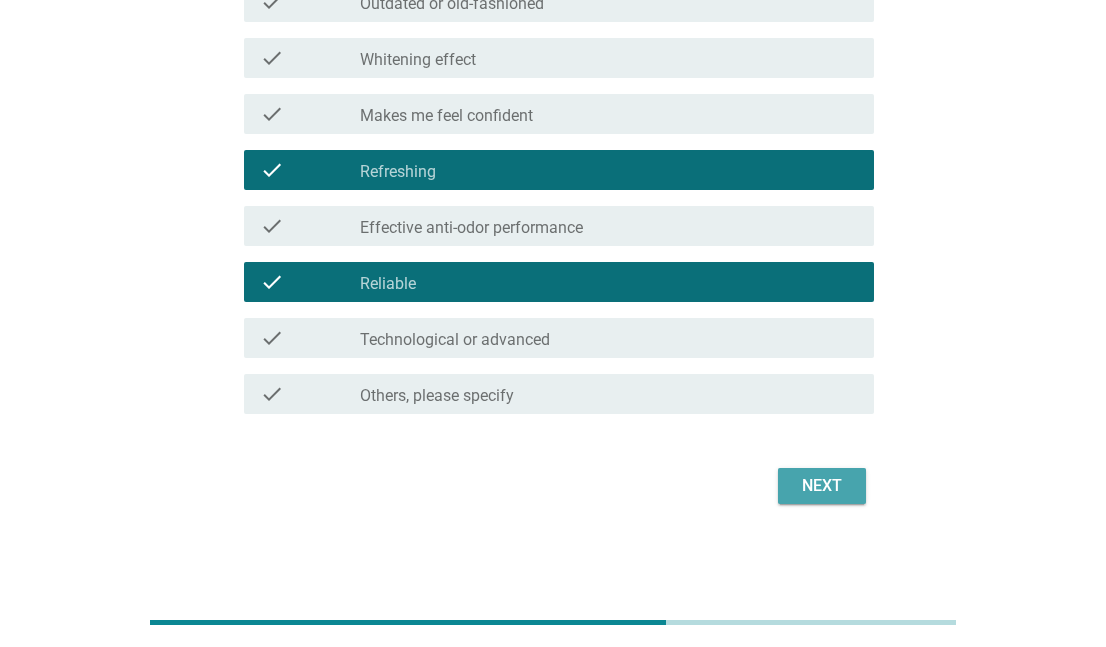 click on "Next" at bounding box center (822, 486) 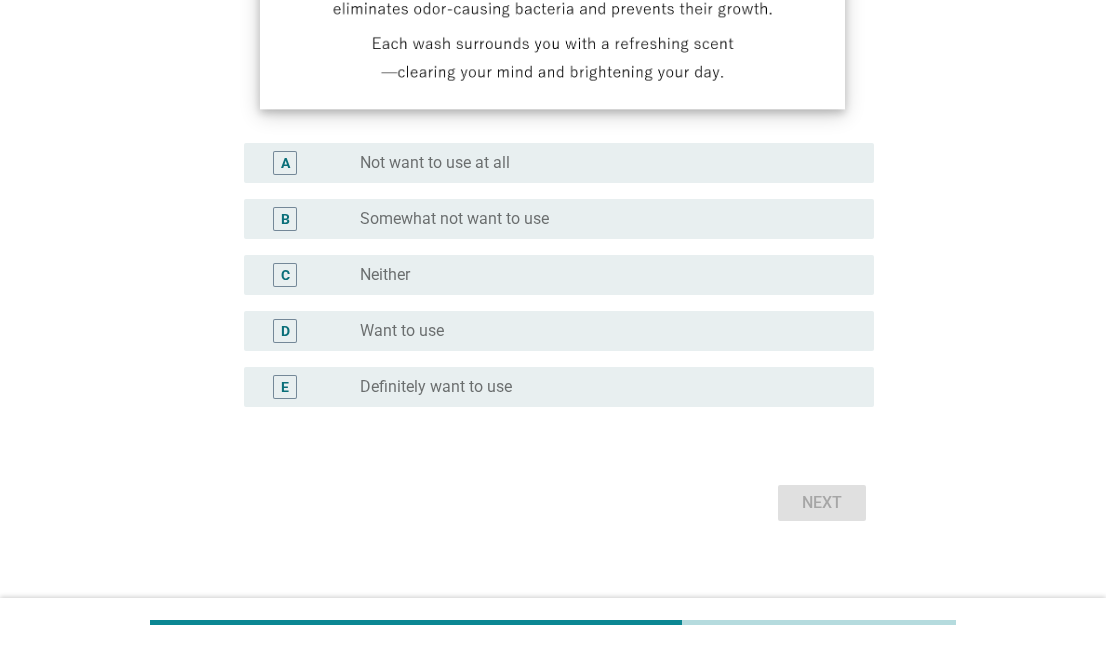 scroll, scrollTop: 494, scrollLeft: 0, axis: vertical 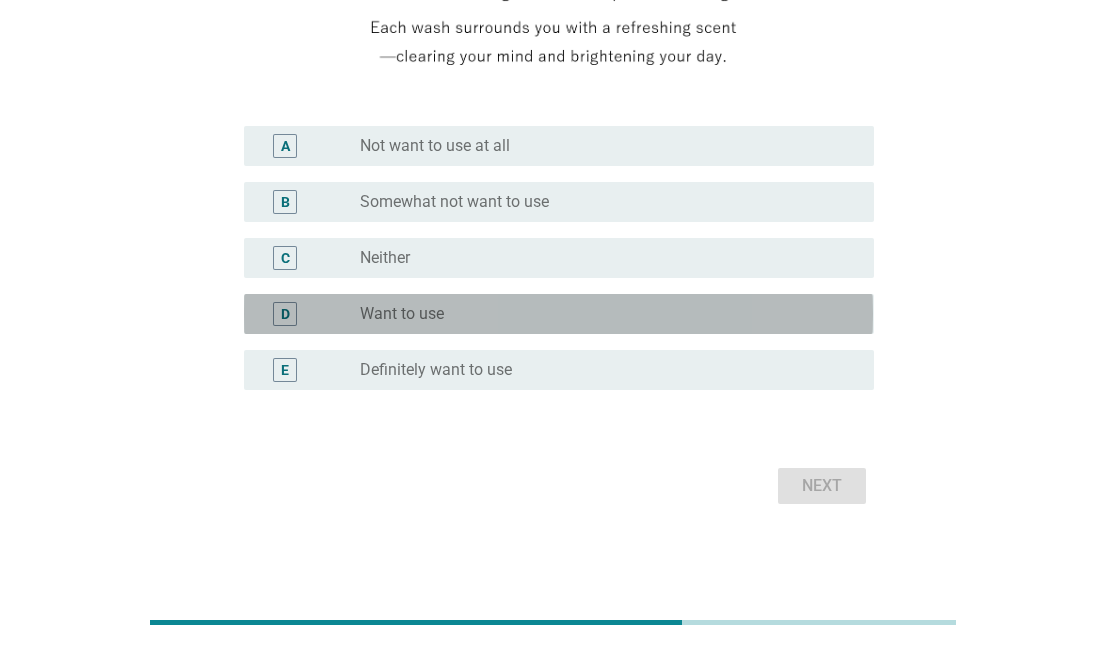 click on "radio_button_unchecked Want to use" at bounding box center [601, 314] 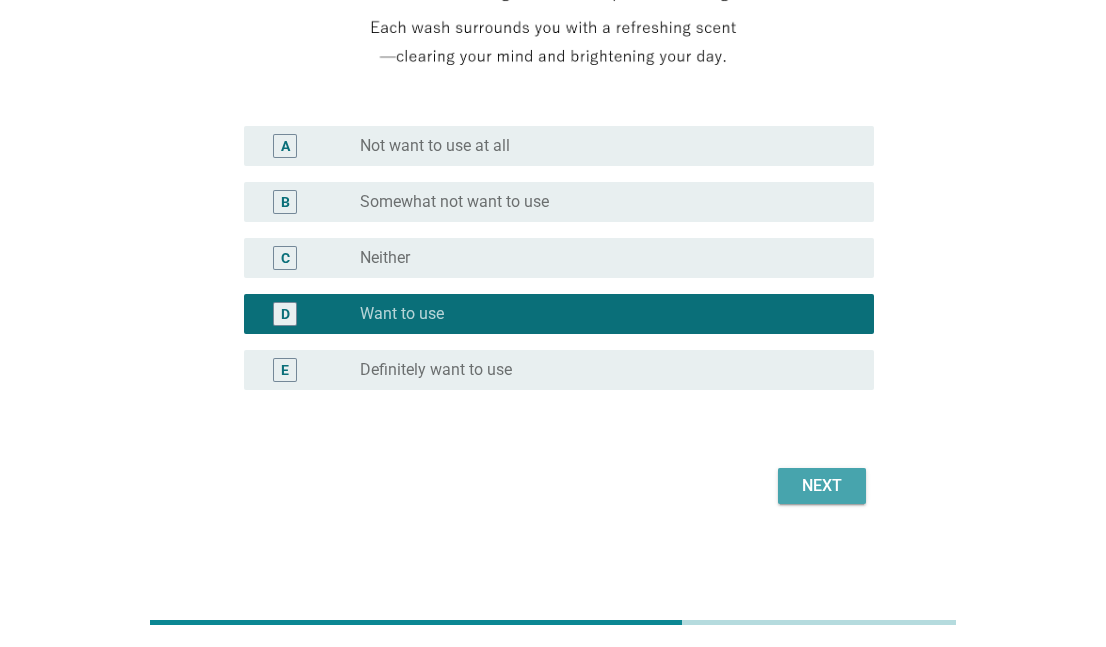 click on "Next" at bounding box center [822, 486] 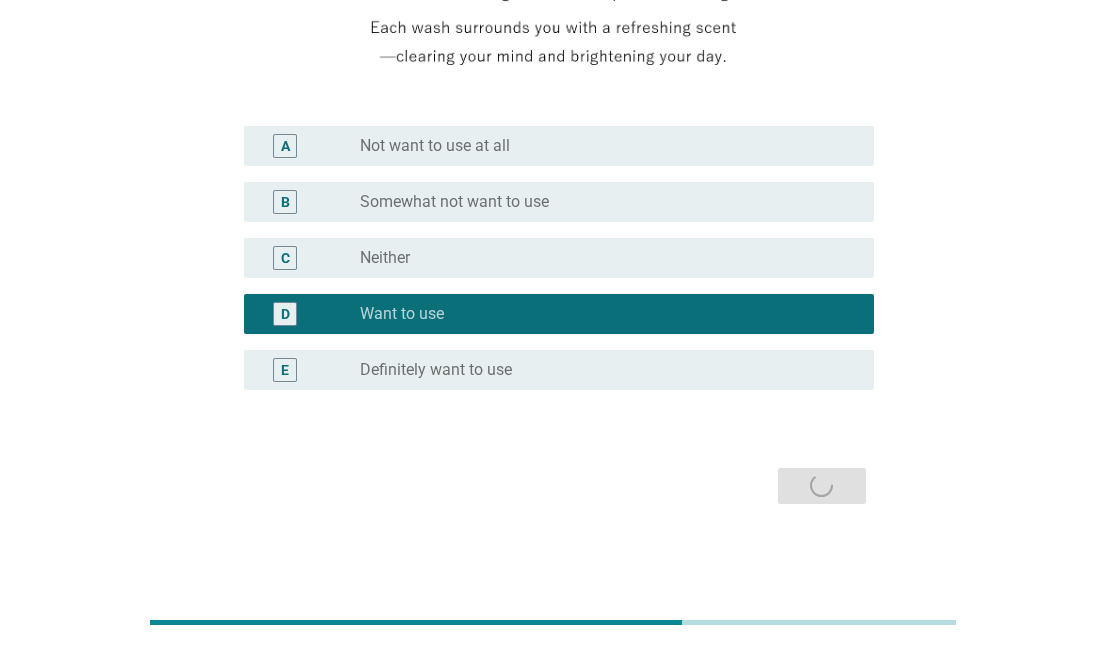 scroll, scrollTop: 0, scrollLeft: 0, axis: both 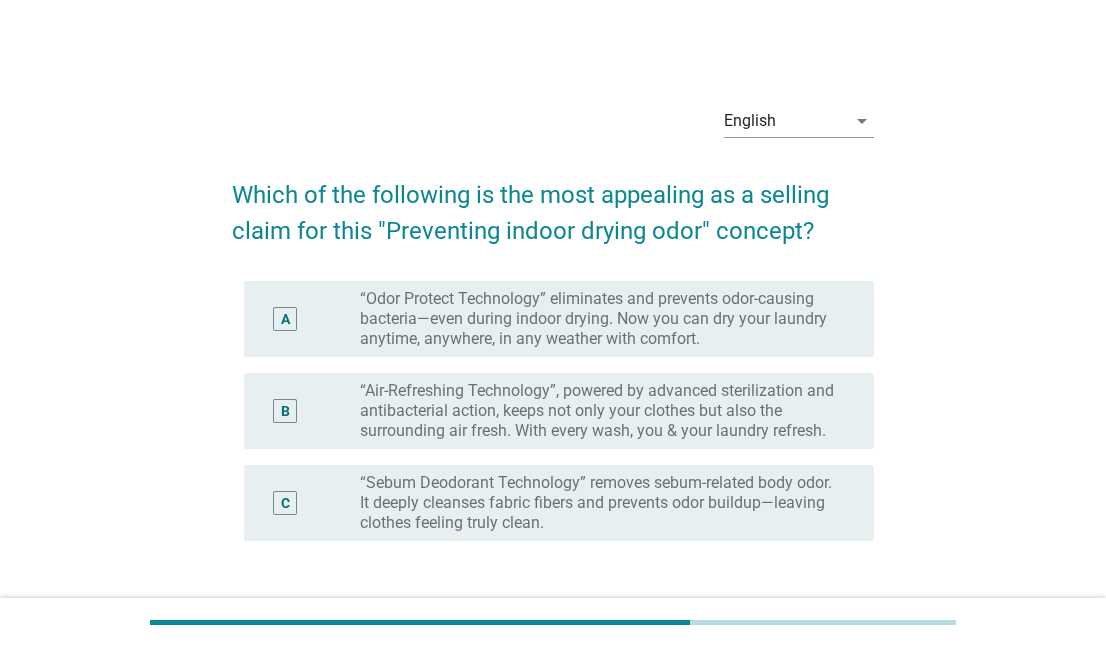 click on "“Odor Protect Technology” eliminates and prevents odor-causing bacteria—even during indoor drying. Now you can dry your laundry anytime, anywhere, in any weather with comfort." at bounding box center [601, 319] 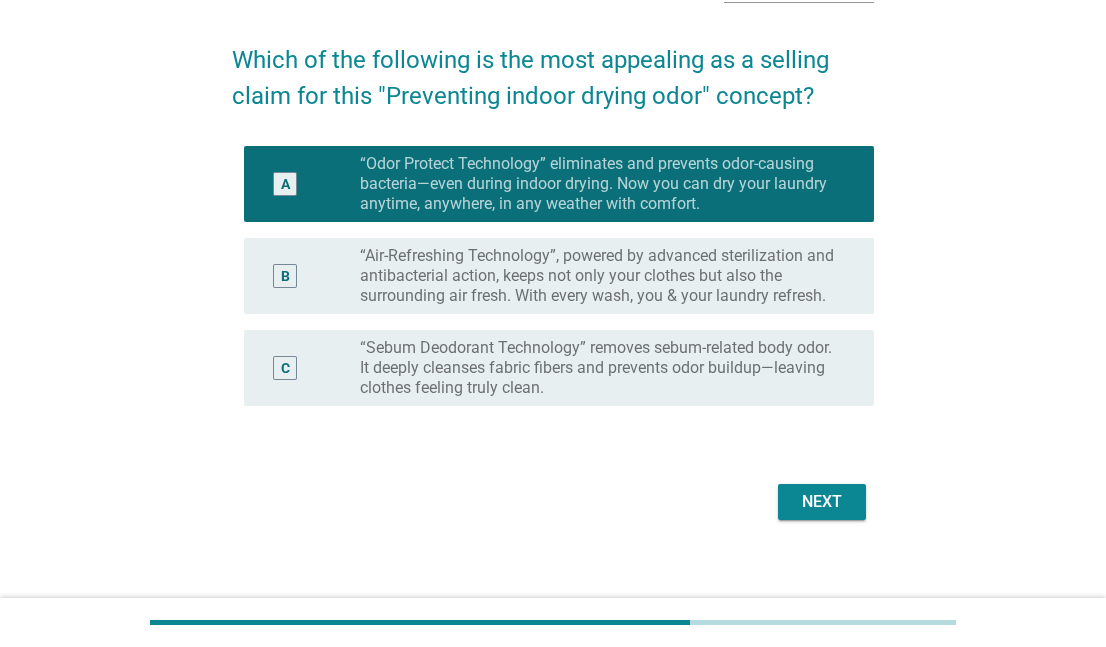 scroll, scrollTop: 151, scrollLeft: 0, axis: vertical 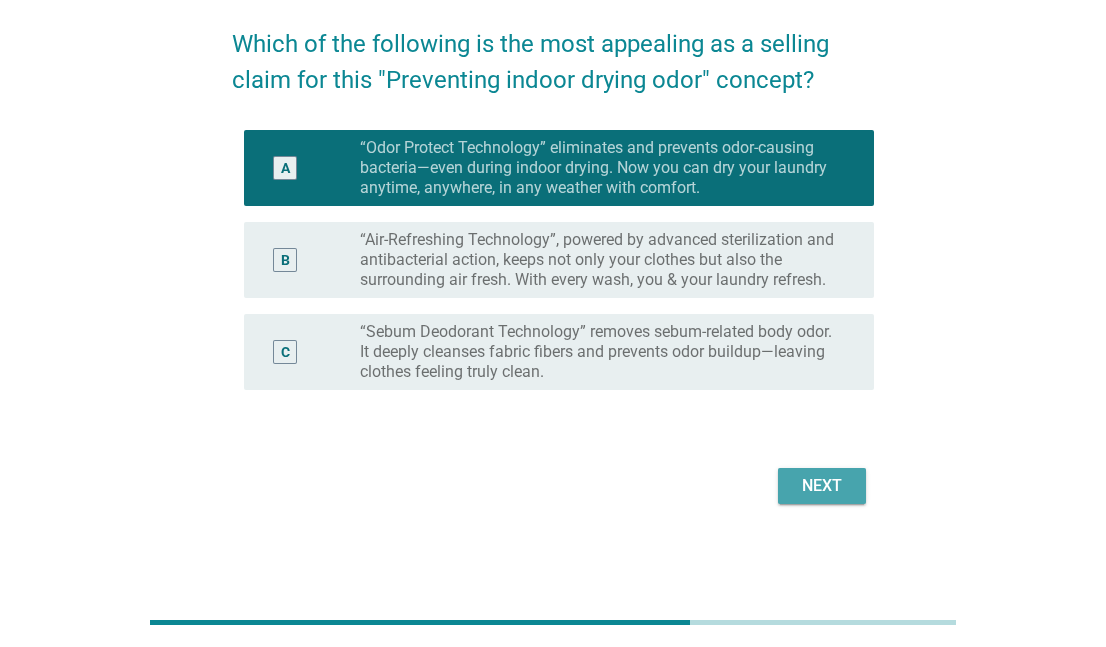 click on "Next" at bounding box center [822, 486] 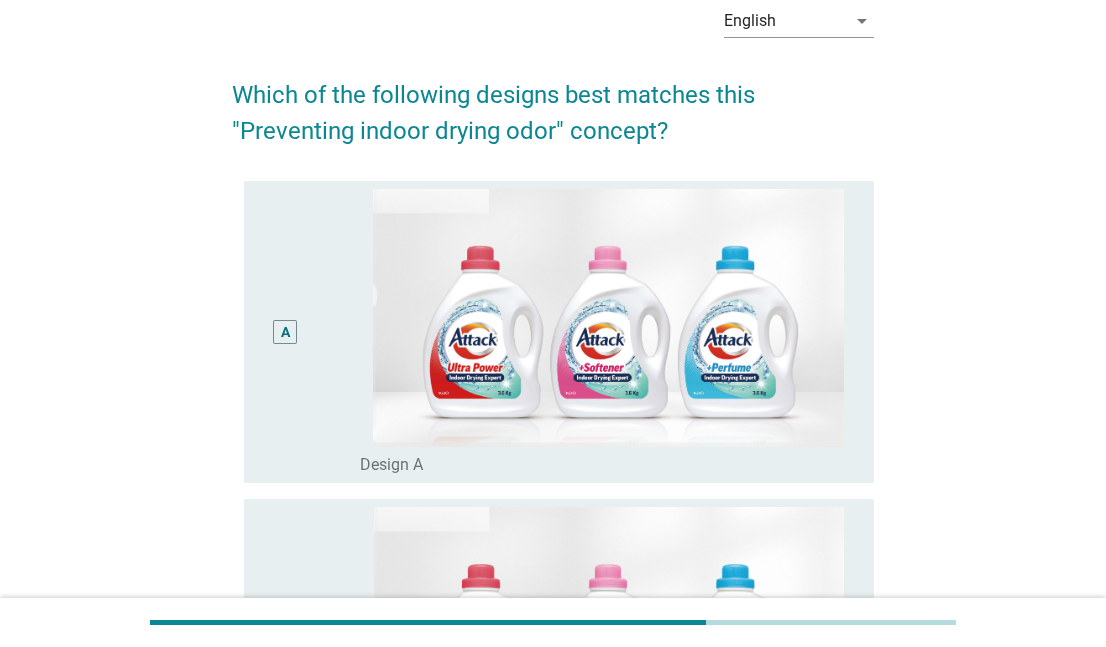 scroll, scrollTop: 200, scrollLeft: 0, axis: vertical 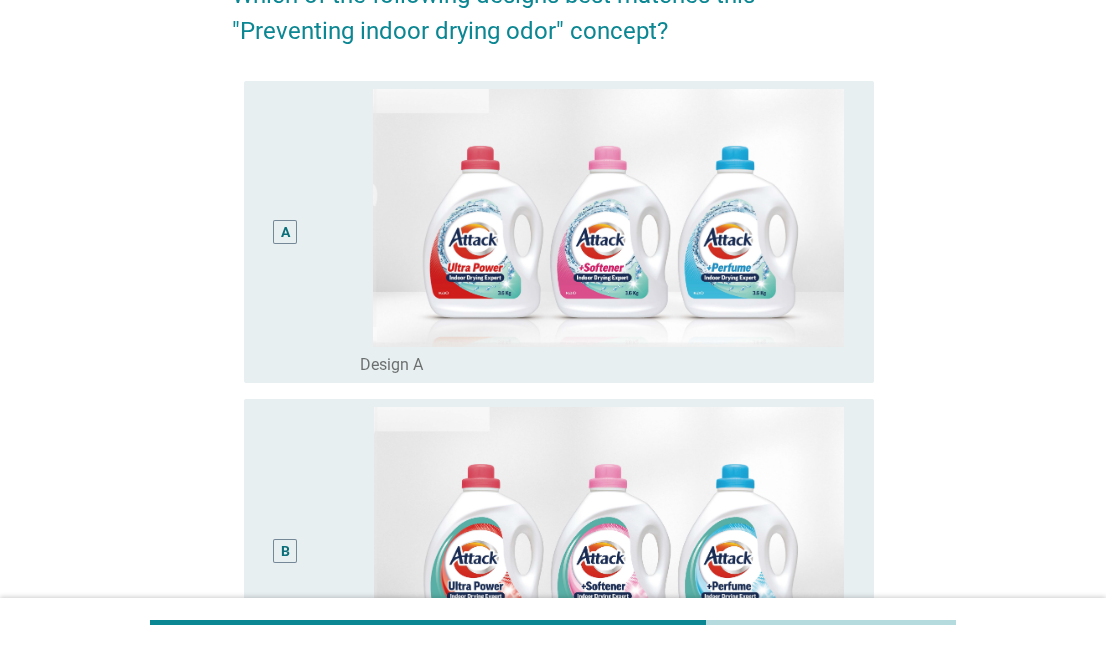 click on "A" at bounding box center (285, 231) 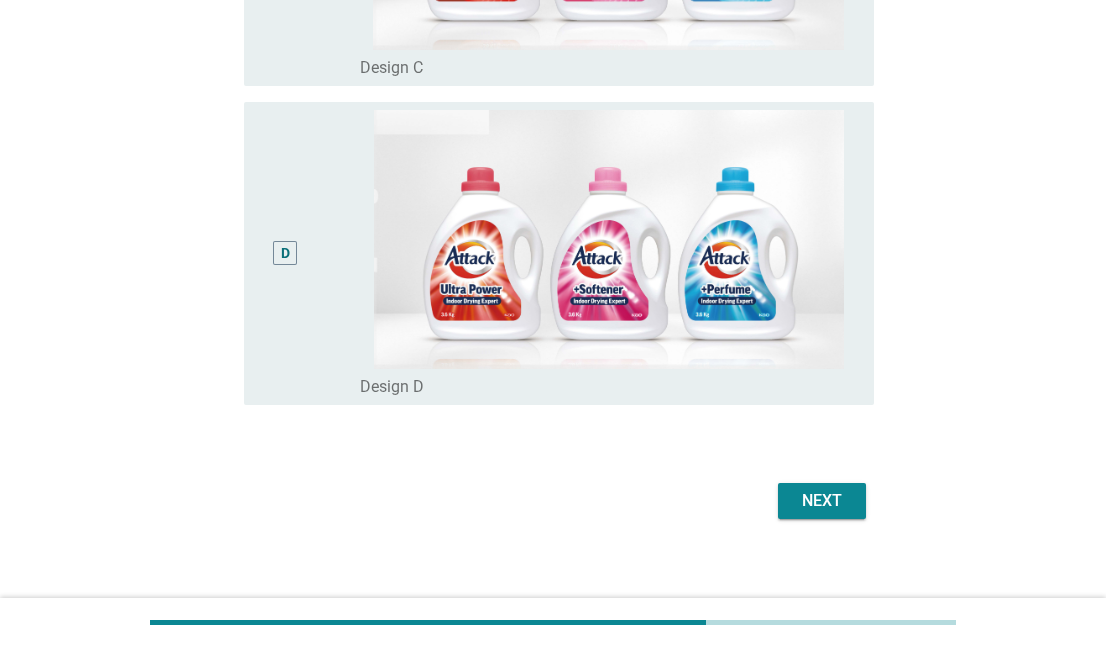 scroll, scrollTop: 1150, scrollLeft: 0, axis: vertical 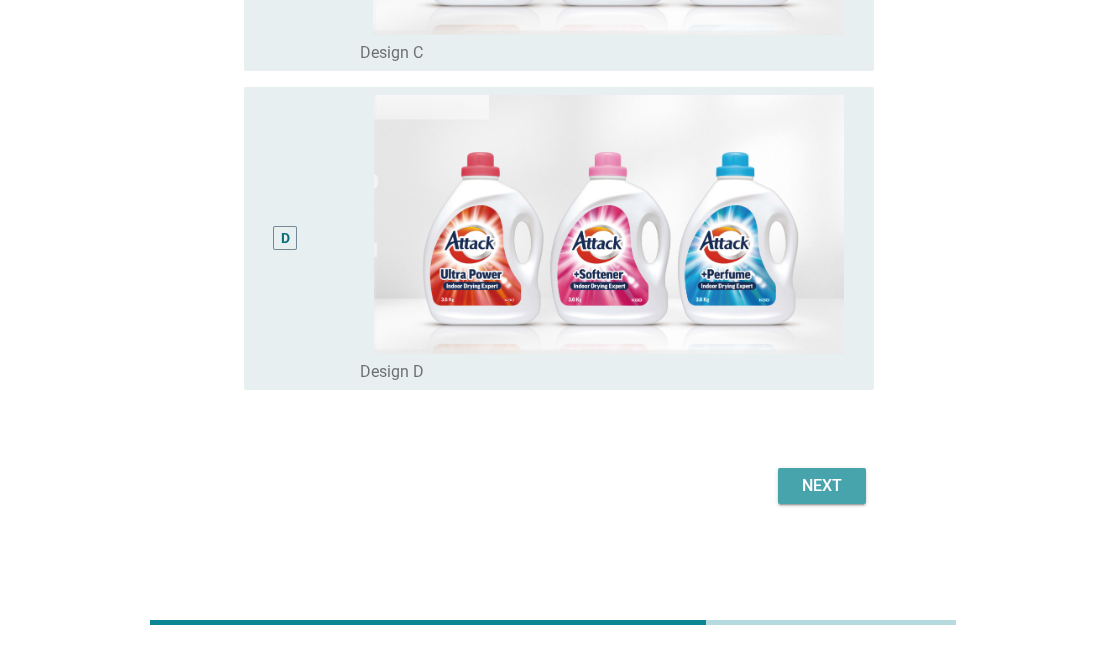 click on "Next" at bounding box center (822, 486) 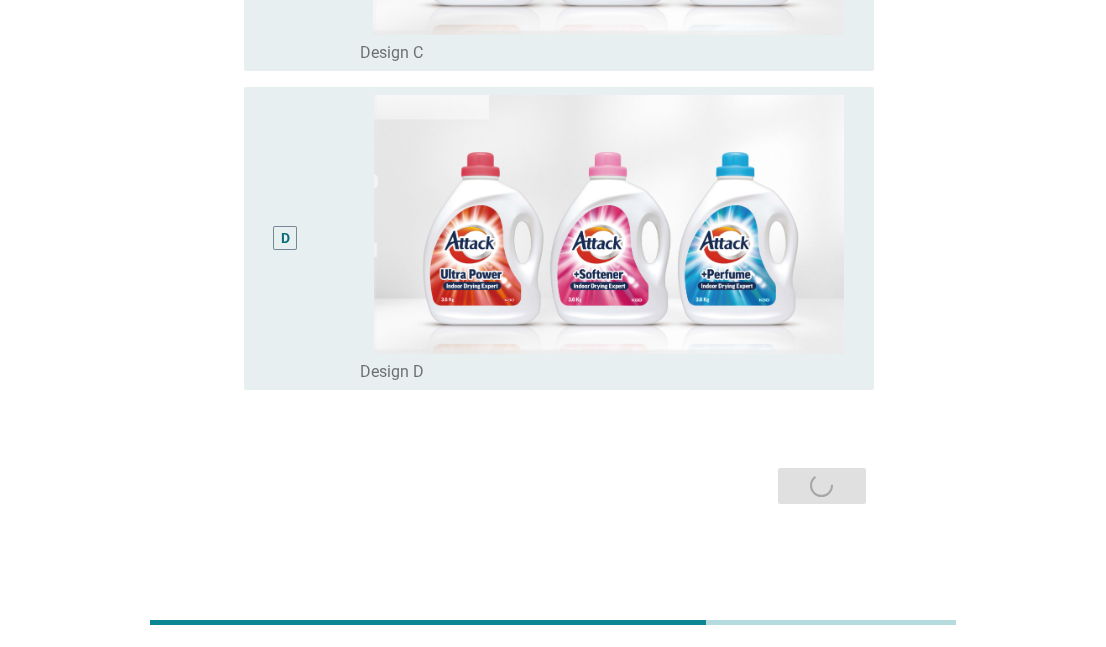 scroll, scrollTop: 0, scrollLeft: 0, axis: both 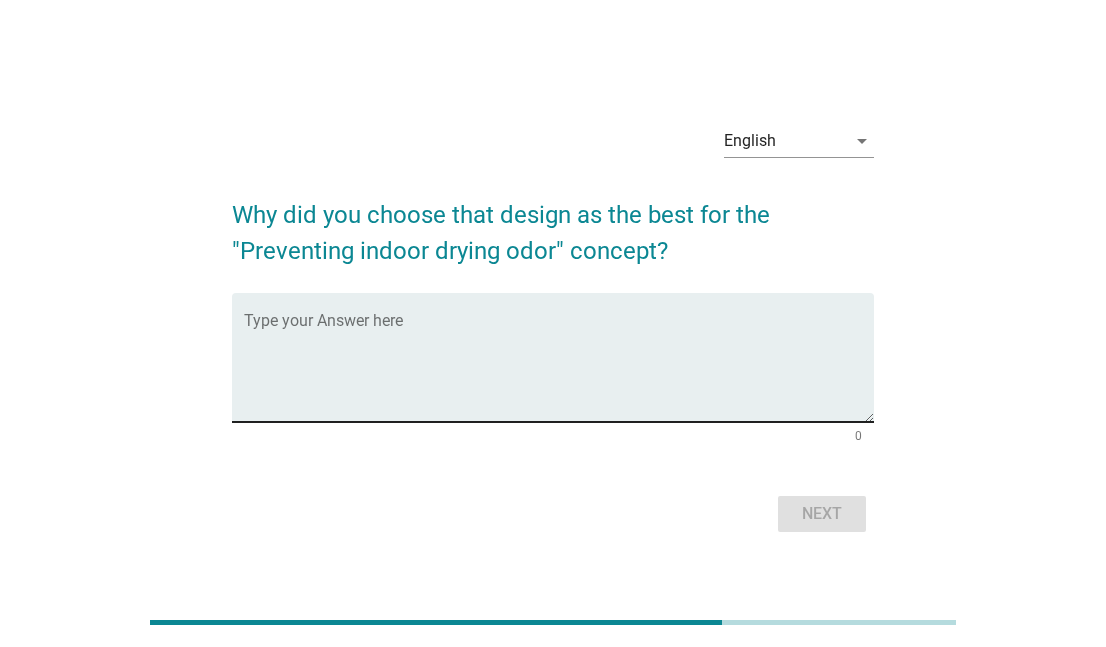 click at bounding box center [558, 369] 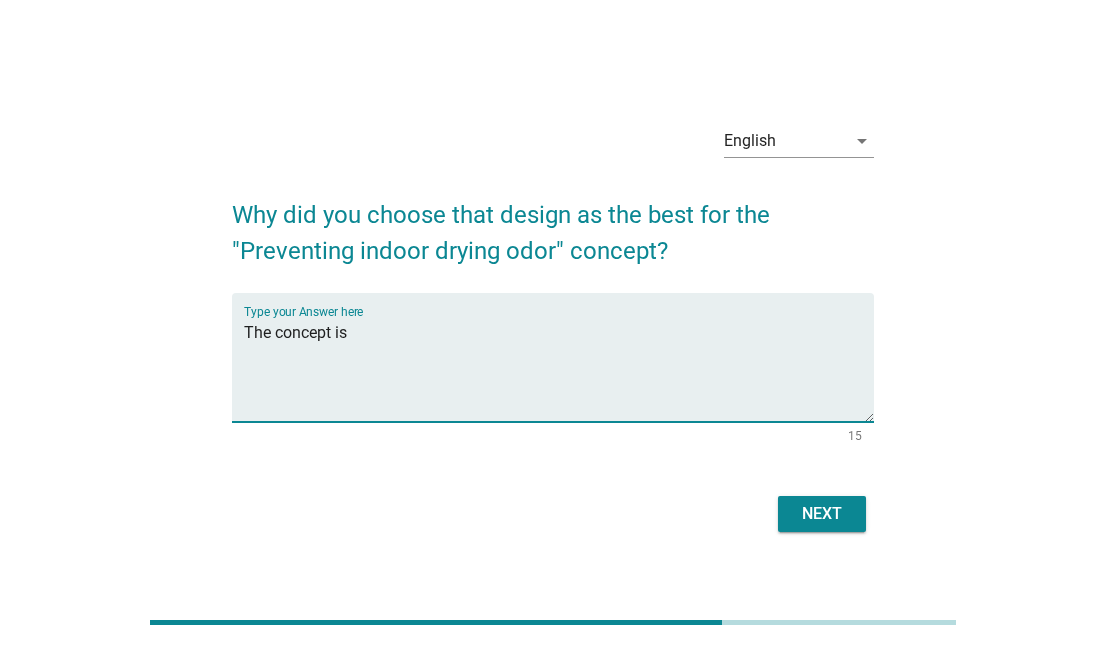 click on "The concept is" at bounding box center (558, 369) 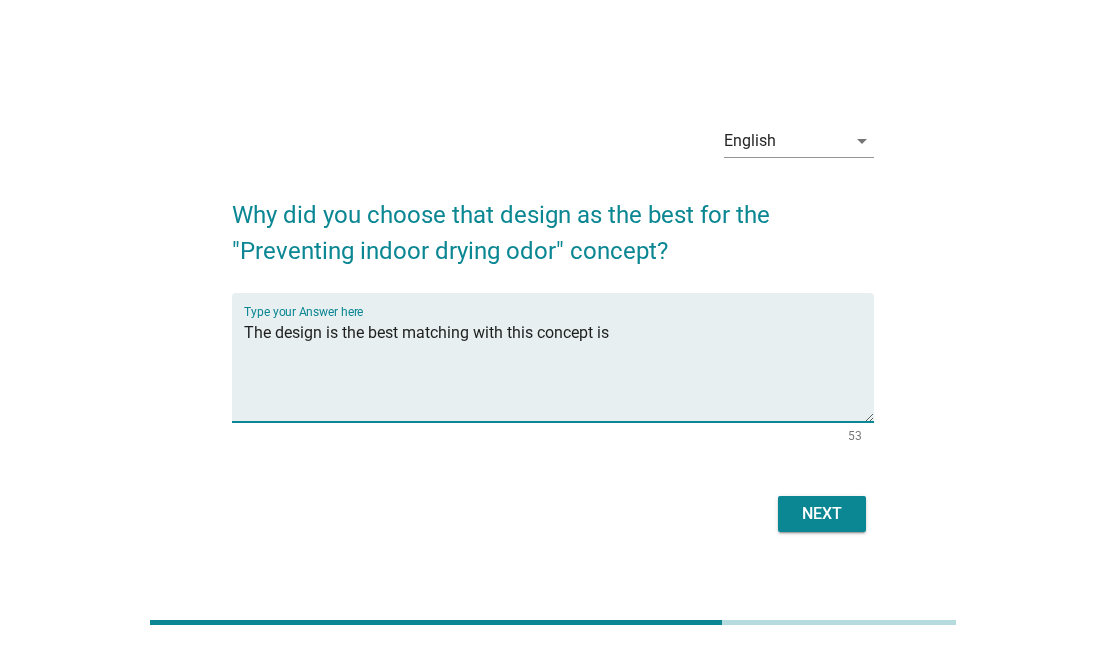 click on "The design is the best matching with this concept is" at bounding box center (558, 369) 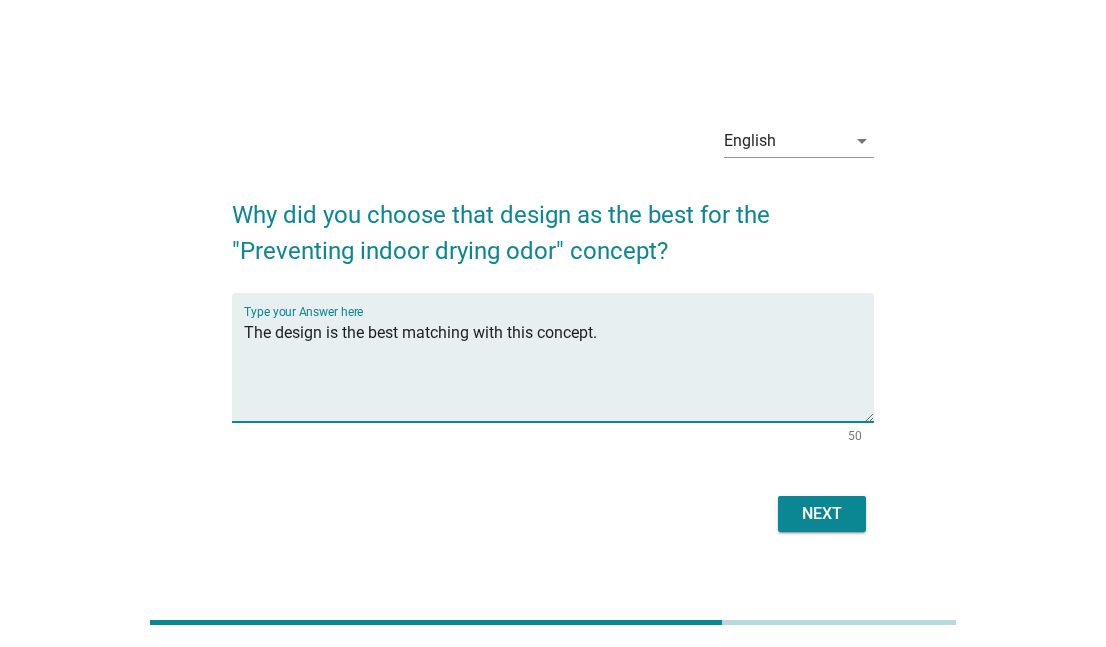 type on "The design is the best matching with this concept." 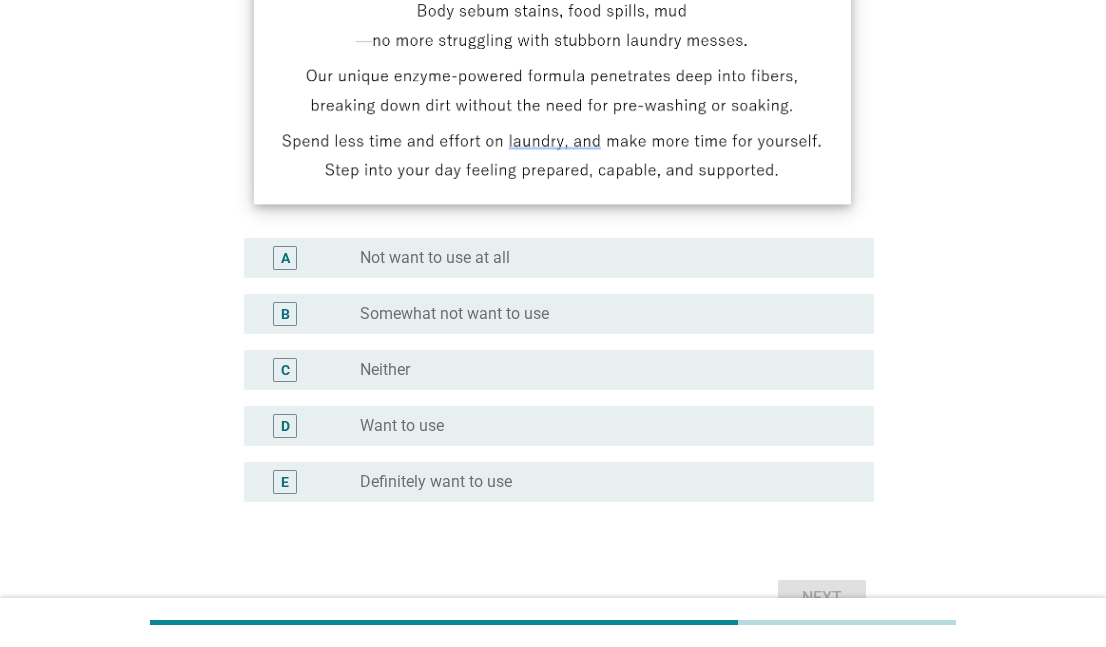 scroll, scrollTop: 400, scrollLeft: 0, axis: vertical 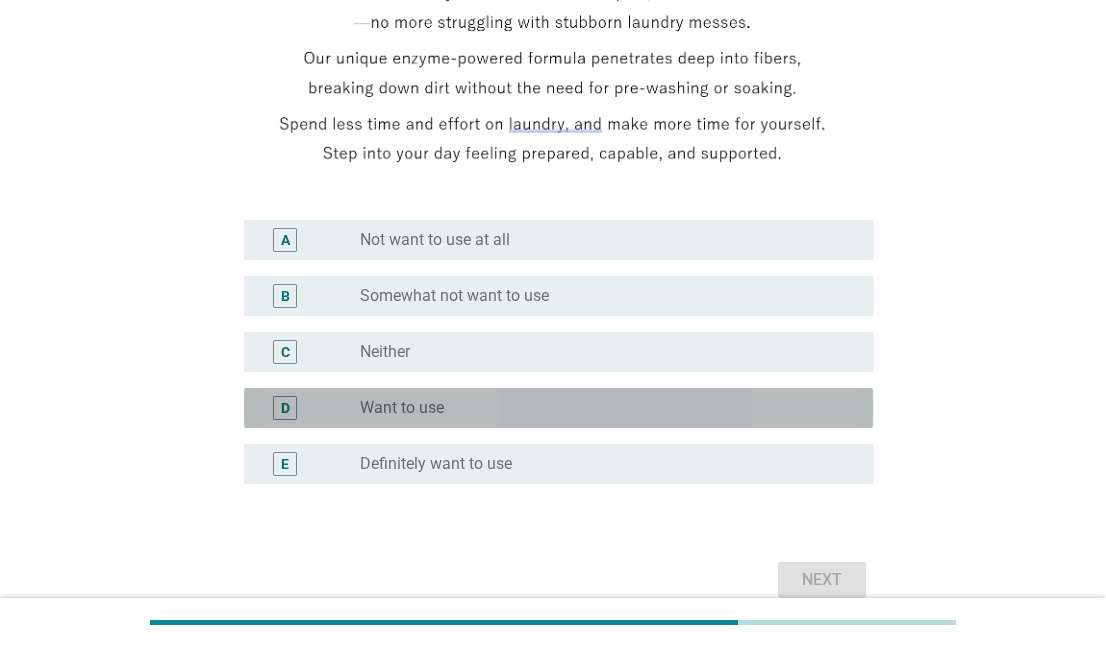 click on "radio_button_unchecked Want to use" at bounding box center (601, 408) 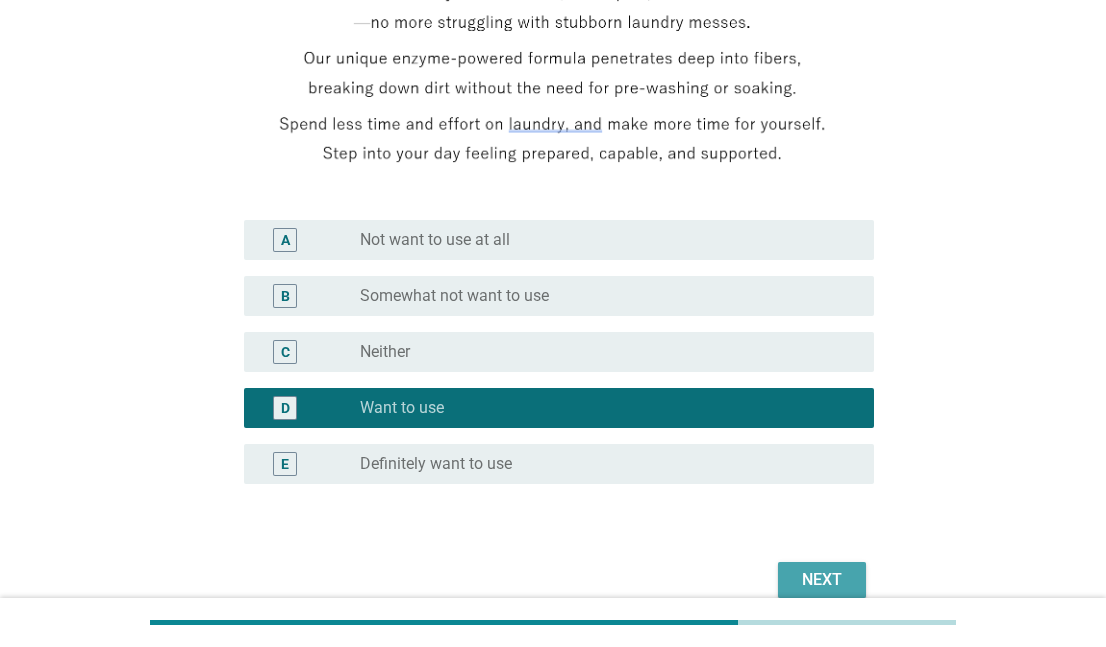 click on "Next" at bounding box center [822, 580] 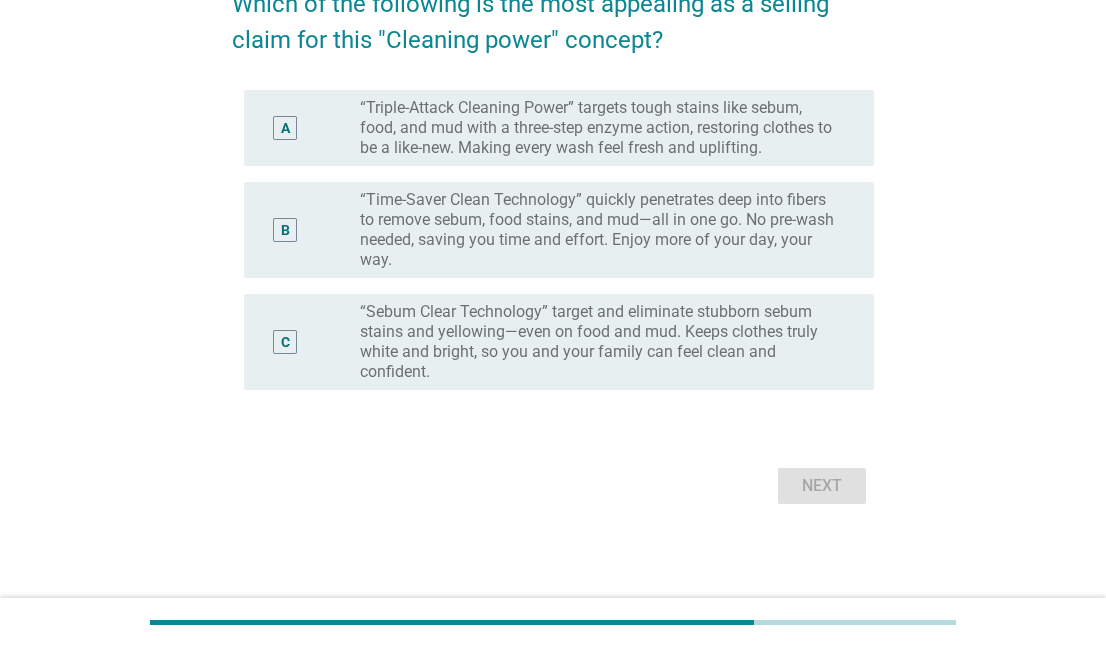 scroll, scrollTop: 0, scrollLeft: 0, axis: both 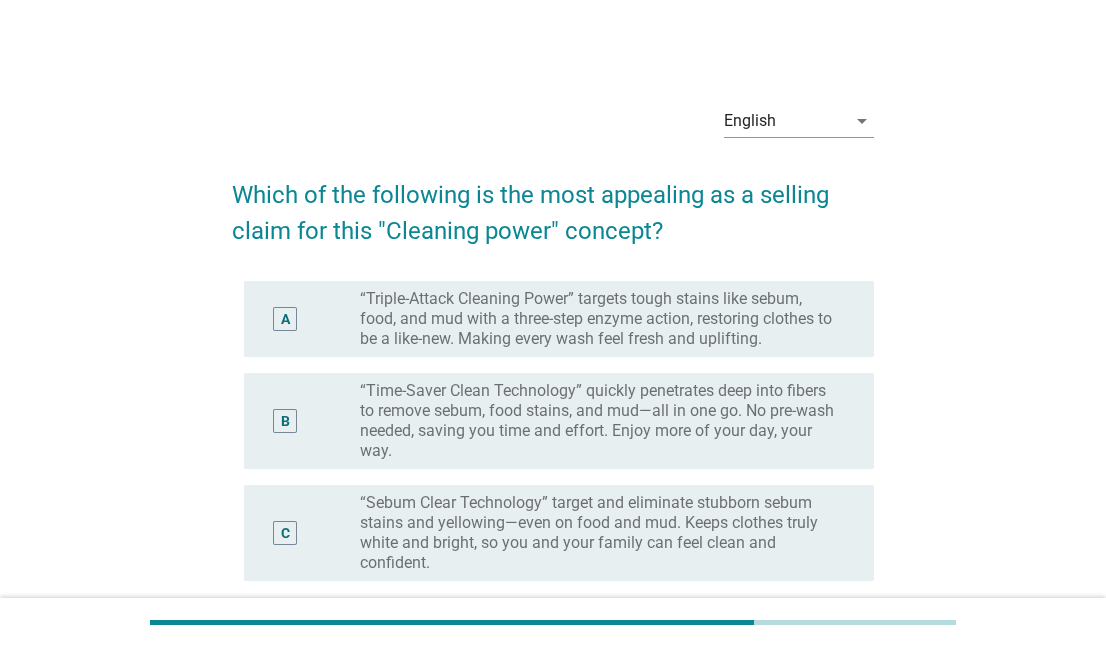 click on "“Triple-Attack Cleaning Power” targets tough stains like sebum, food, and mud with a three-step enzyme action, restoring clothes to be a like-new. Making every wash feel fresh and uplifting." at bounding box center (601, 319) 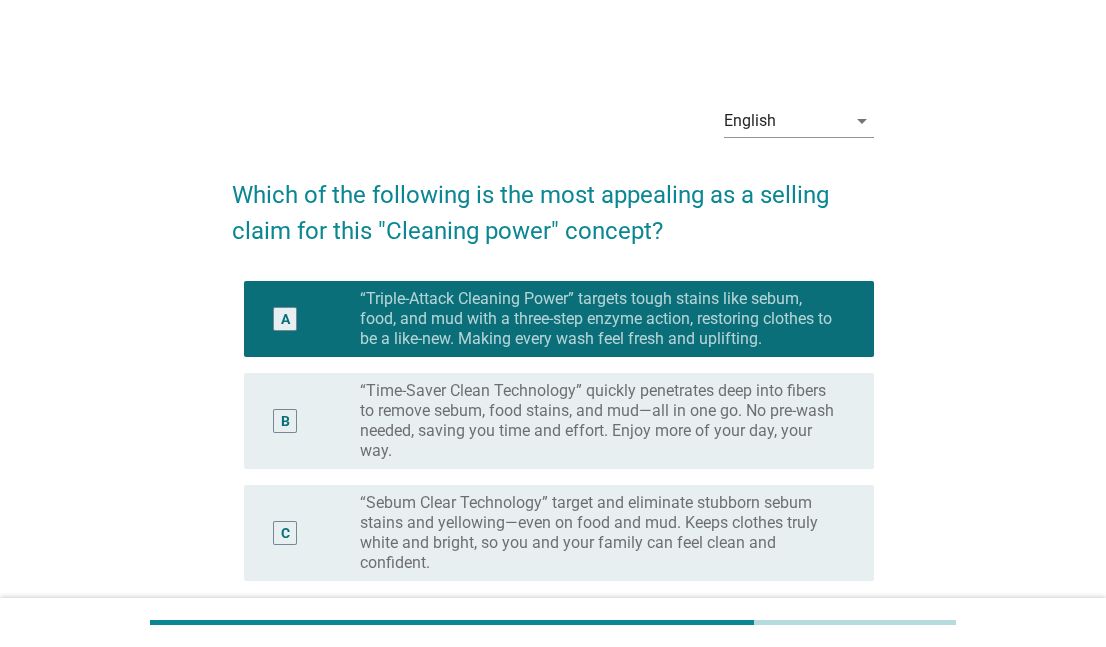 scroll, scrollTop: 100, scrollLeft: 0, axis: vertical 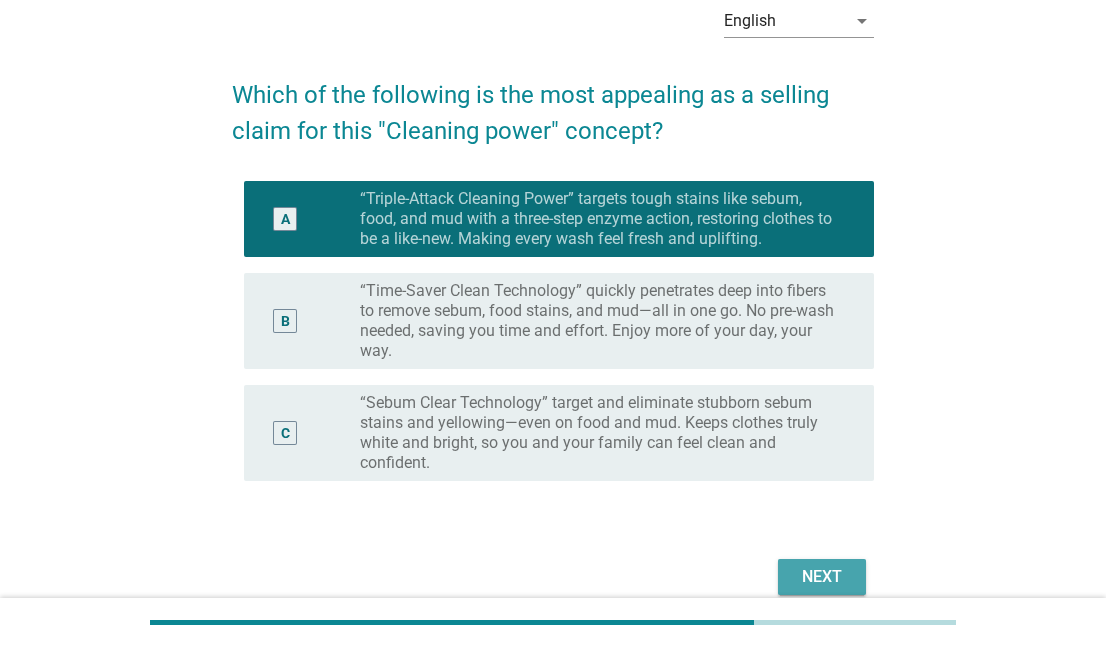click on "Next" at bounding box center [822, 577] 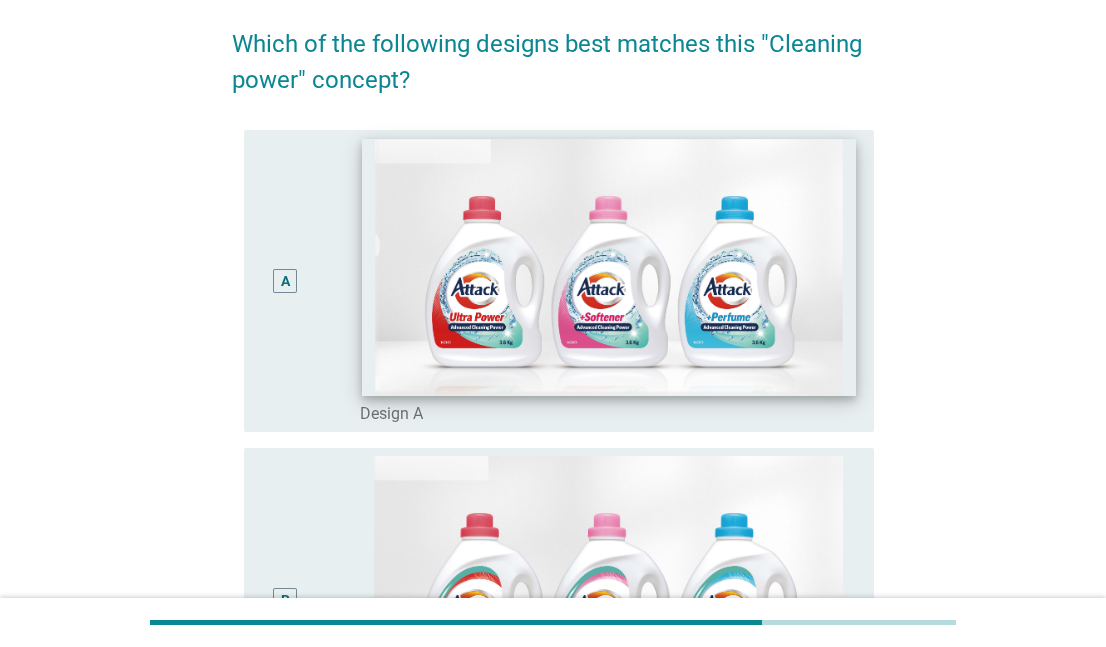 scroll, scrollTop: 200, scrollLeft: 0, axis: vertical 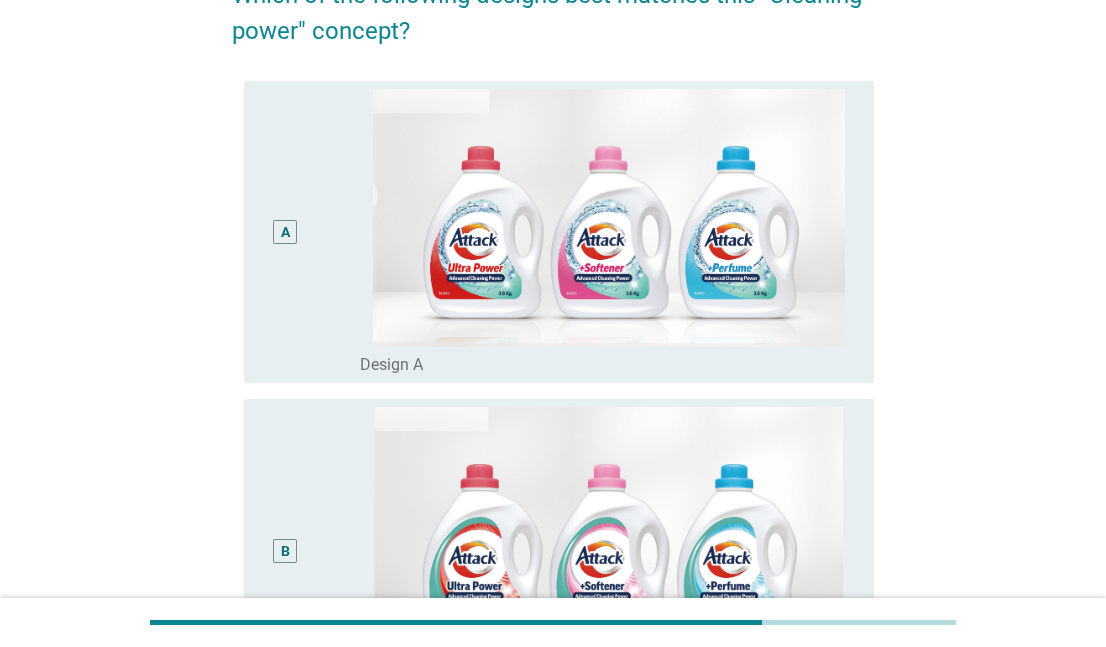 click on "A" at bounding box center [285, 232] 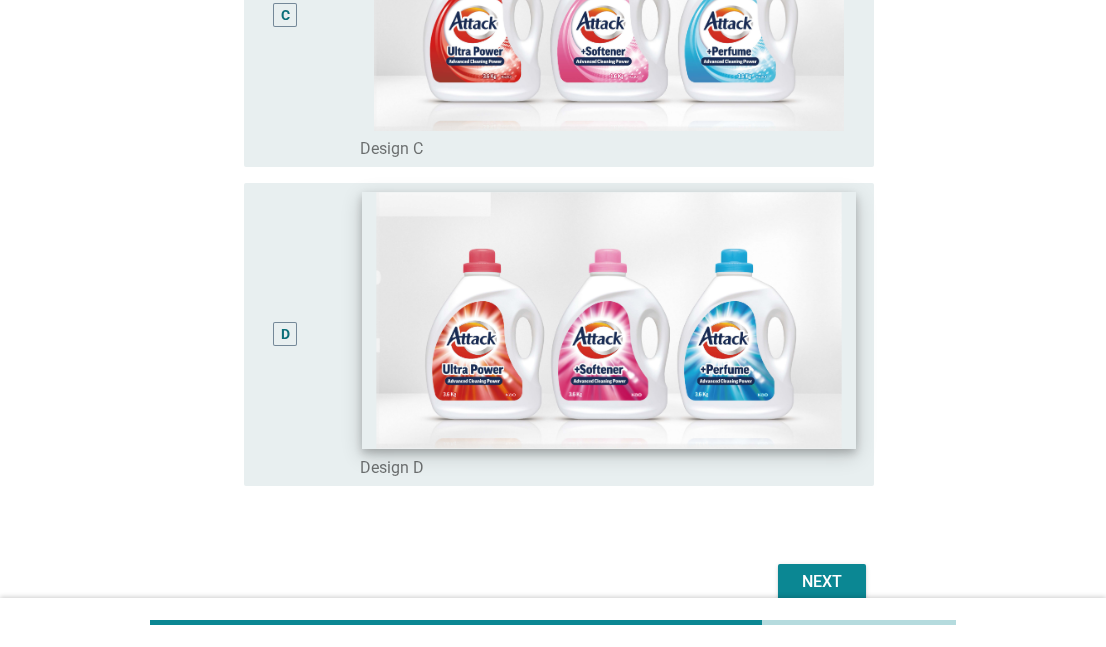 scroll, scrollTop: 1150, scrollLeft: 0, axis: vertical 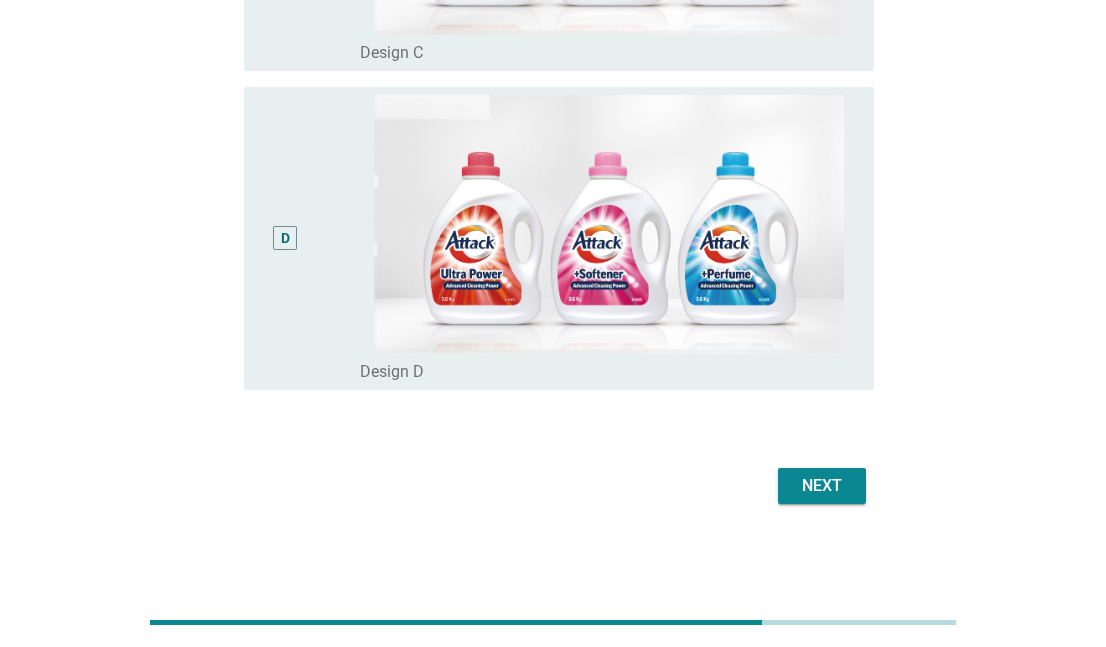 click on "Next" at bounding box center (822, 486) 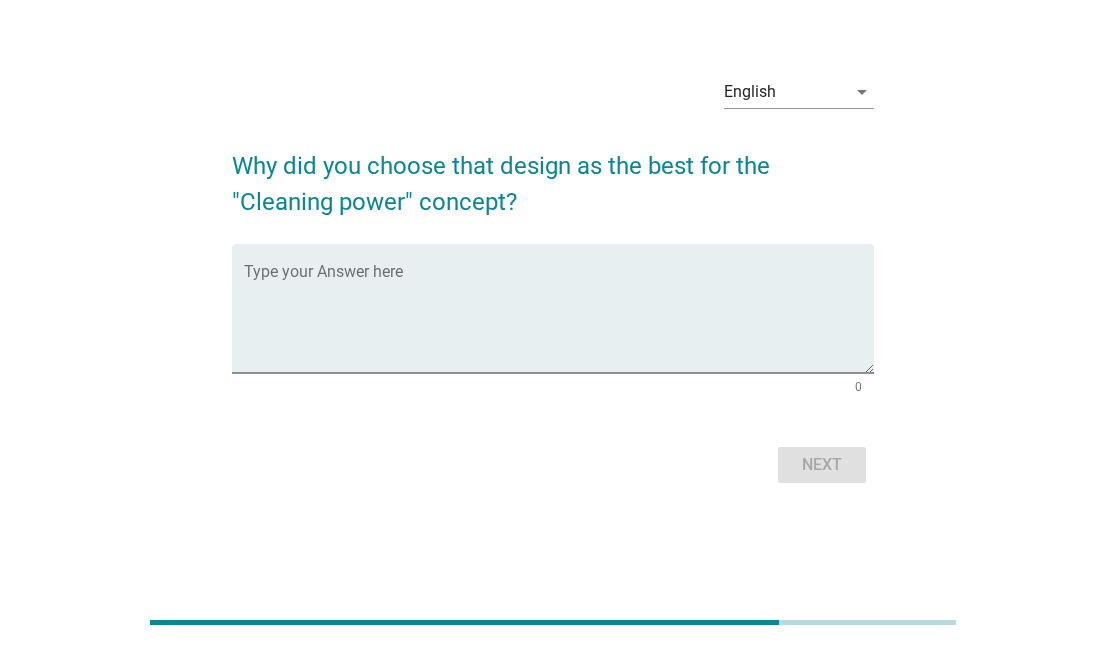 scroll, scrollTop: 0, scrollLeft: 0, axis: both 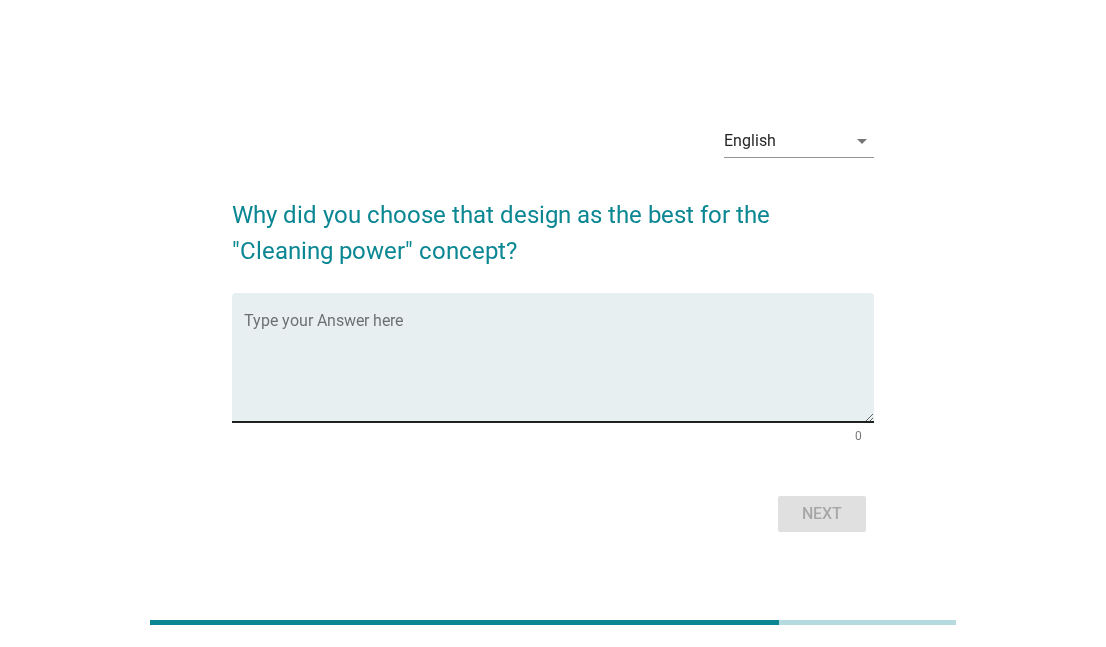 click at bounding box center [558, 369] 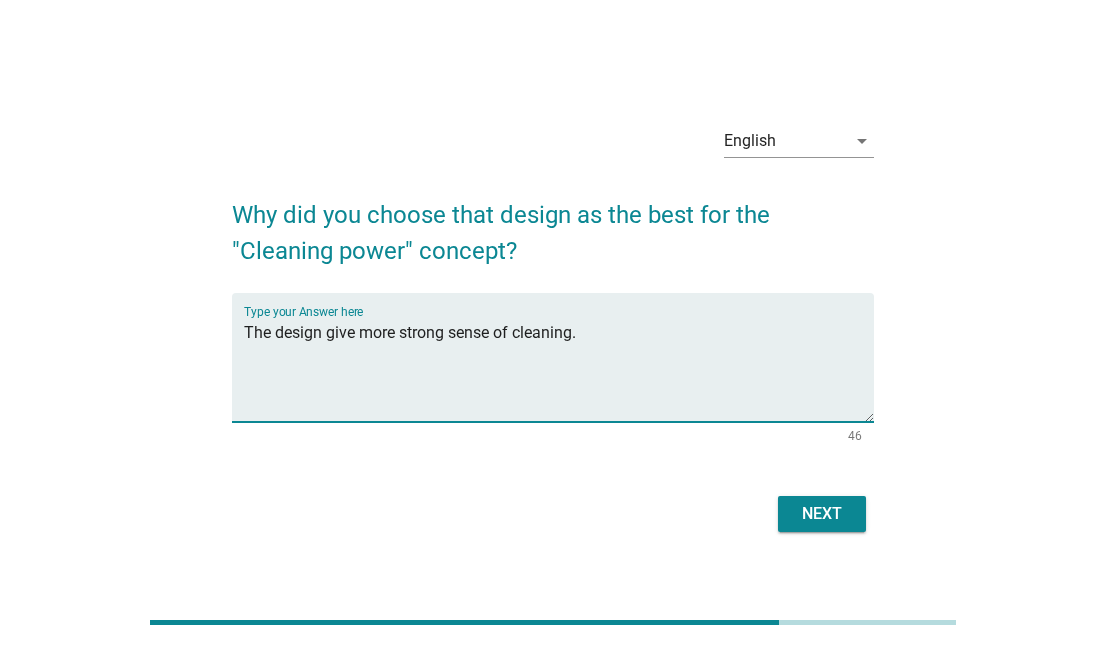 type on "The design give more strong sense of cleaning." 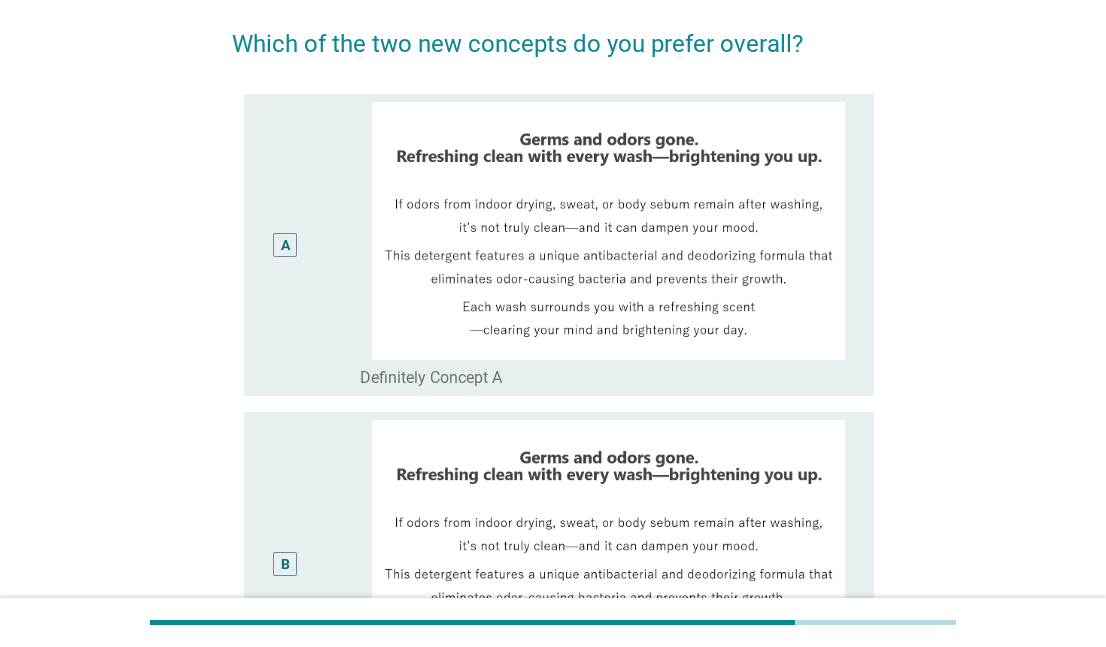 scroll, scrollTop: 100, scrollLeft: 0, axis: vertical 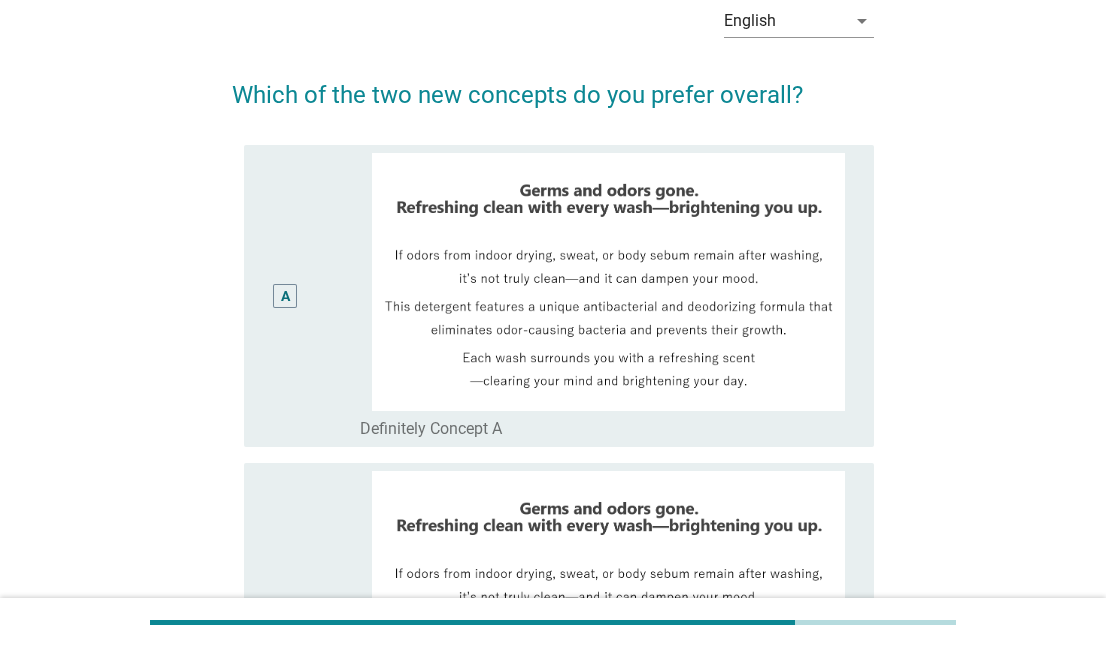 click on "A" at bounding box center [285, 296] 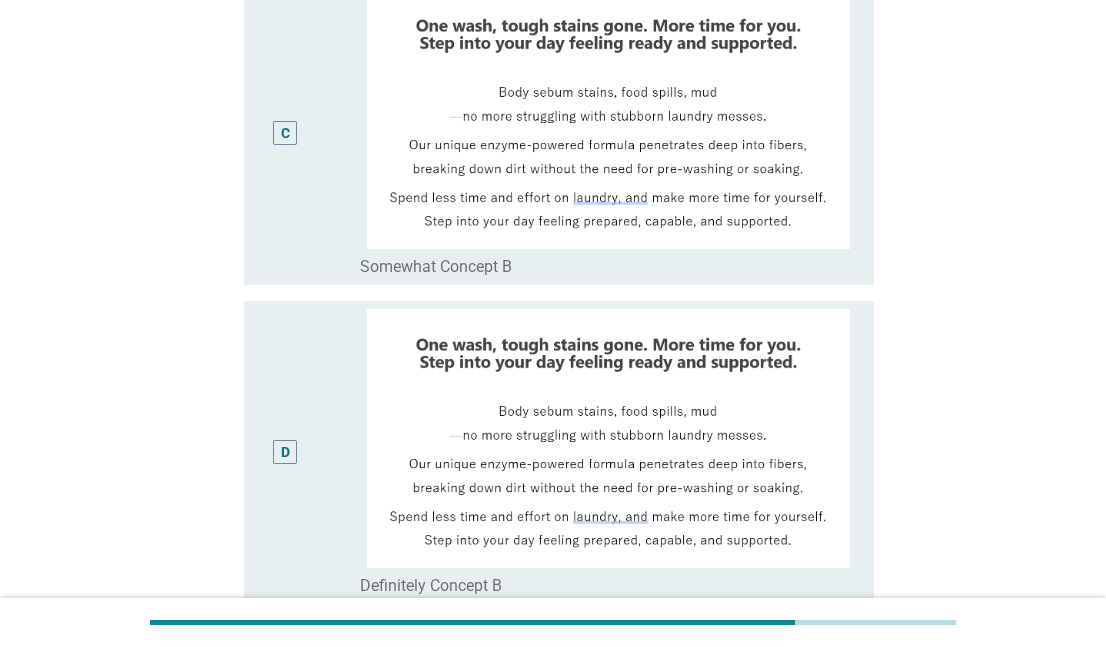 scroll, scrollTop: 1114, scrollLeft: 0, axis: vertical 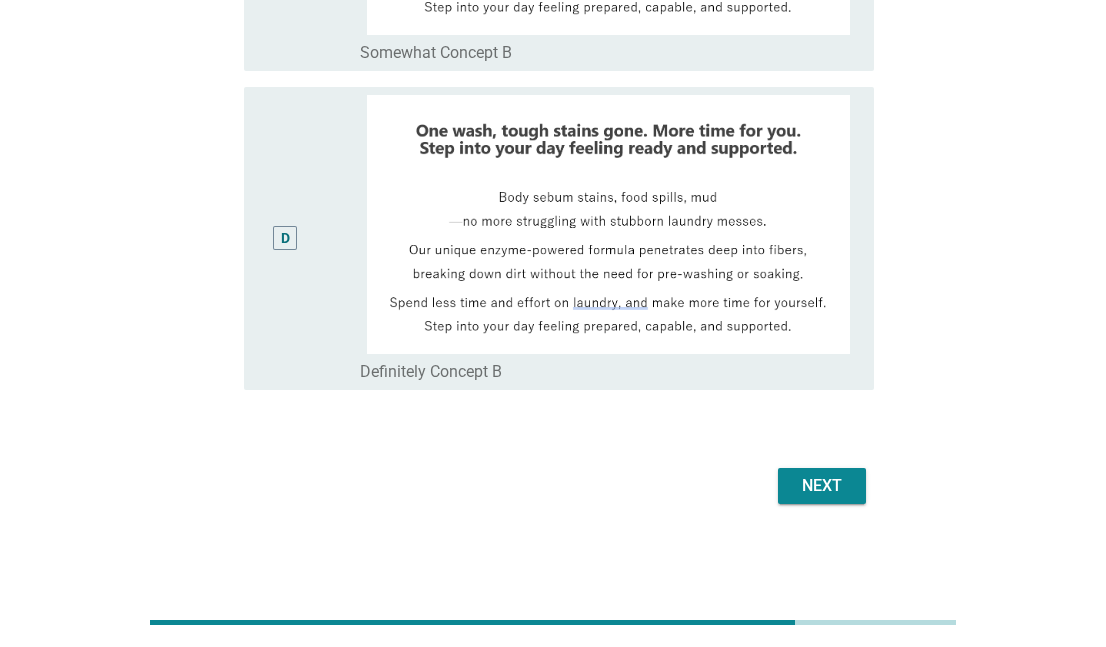 click on "Next" at bounding box center [822, 486] 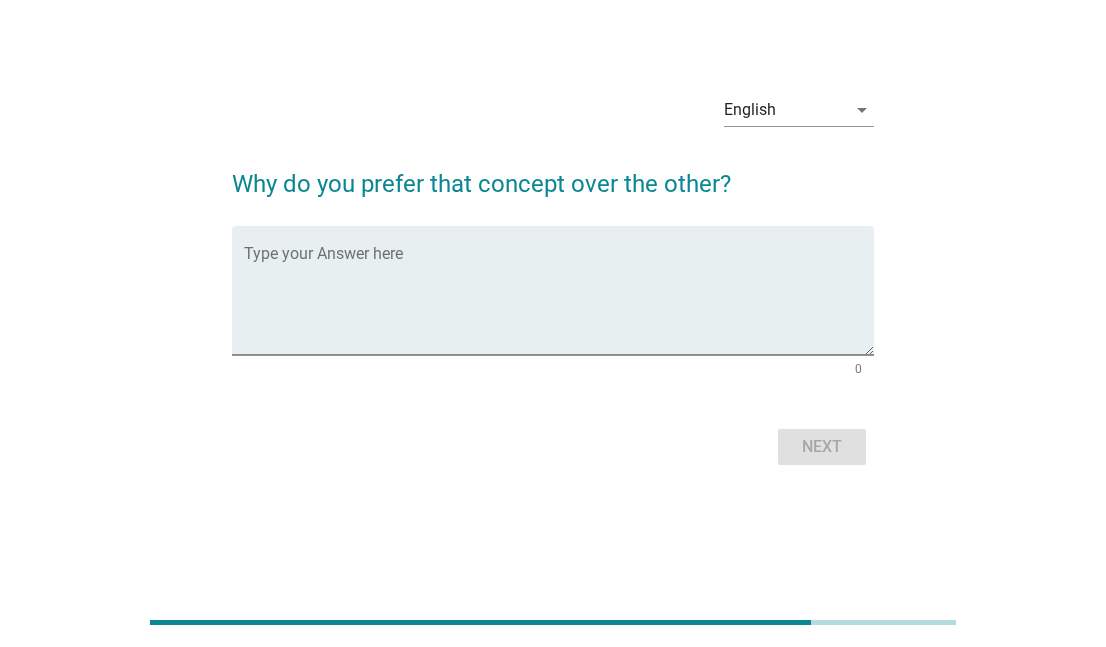 scroll, scrollTop: 0, scrollLeft: 0, axis: both 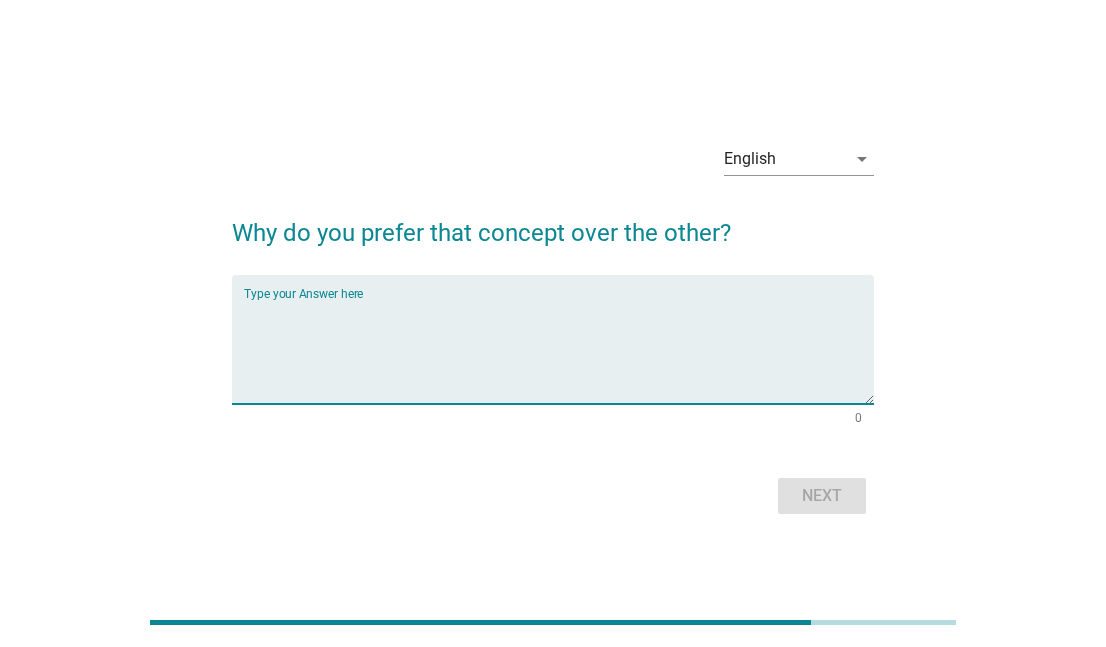 click at bounding box center [558, 351] 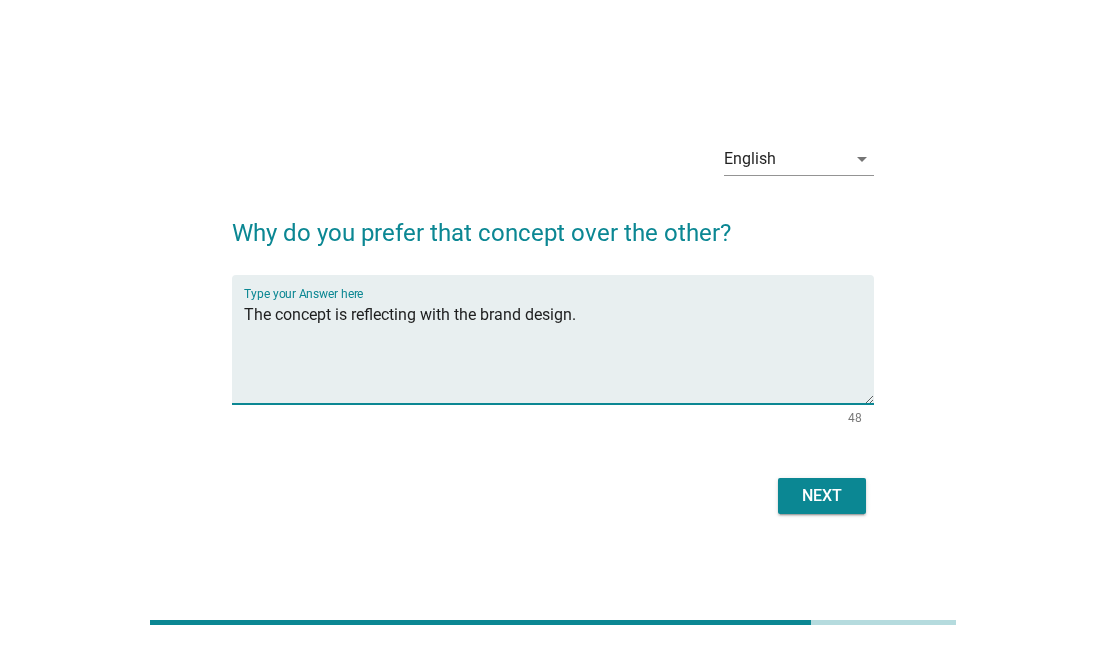 type on "The concept is reflecting with the brand design." 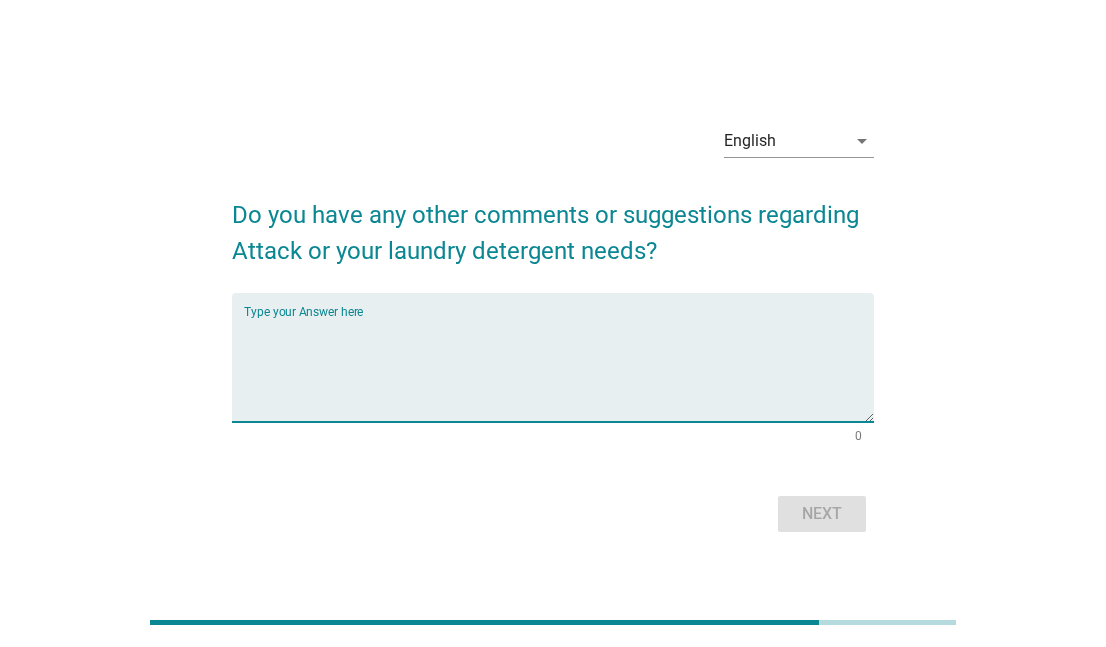 click at bounding box center [558, 369] 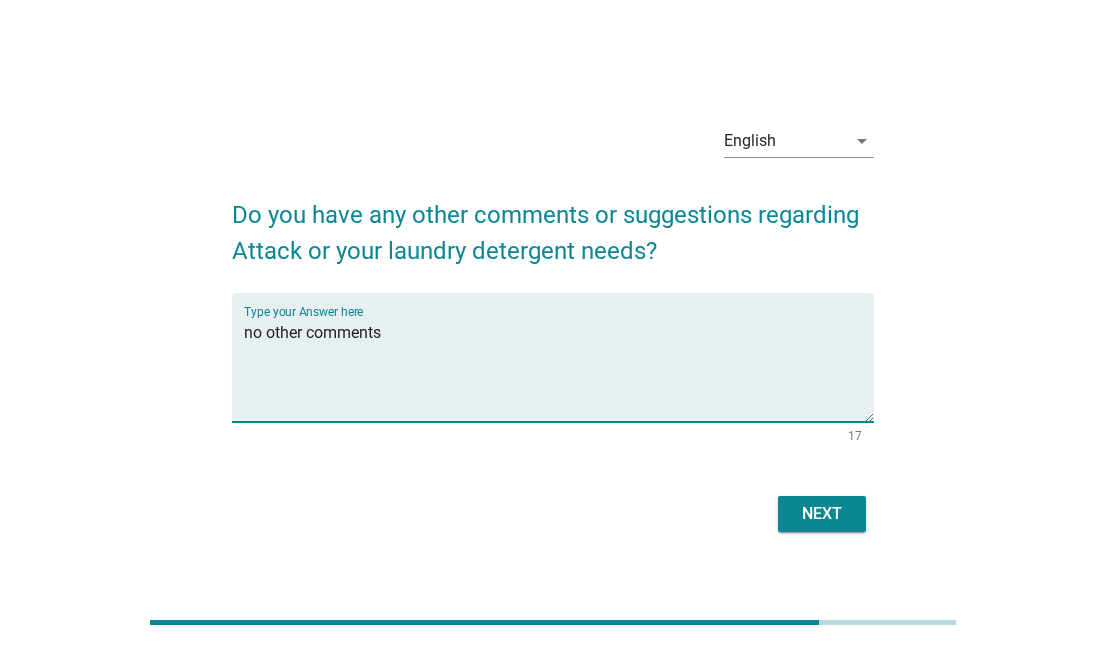 type on "no other comments" 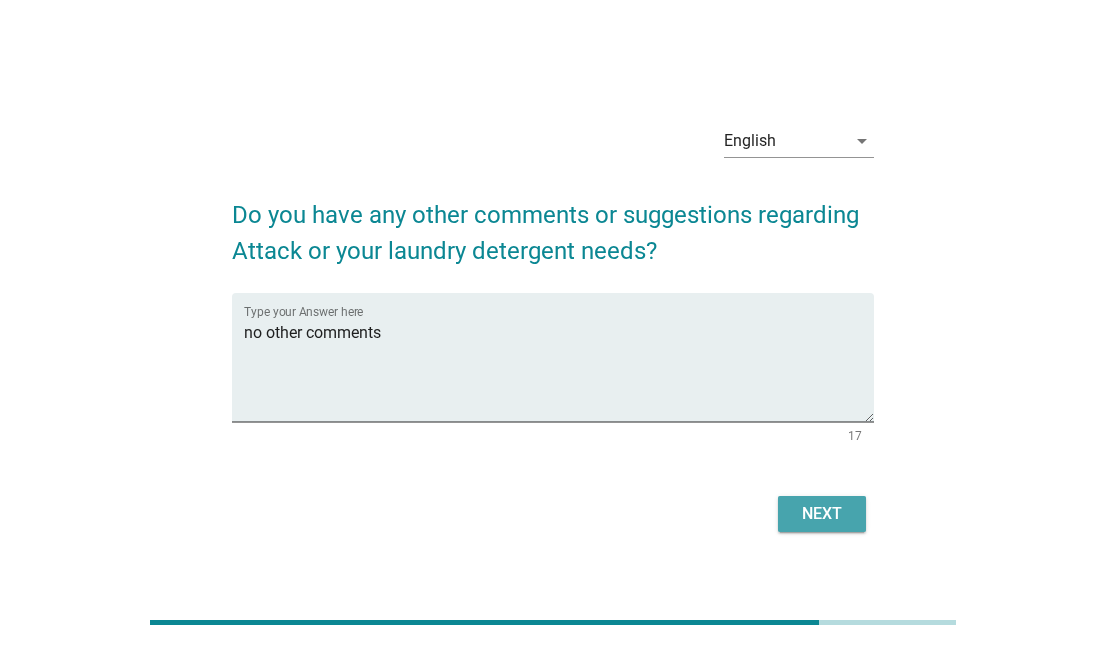 click on "Next" at bounding box center (822, 514) 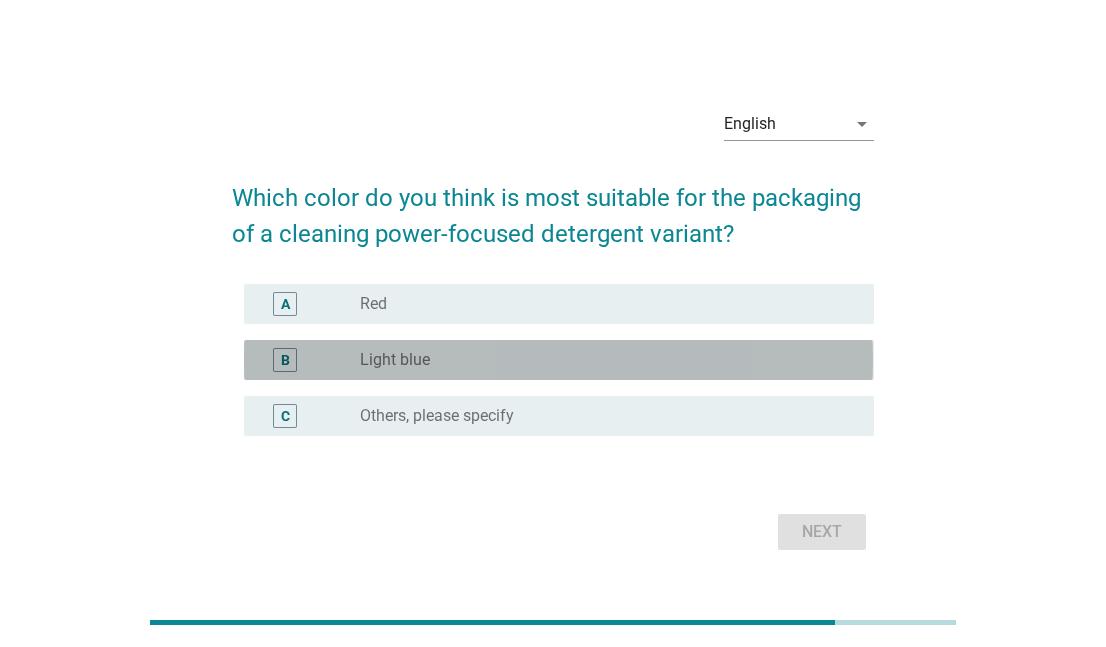 click on "radio_button_unchecked Light blue" at bounding box center (601, 360) 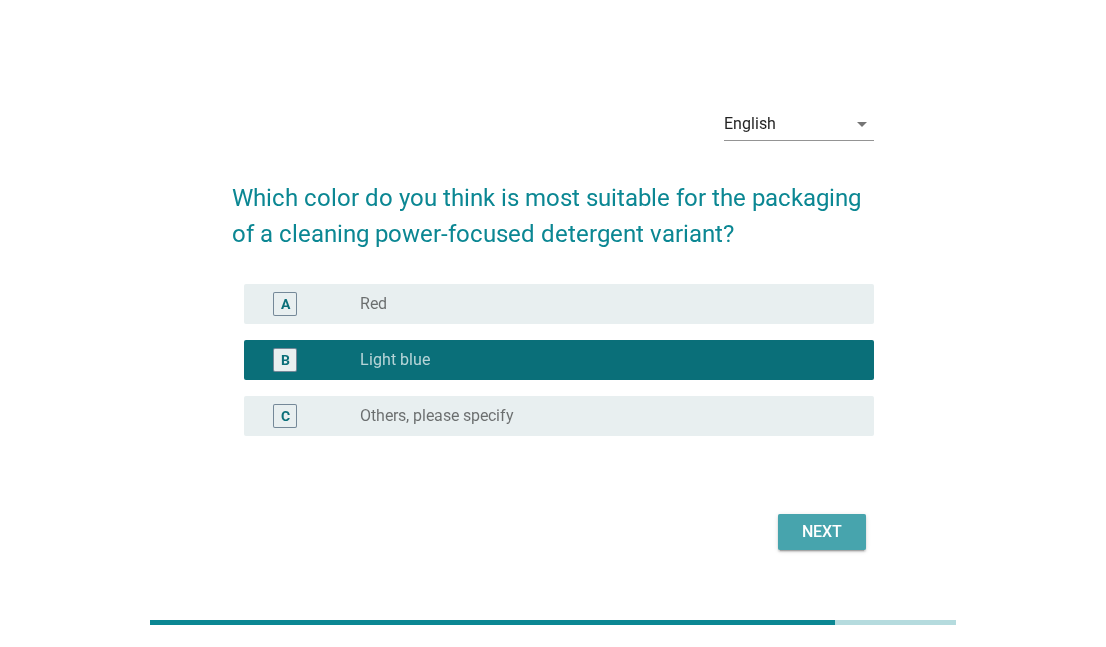 click on "Next" at bounding box center (822, 532) 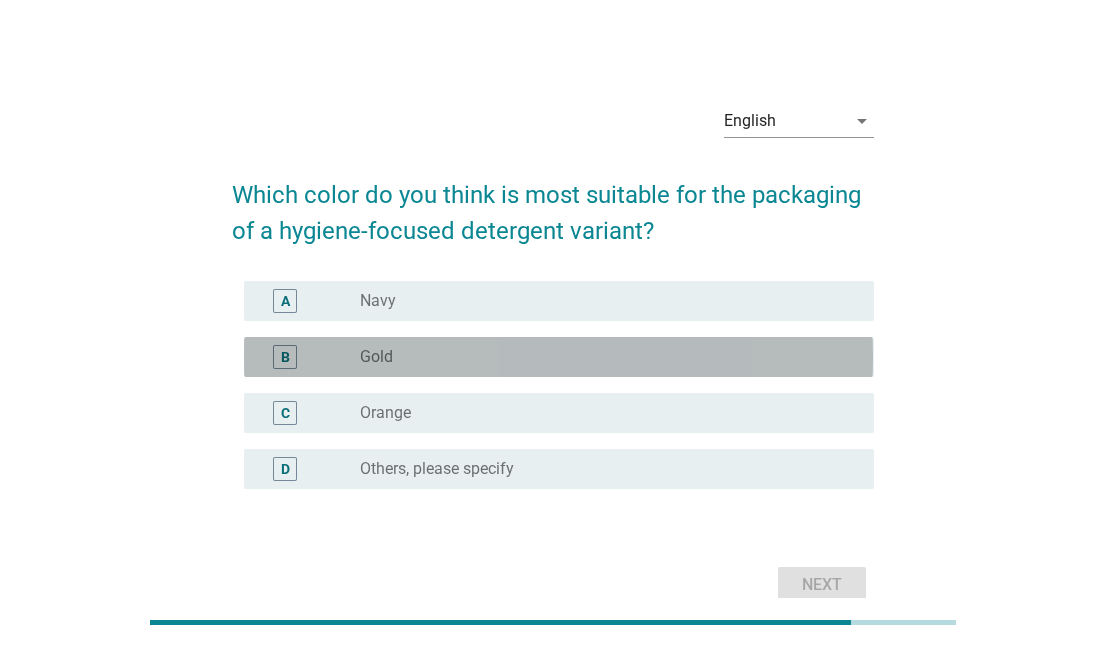 click on "radio_button_unchecked Gold" at bounding box center [601, 357] 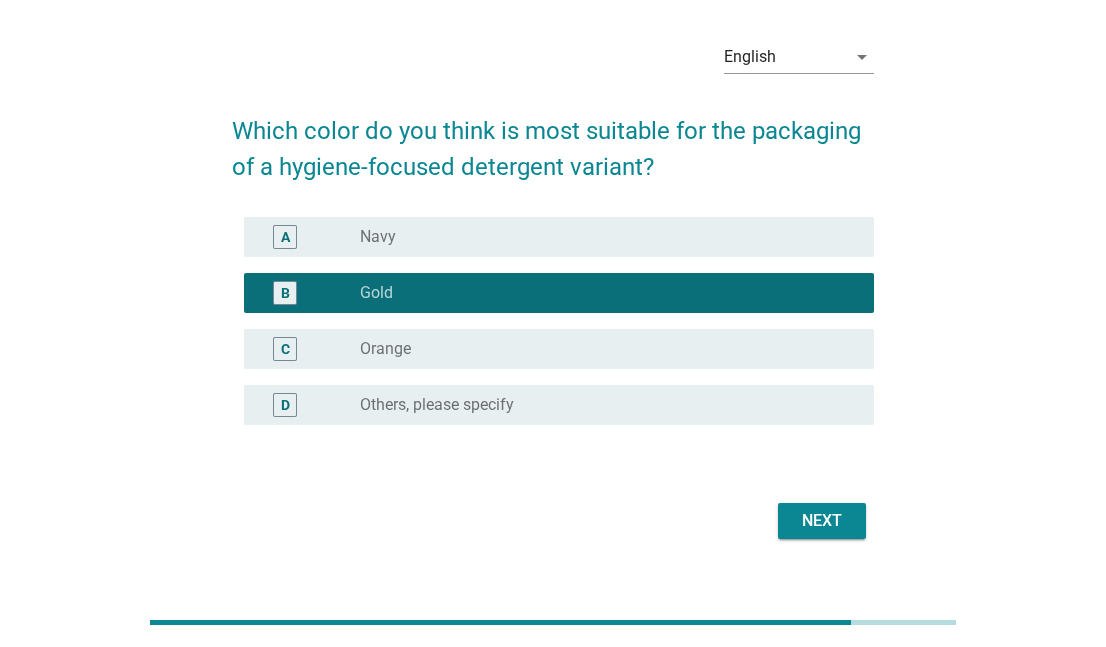scroll, scrollTop: 99, scrollLeft: 0, axis: vertical 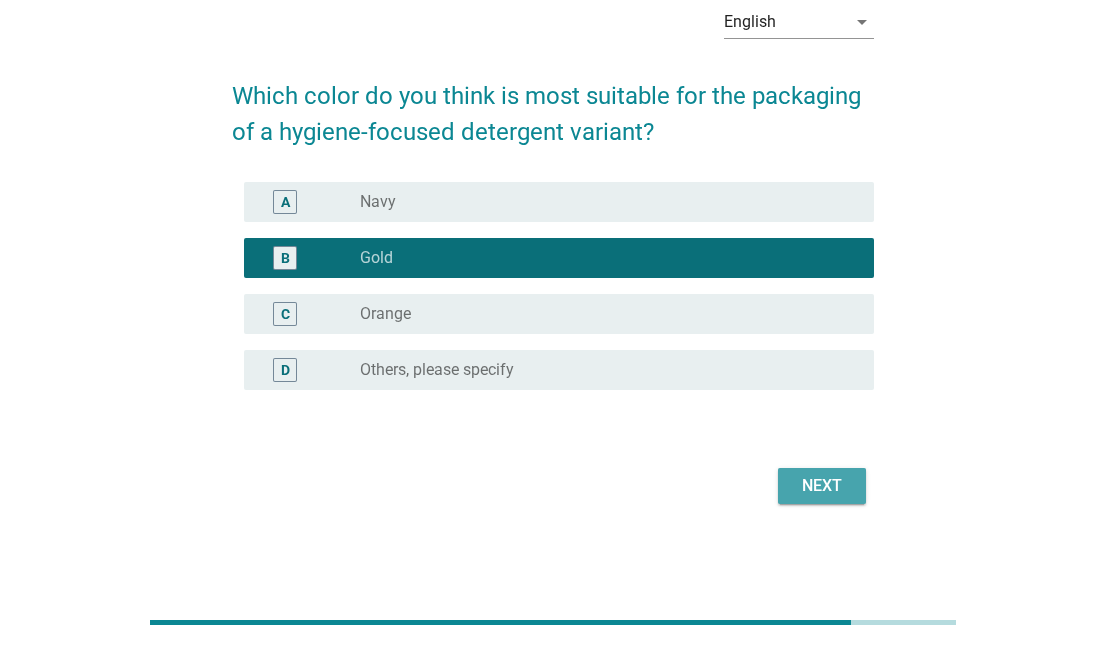 click on "Next" at bounding box center (822, 486) 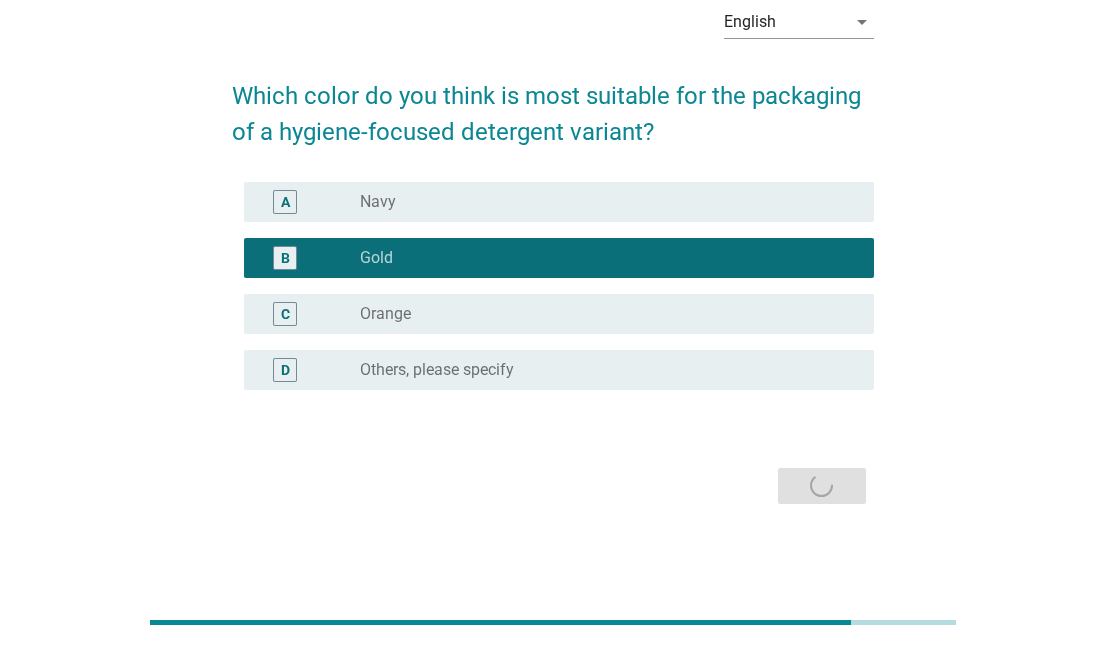scroll, scrollTop: 0, scrollLeft: 0, axis: both 